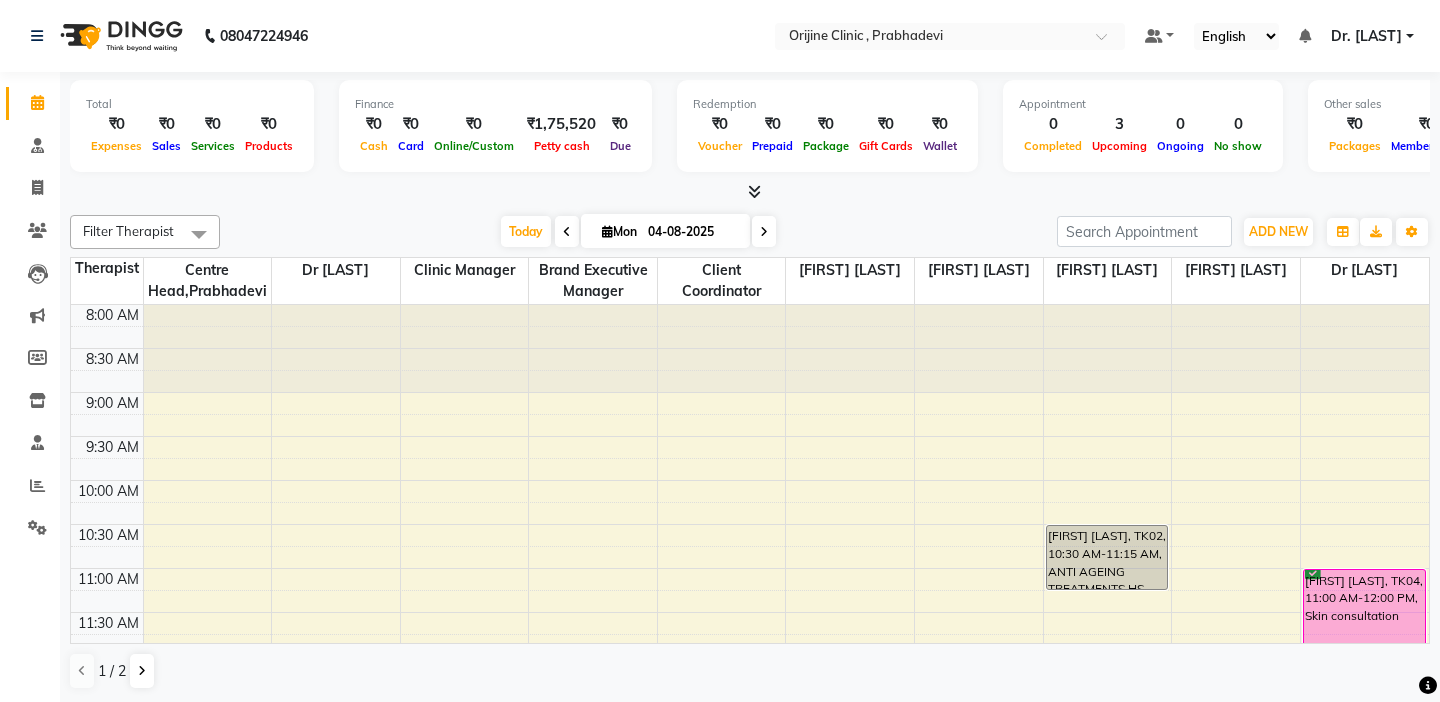 scroll, scrollTop: 0, scrollLeft: 0, axis: both 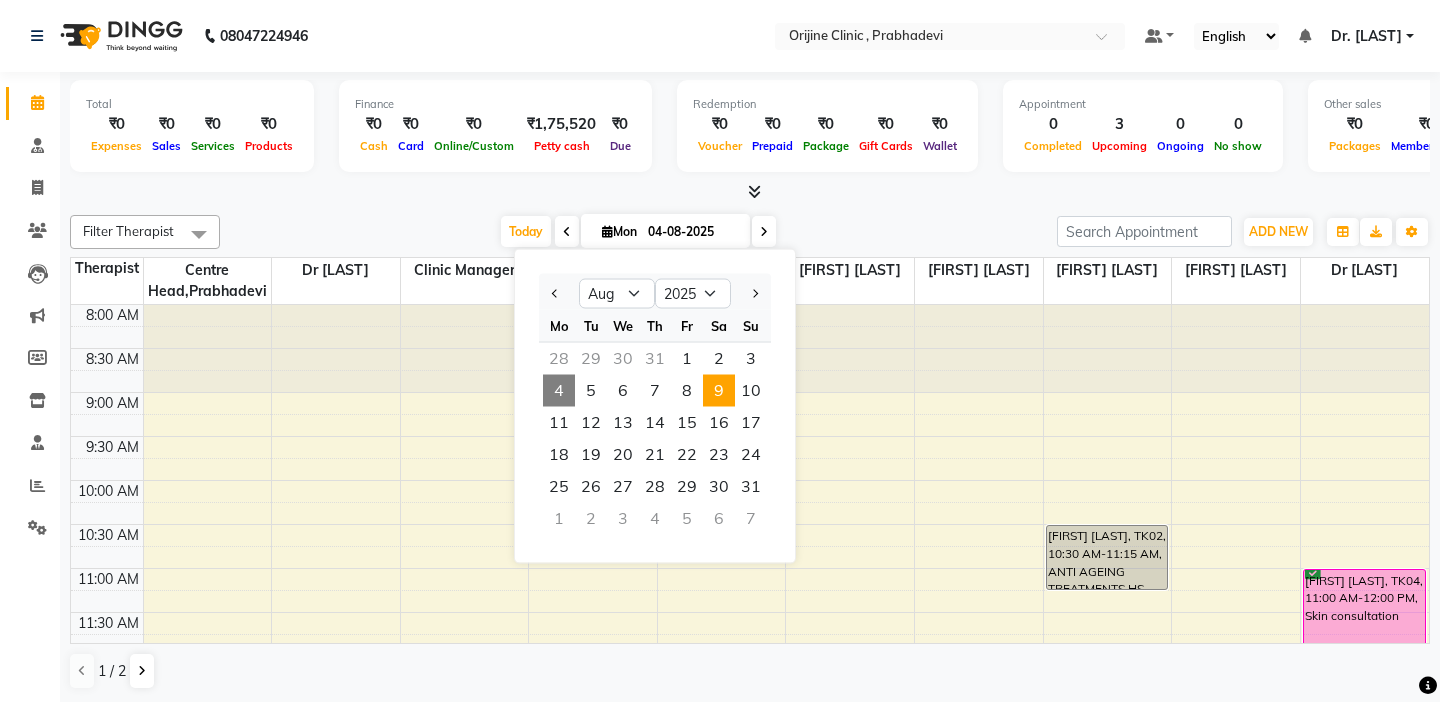 click on "9" at bounding box center [719, 391] 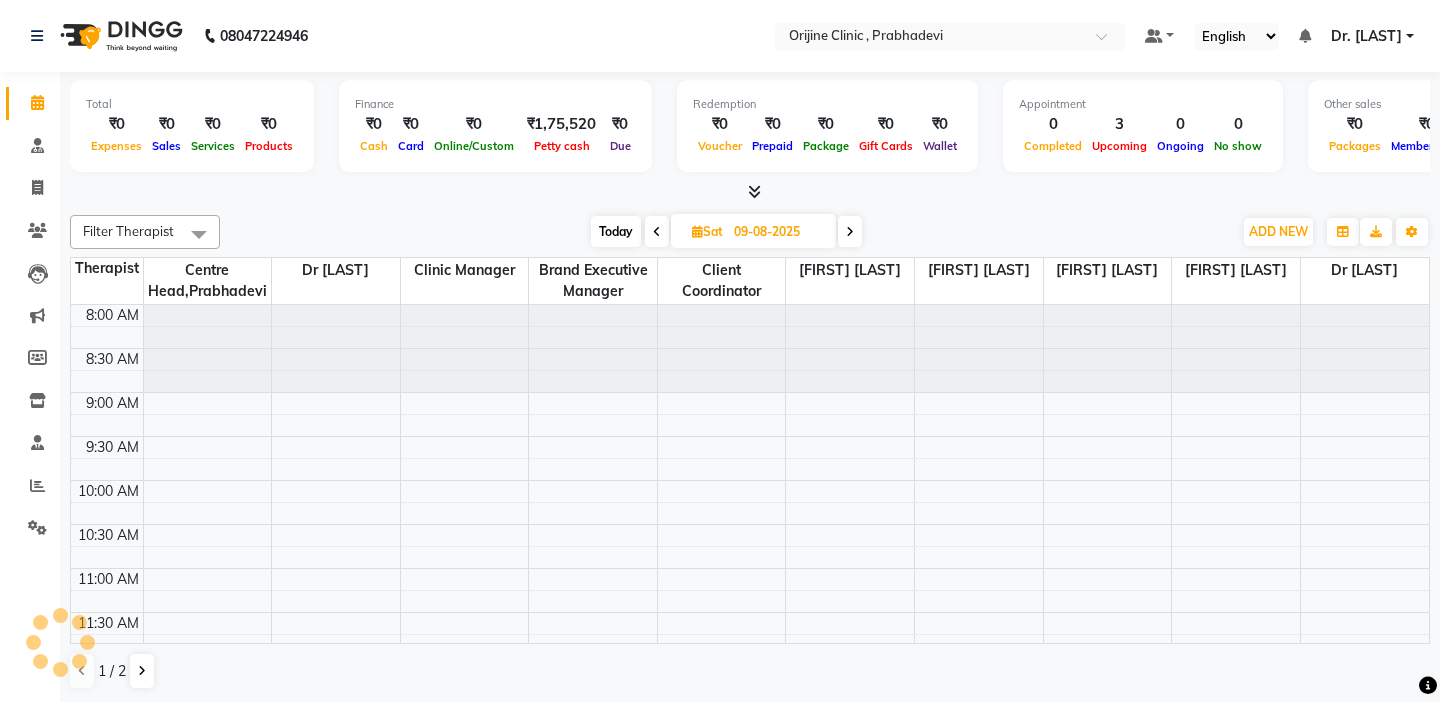 scroll, scrollTop: 529, scrollLeft: 0, axis: vertical 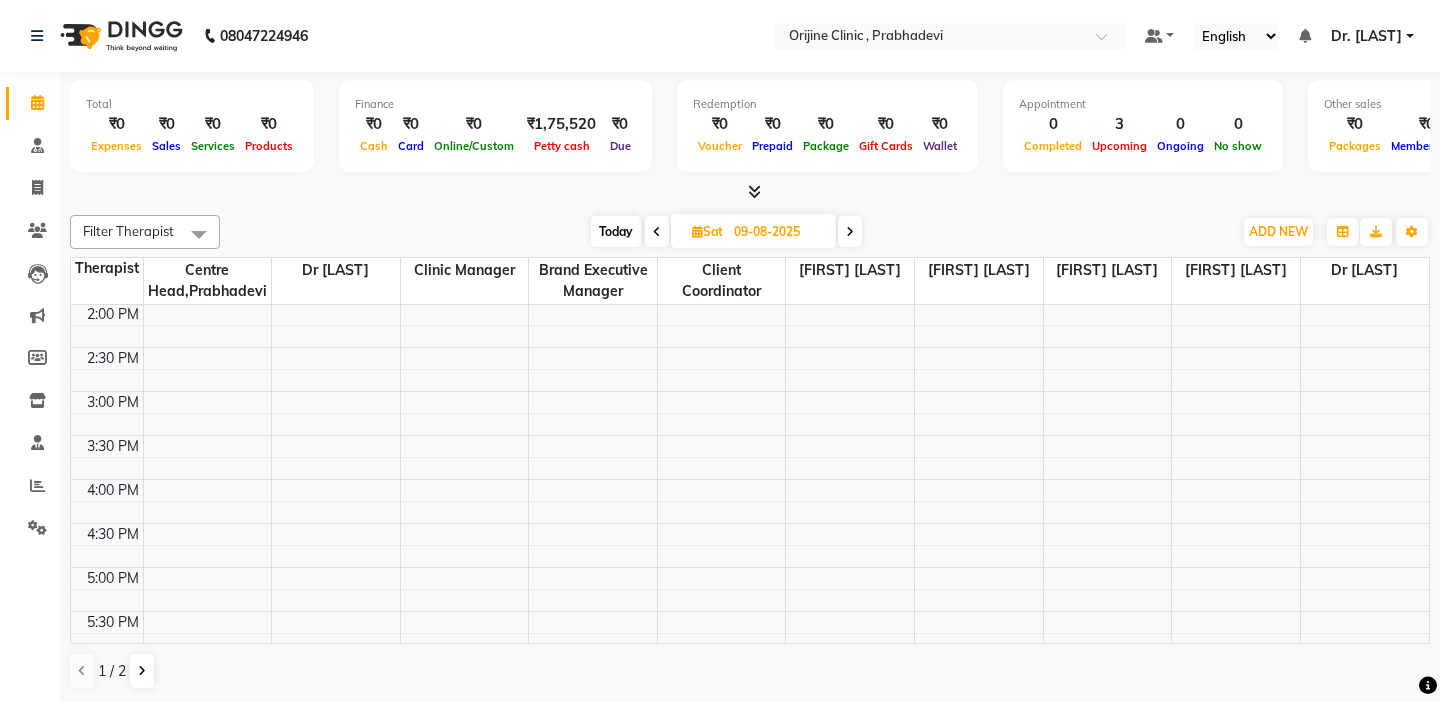 click at bounding box center [750, 192] 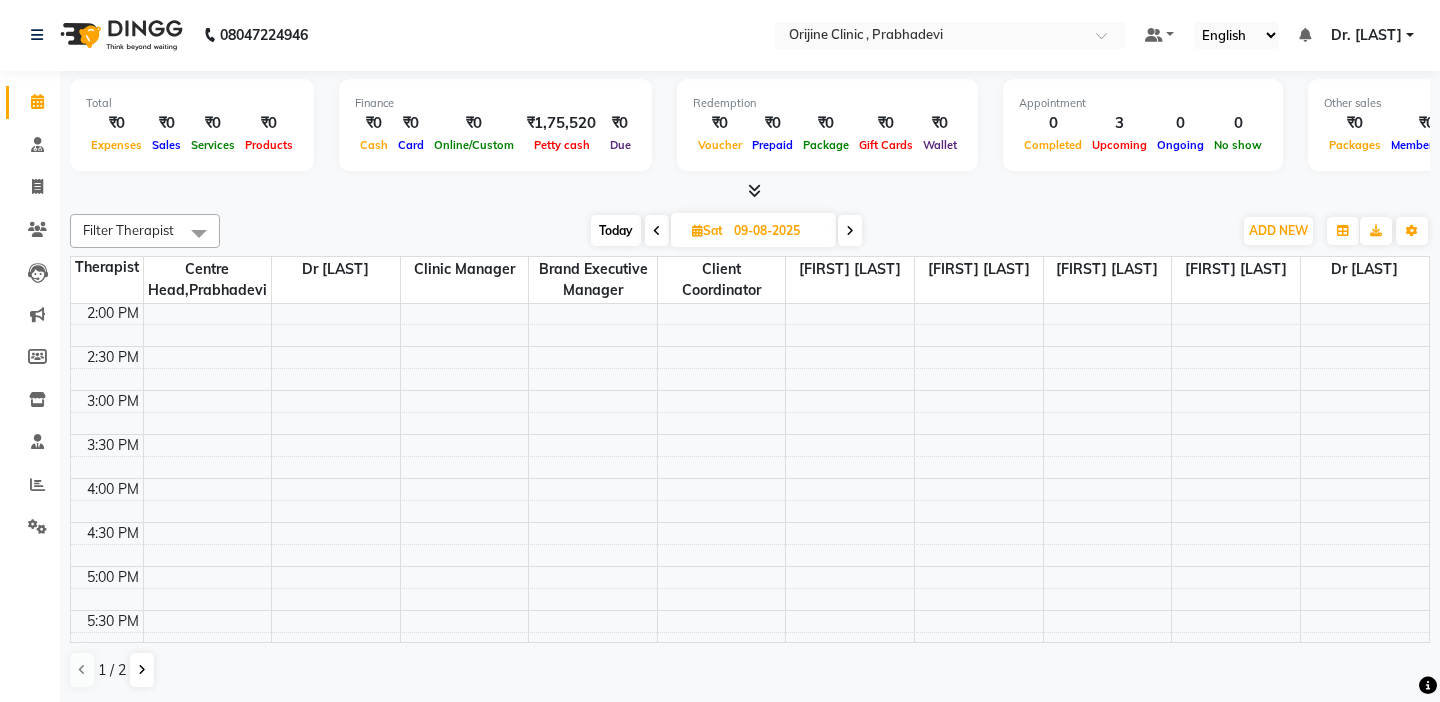 scroll, scrollTop: 0, scrollLeft: 0, axis: both 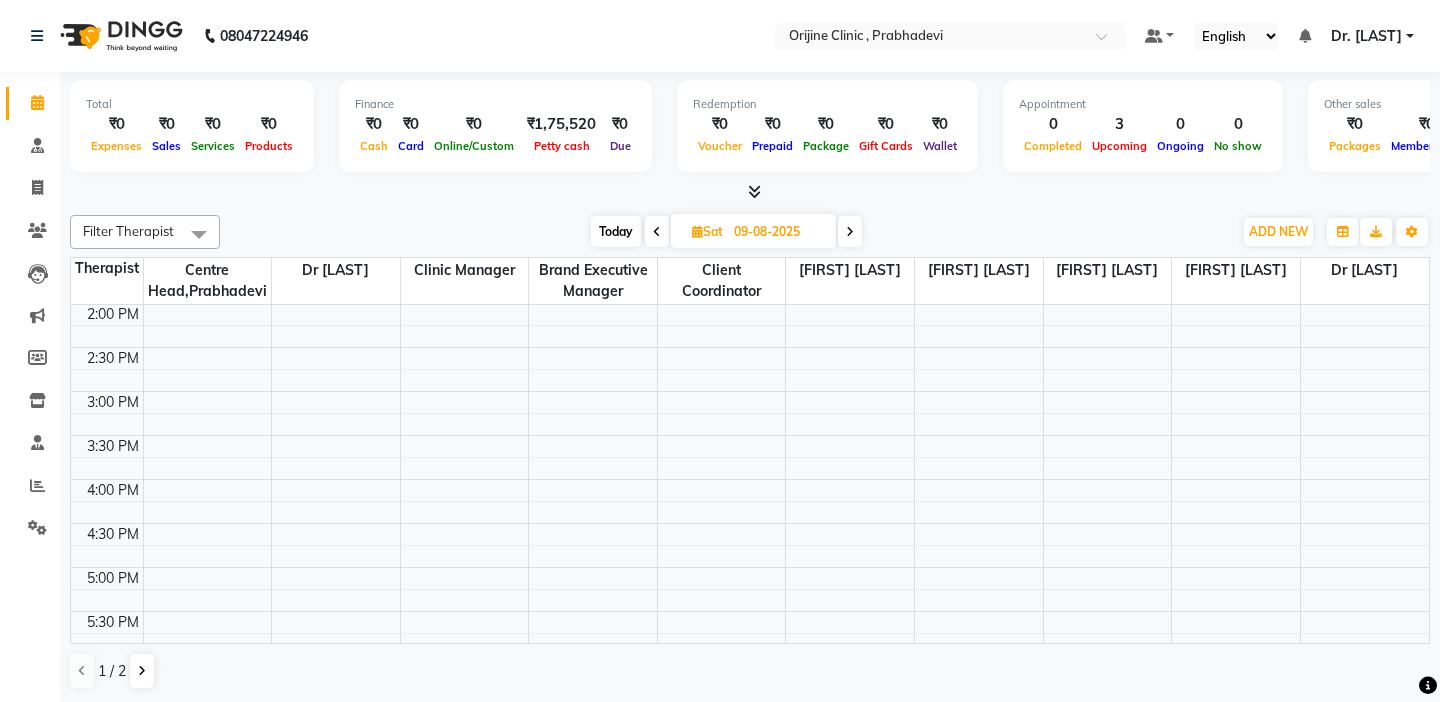 click at bounding box center [107, 336] 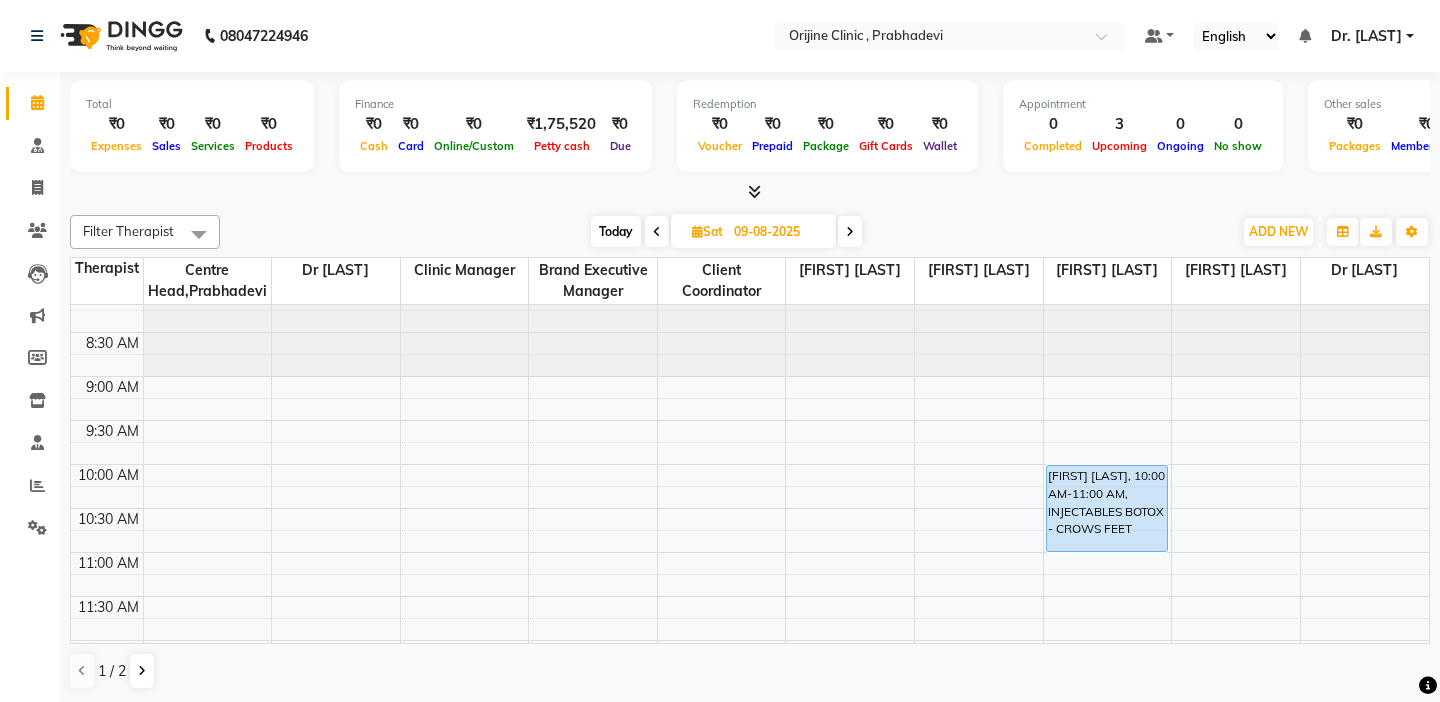 scroll, scrollTop: 0, scrollLeft: 0, axis: both 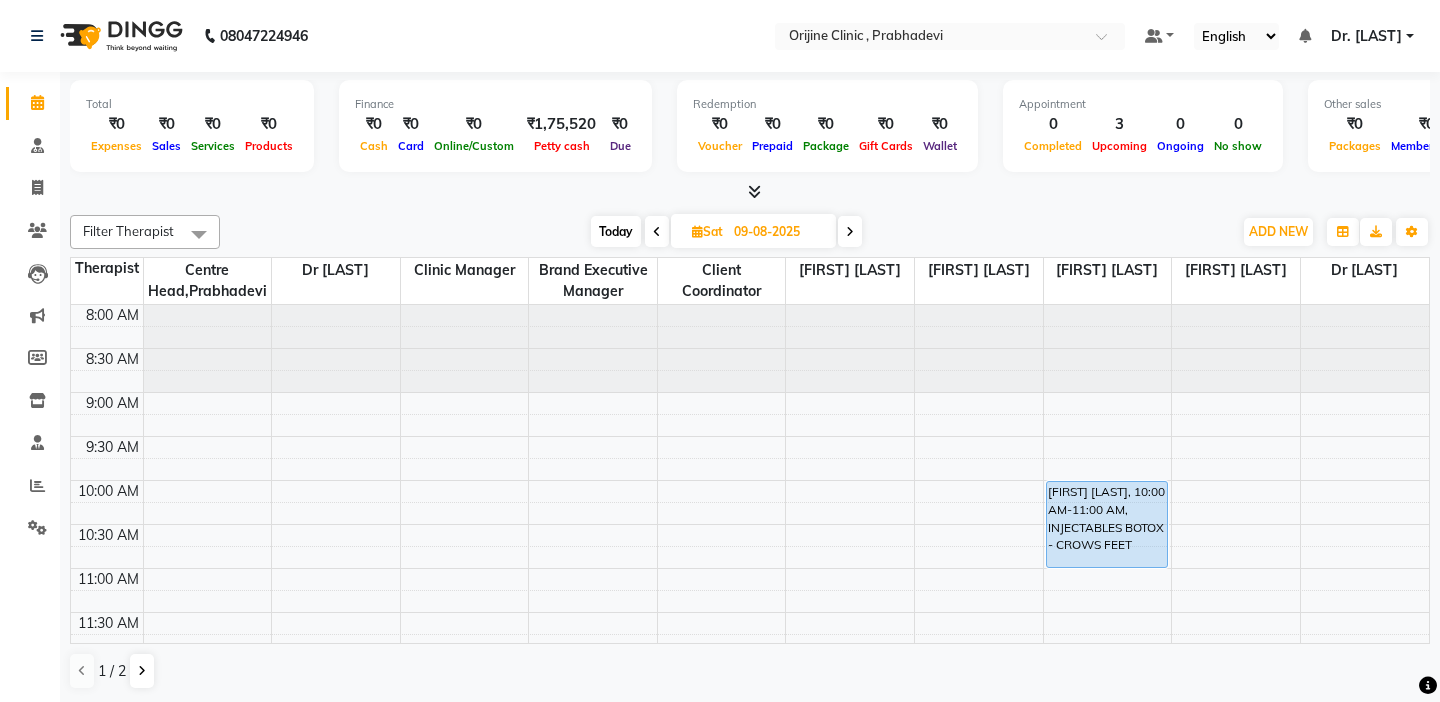 click on "Today" at bounding box center [616, 231] 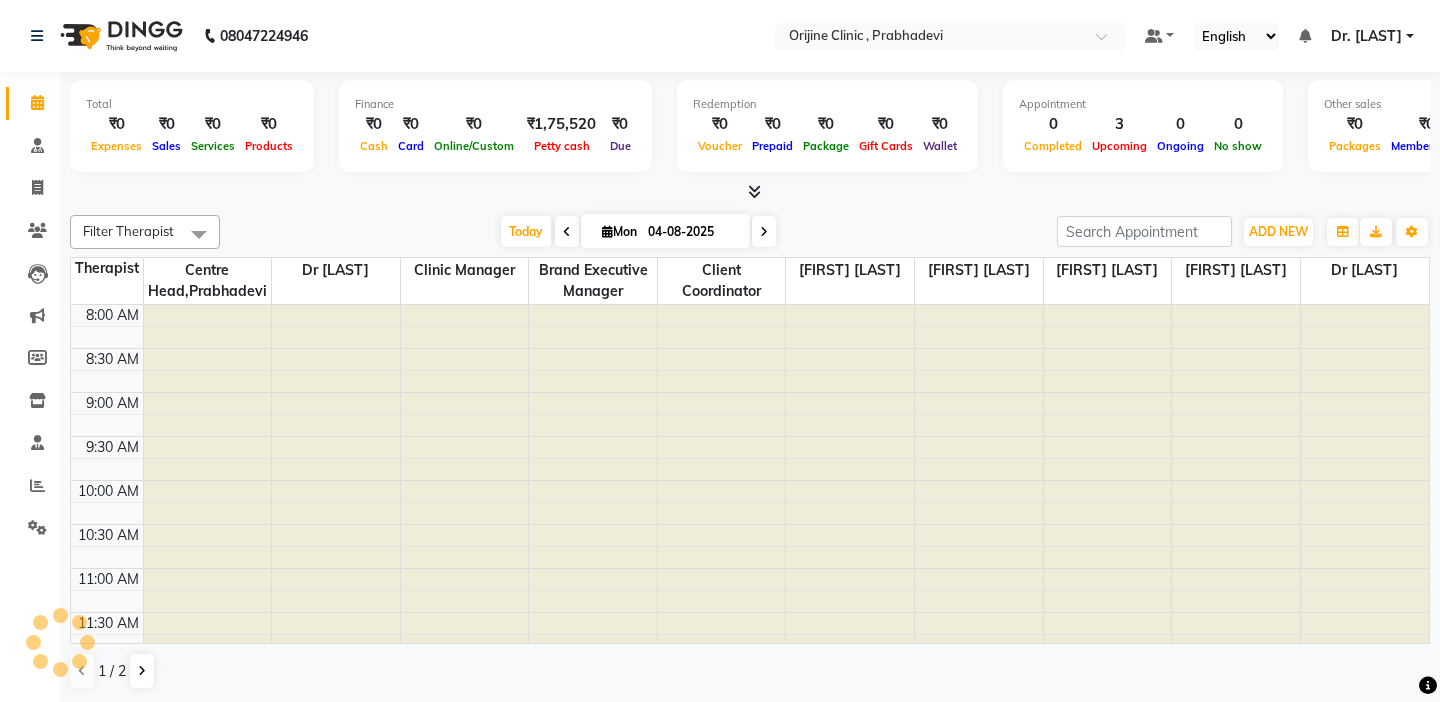 scroll, scrollTop: 529, scrollLeft: 0, axis: vertical 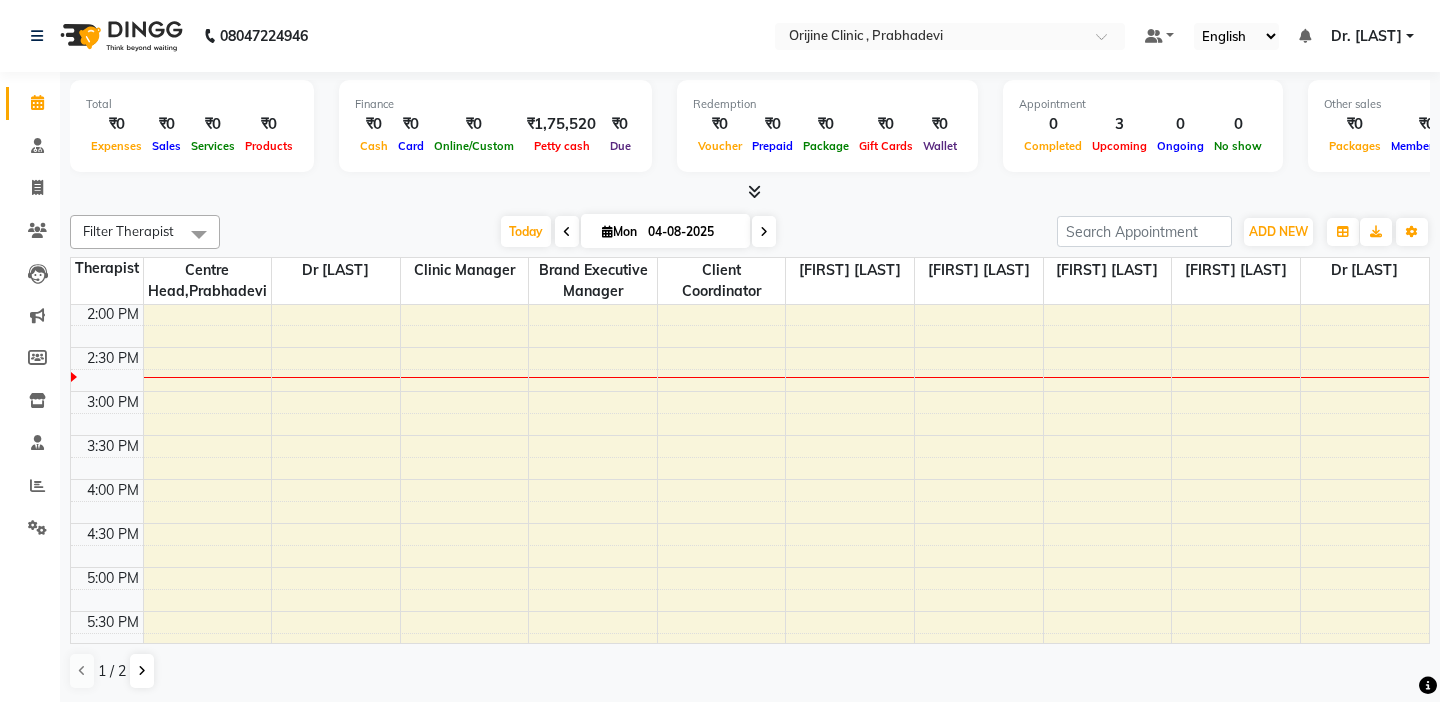 click at bounding box center (607, 231) 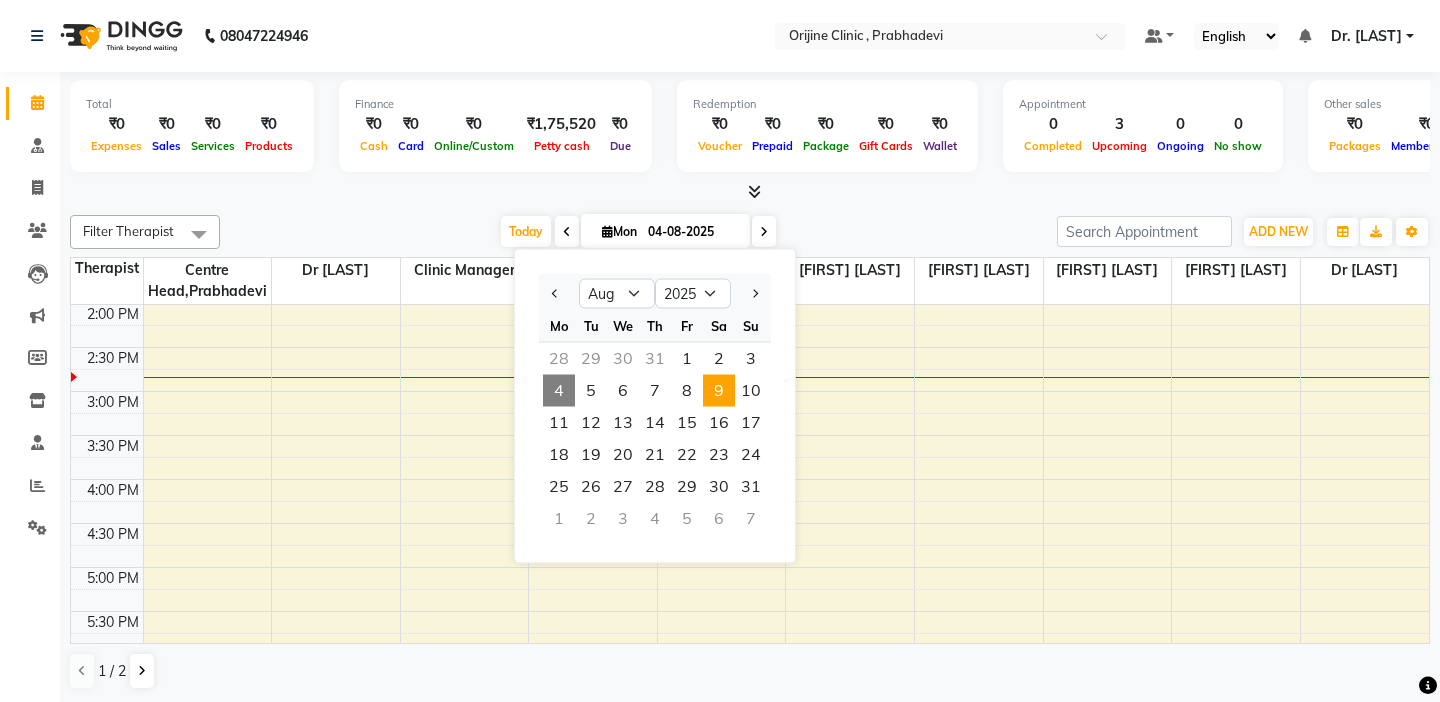 click on "9" at bounding box center [719, 391] 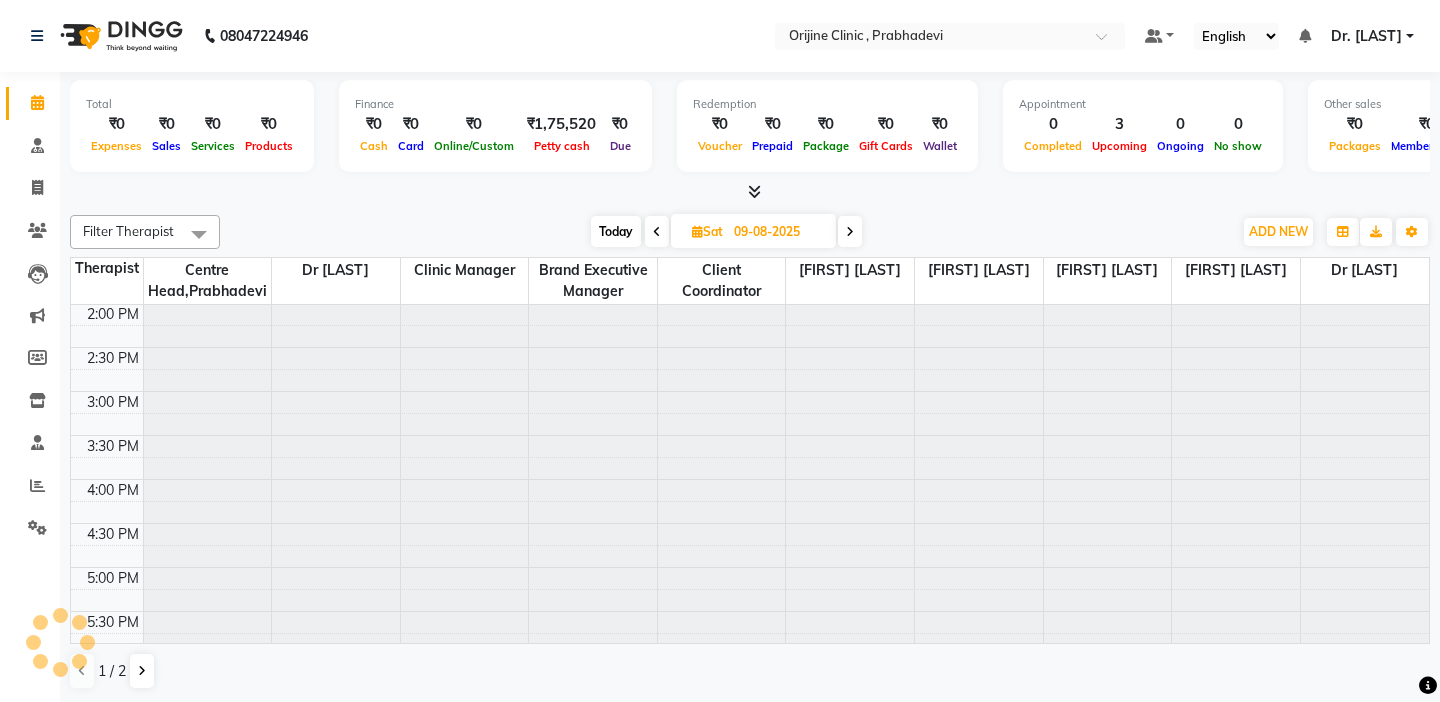 scroll, scrollTop: 0, scrollLeft: 0, axis: both 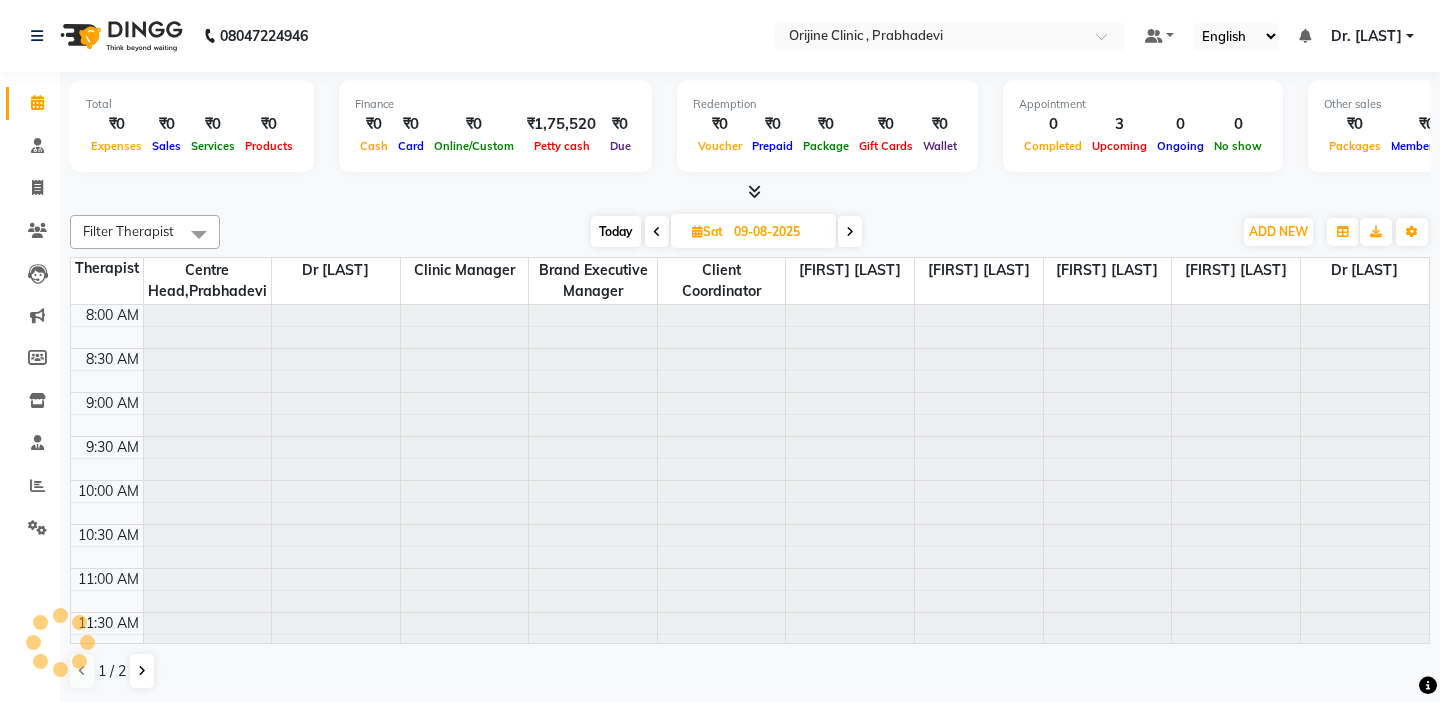click at bounding box center [107, 337] 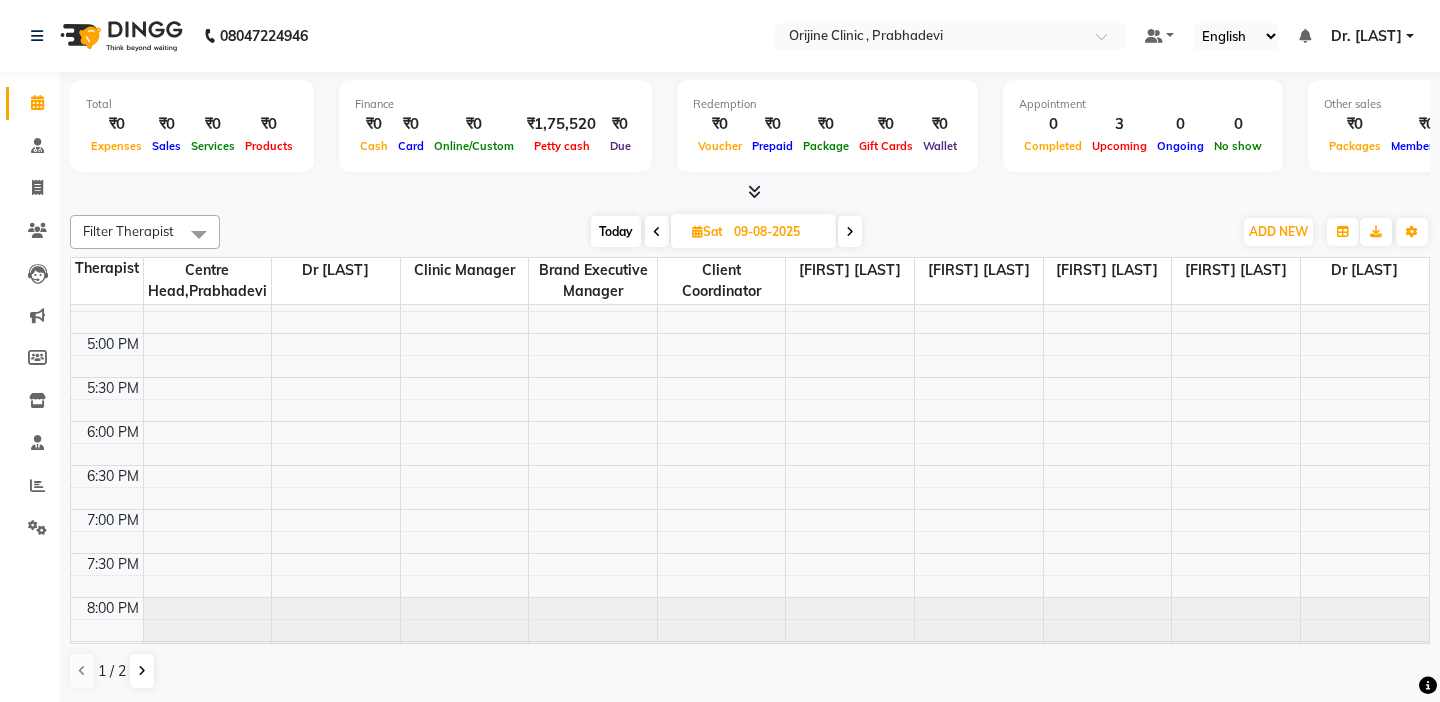 scroll, scrollTop: 803, scrollLeft: 0, axis: vertical 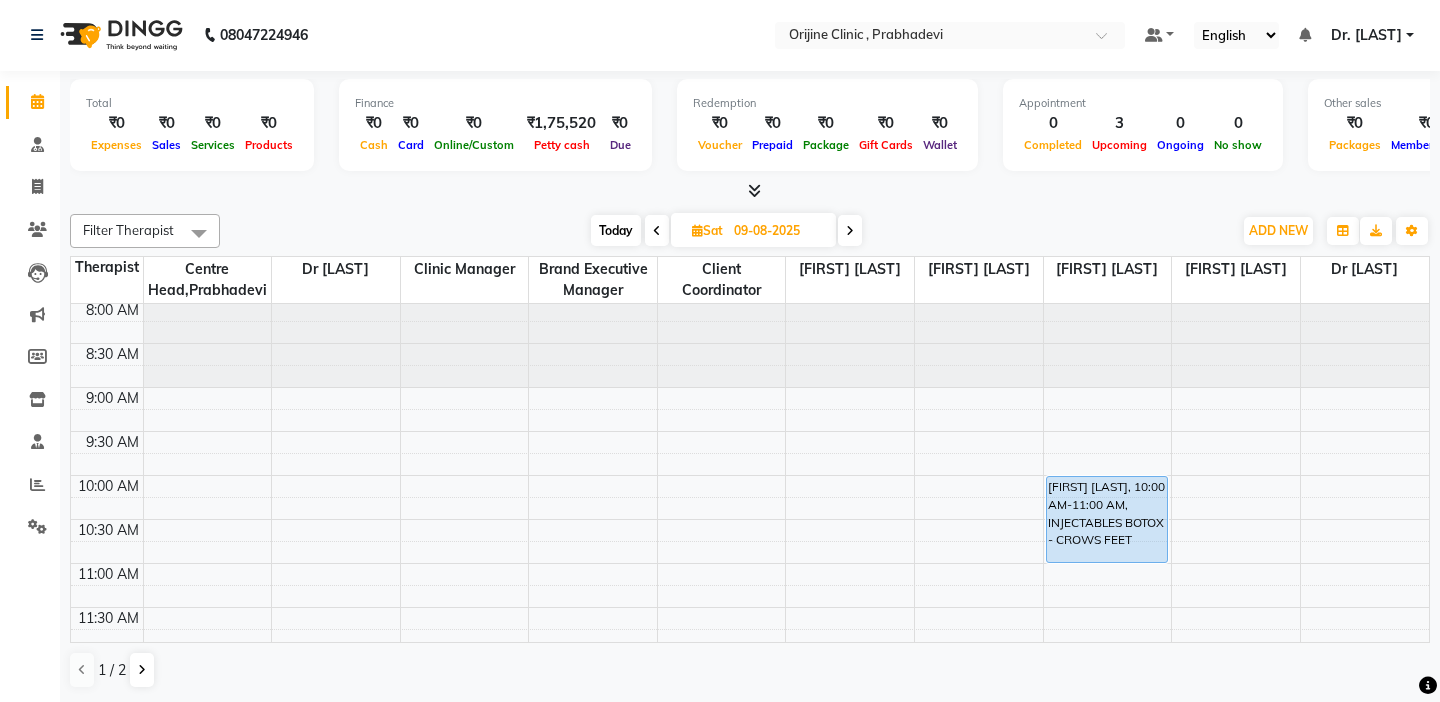 click at bounding box center (850, 230) 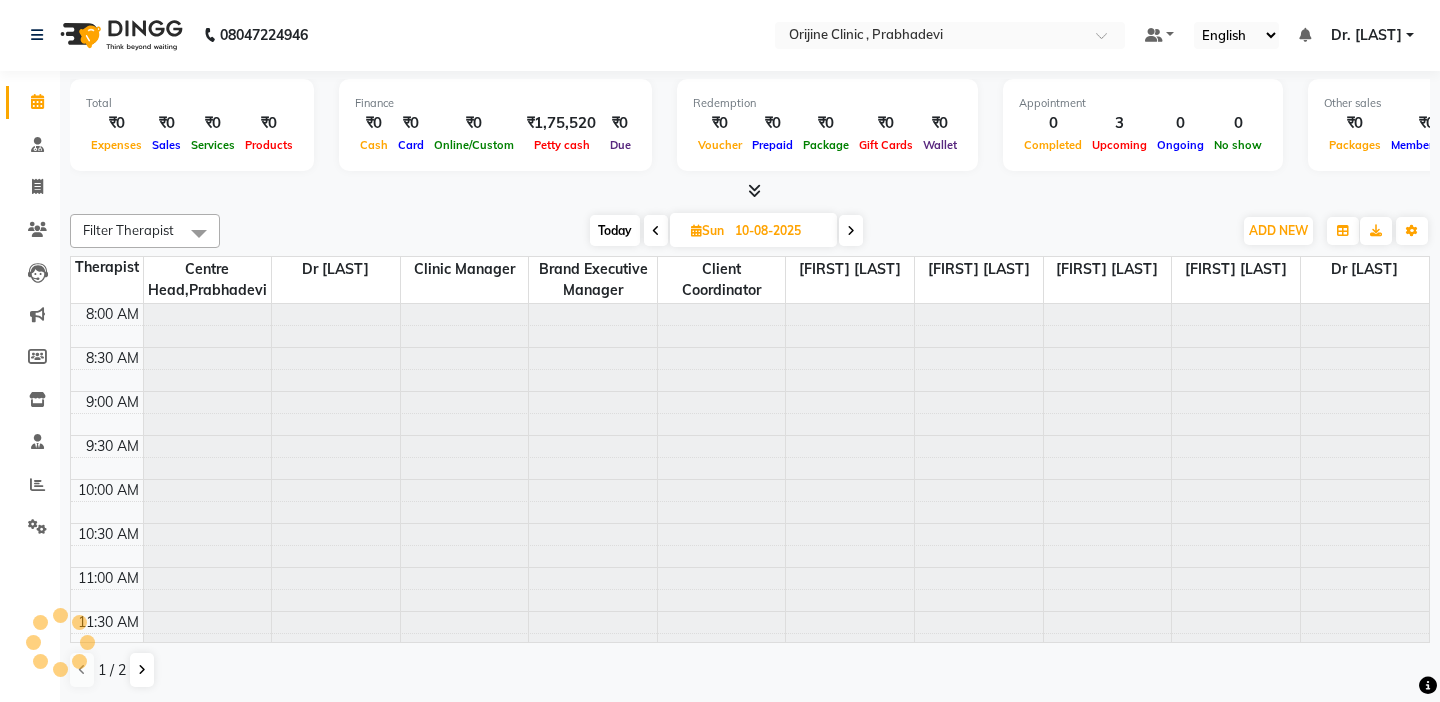 scroll, scrollTop: 529, scrollLeft: 0, axis: vertical 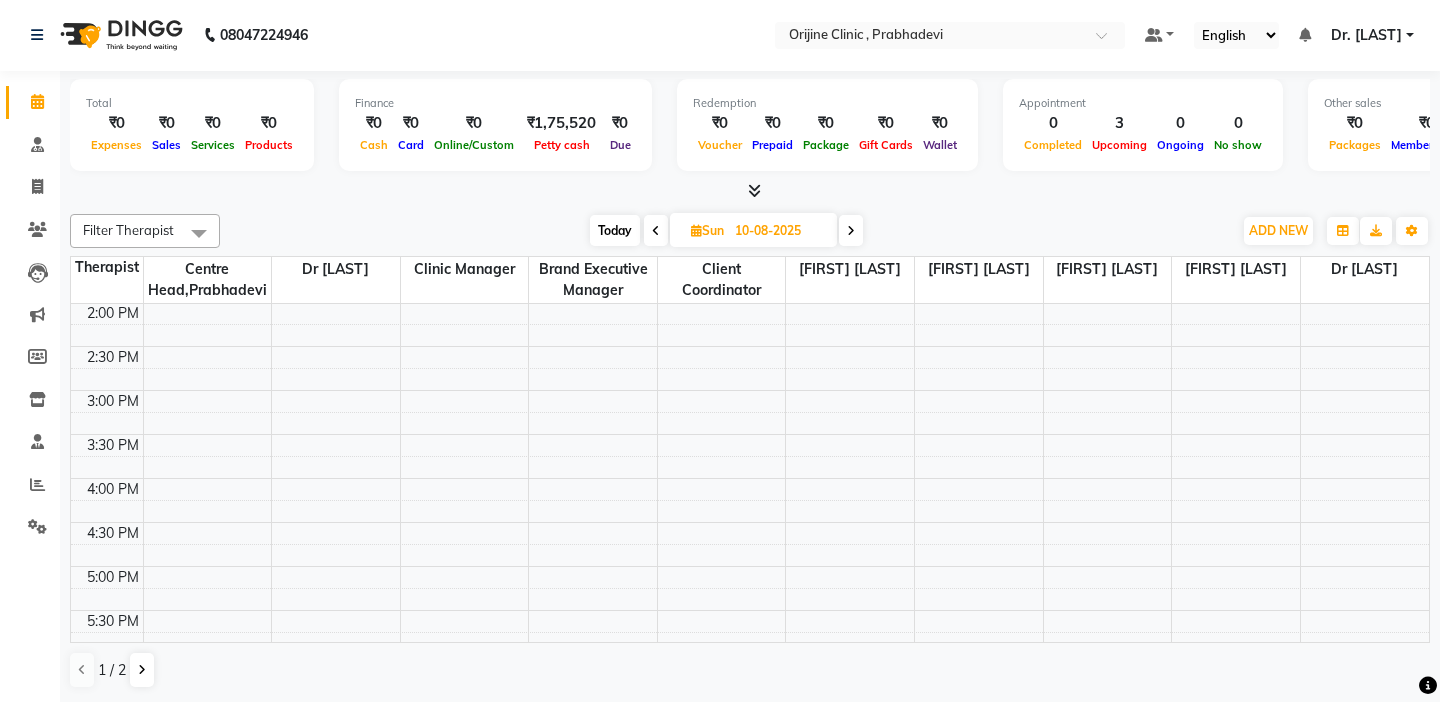 click at bounding box center [107, 335] 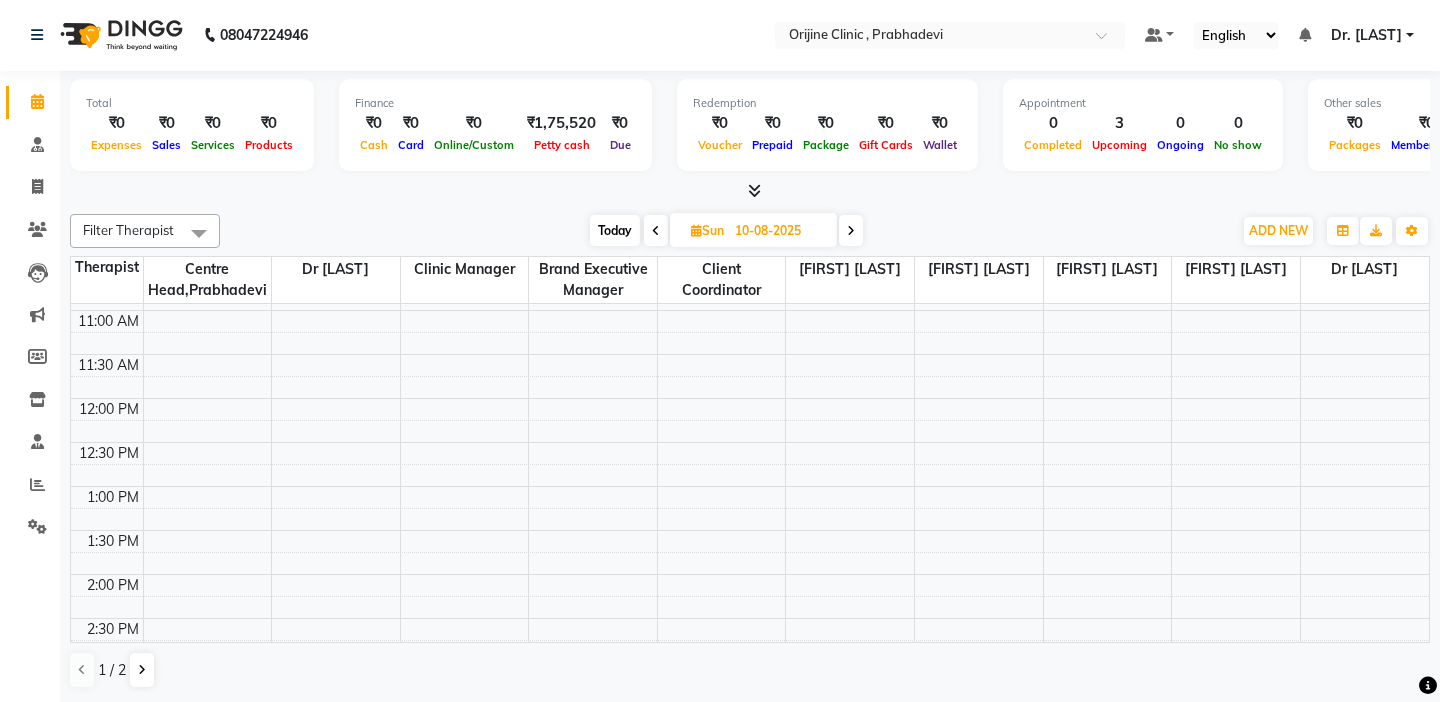 scroll, scrollTop: 249, scrollLeft: 0, axis: vertical 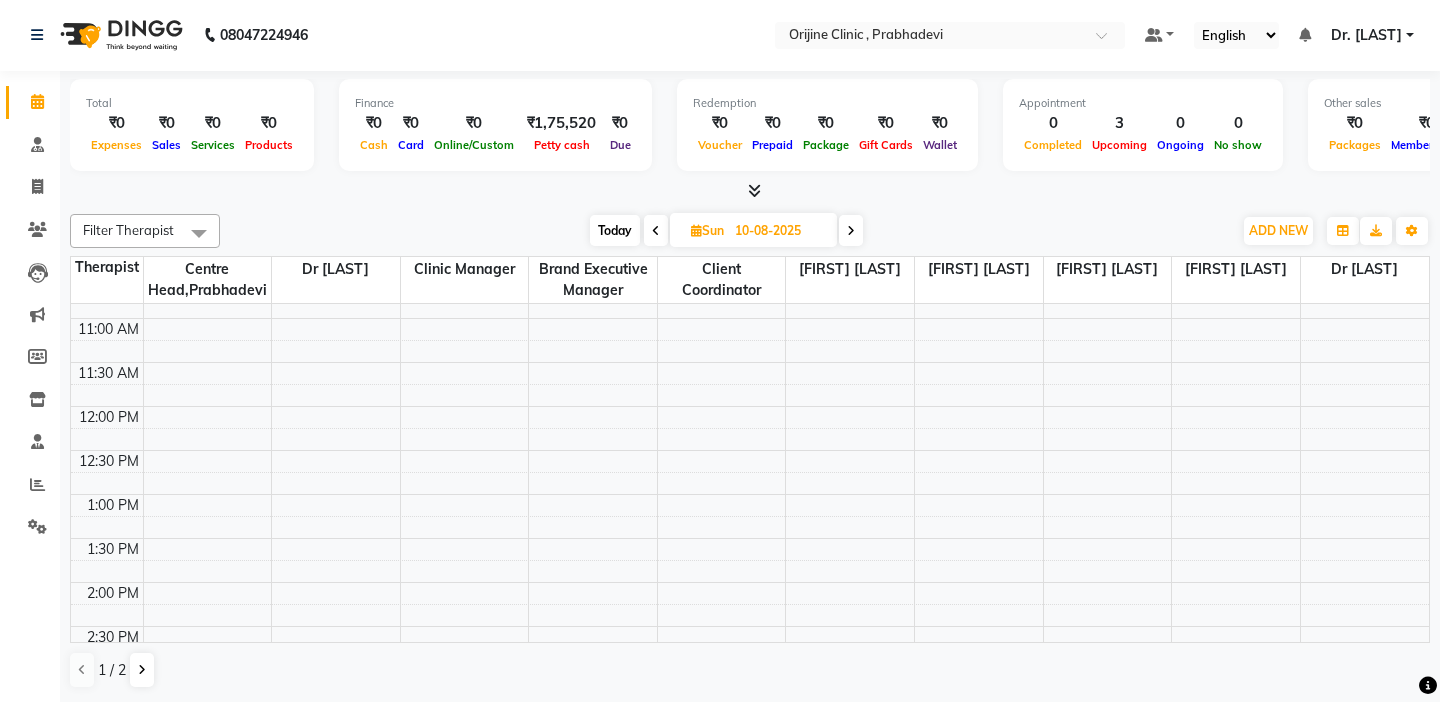 click at bounding box center (107, 351) 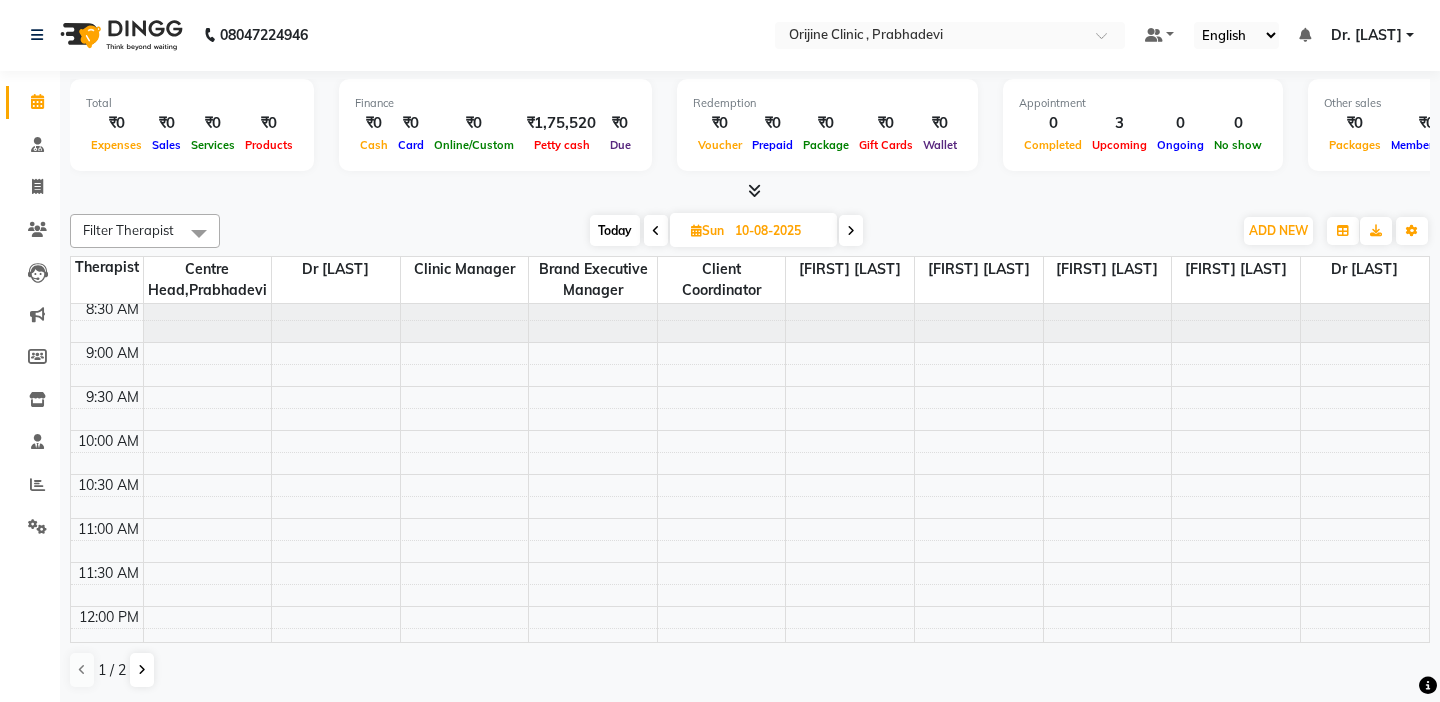 scroll, scrollTop: 0, scrollLeft: 0, axis: both 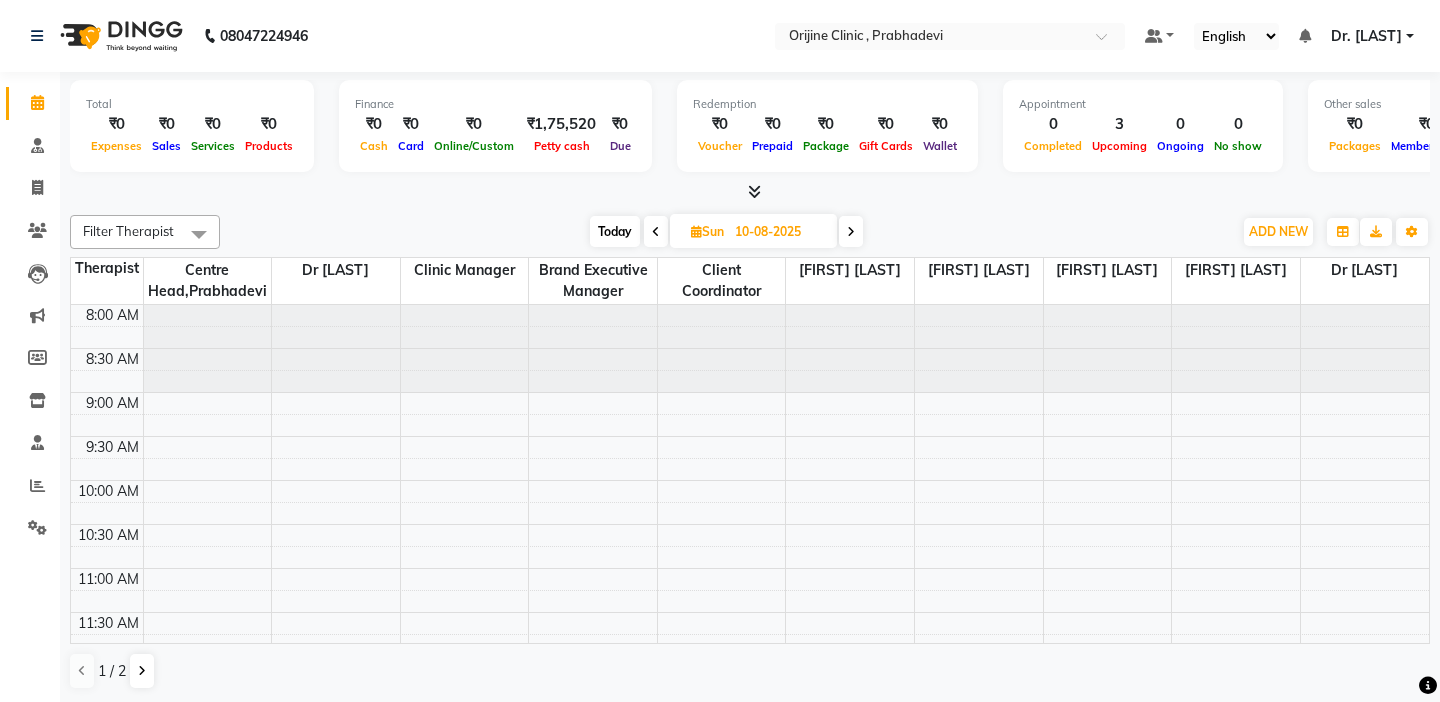 click at bounding box center [851, 232] 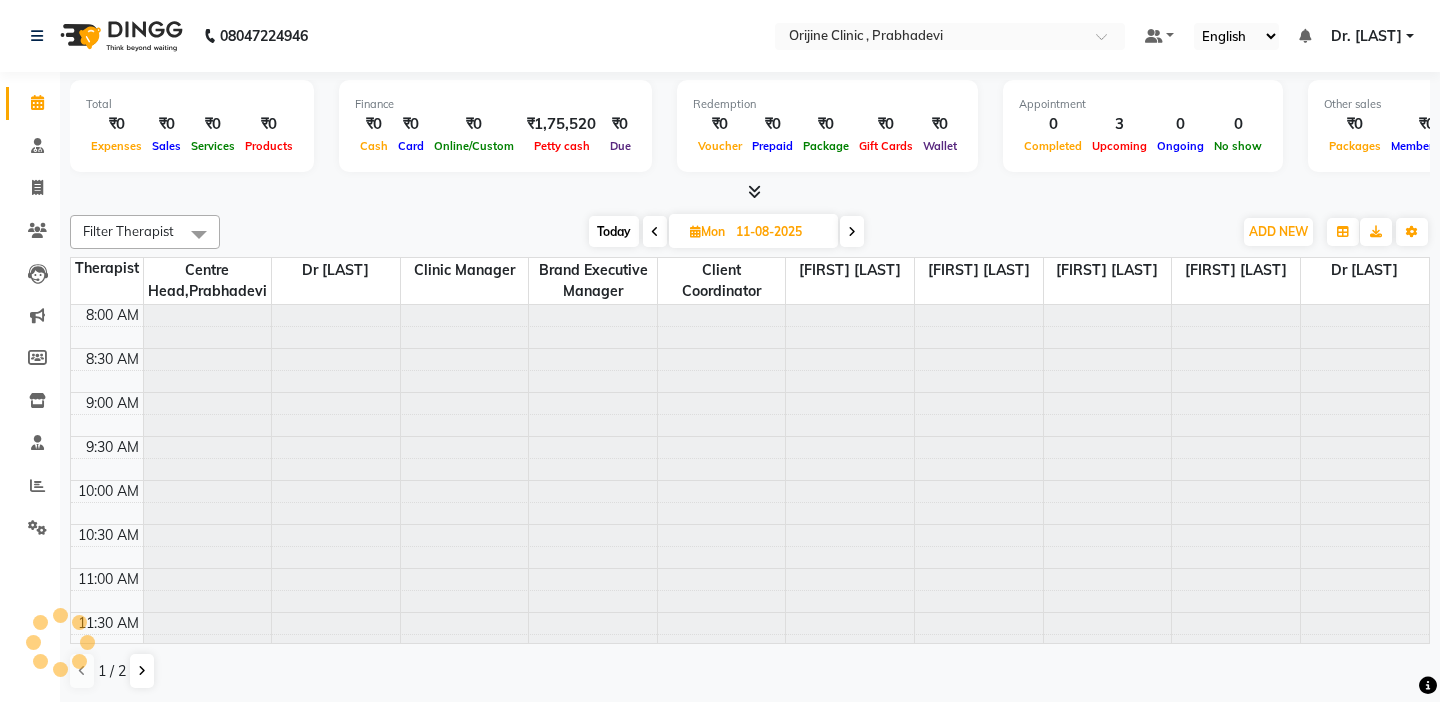 scroll, scrollTop: 529, scrollLeft: 0, axis: vertical 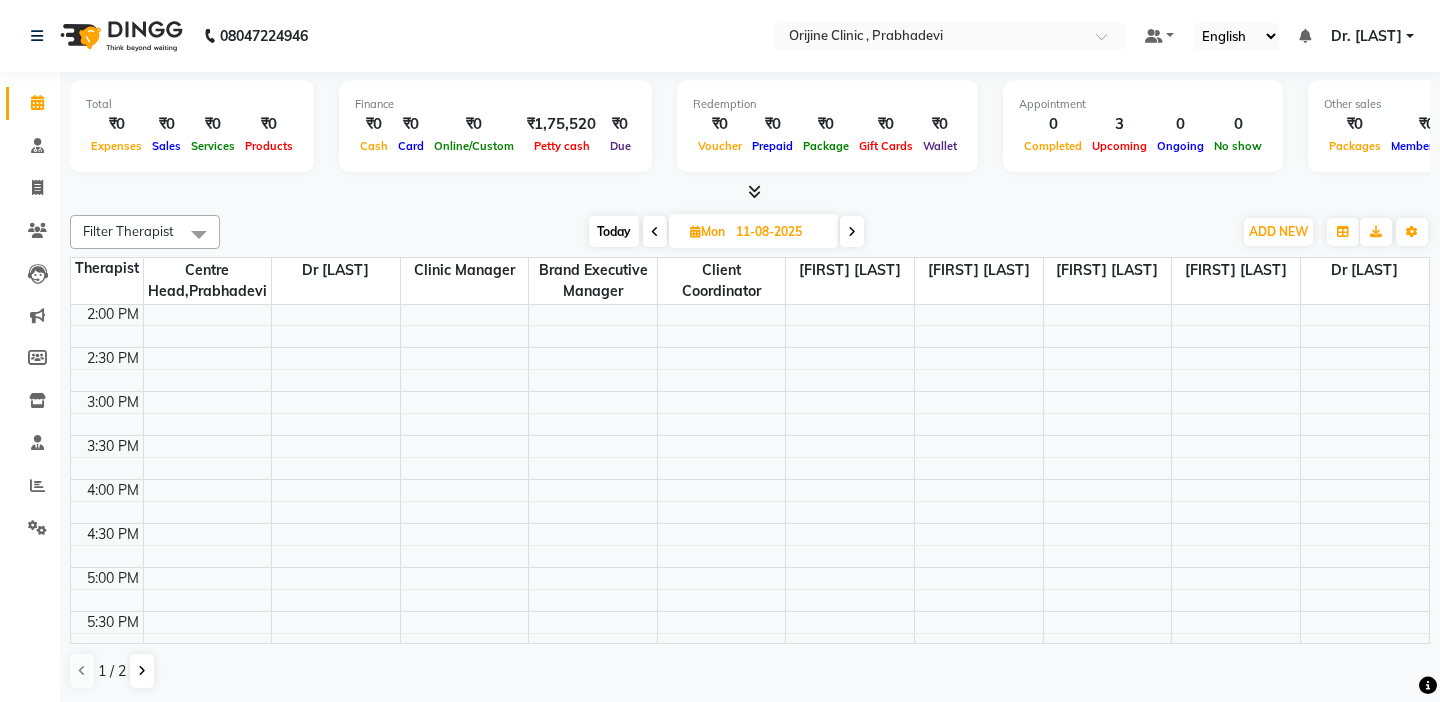 click at bounding box center (107, 336) 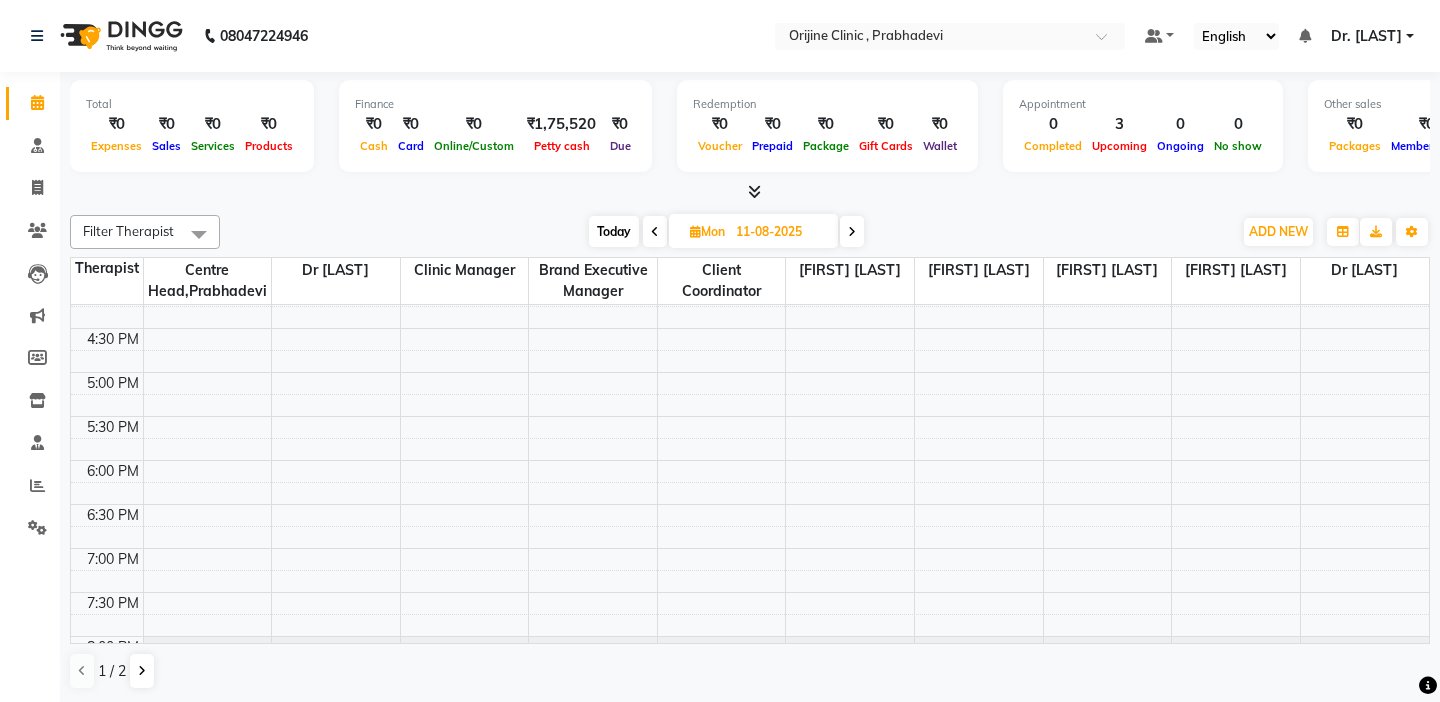 scroll, scrollTop: 798, scrollLeft: 0, axis: vertical 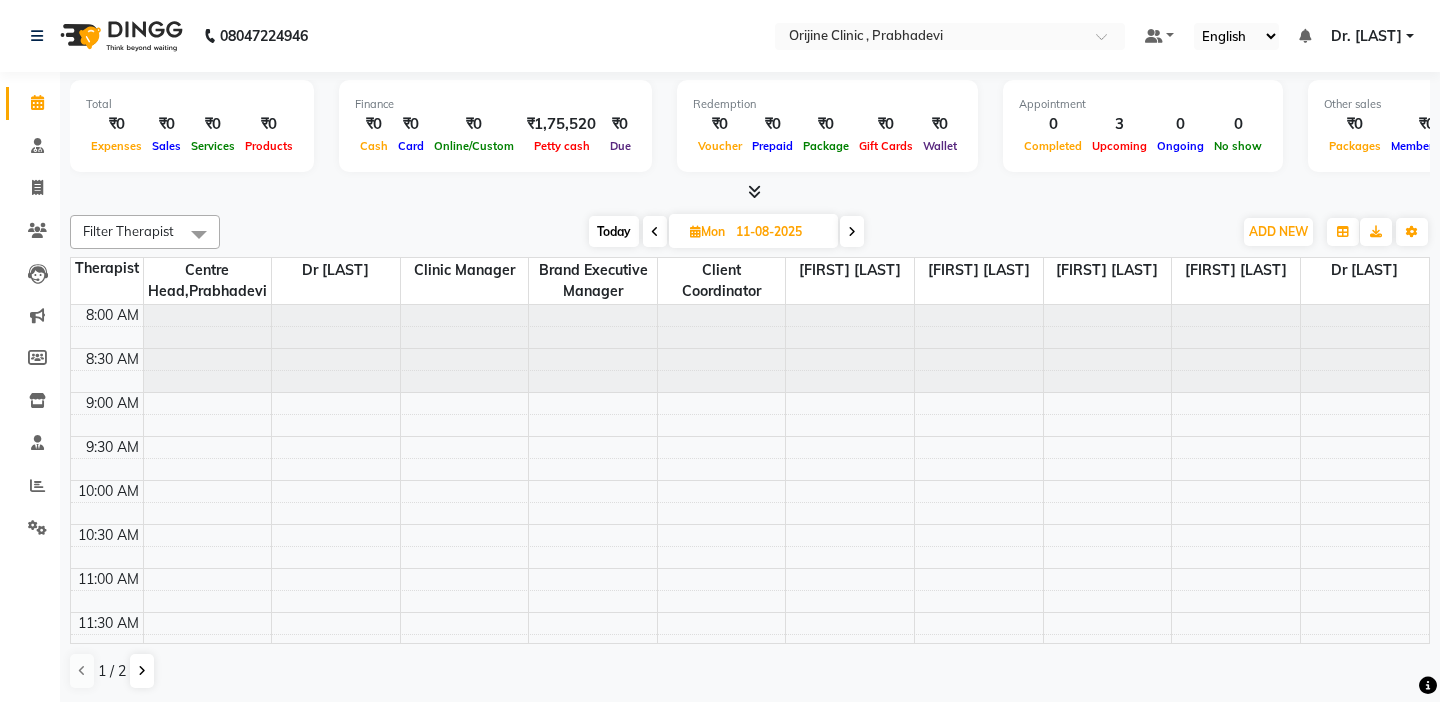 click at bounding box center [107, 337] 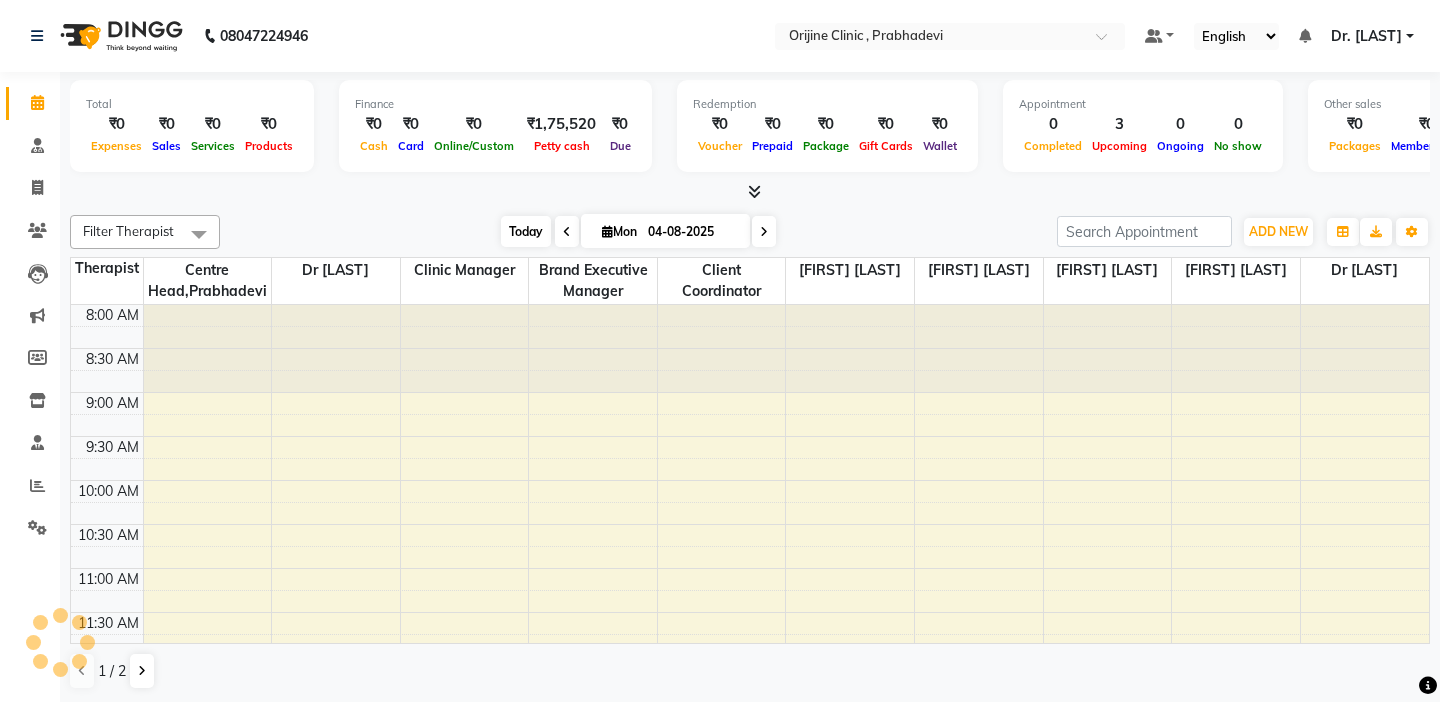 scroll, scrollTop: 529, scrollLeft: 0, axis: vertical 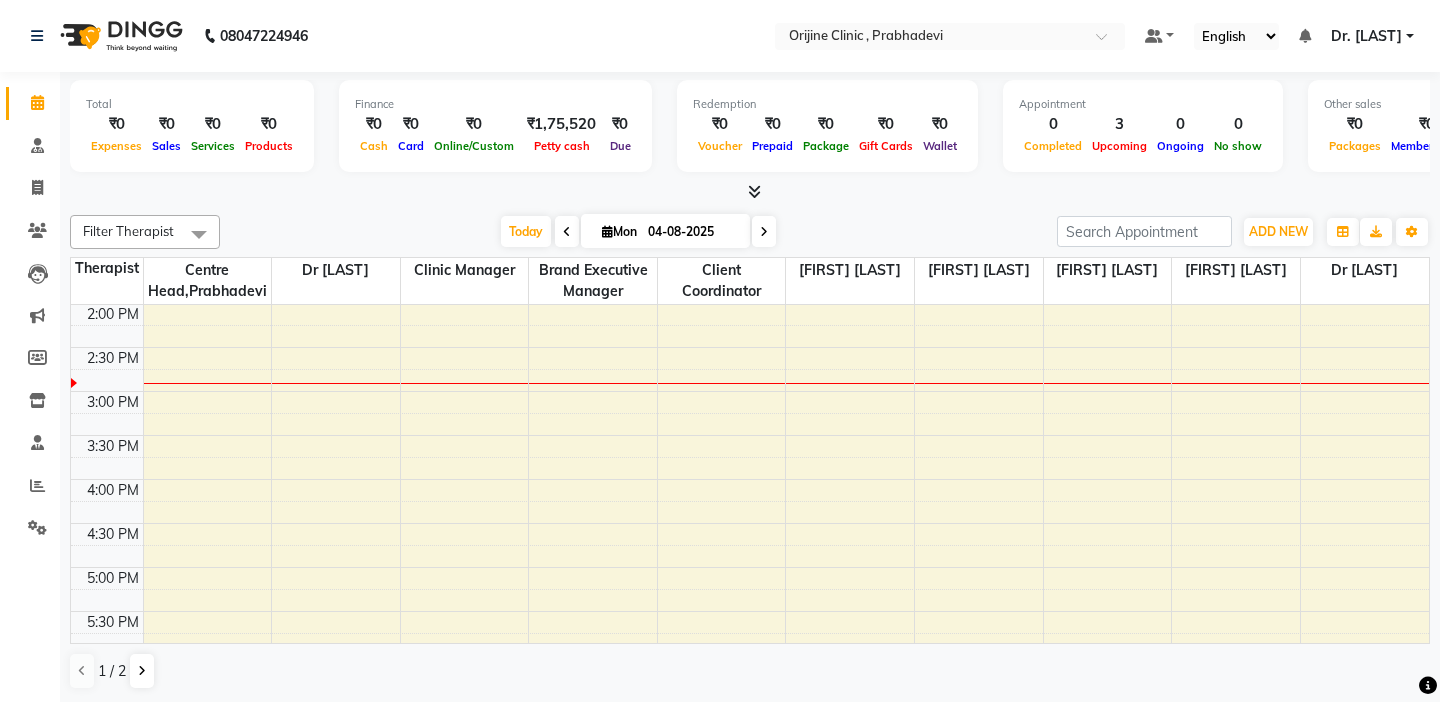 click on "Total  ₹0  Expenses ₹0  Sales ₹0  Services ₹0  Products Finance  ₹0  Cash ₹0  Card ₹0  Online/Custom ₹1,75,520 Petty cash ₹0 Due  Redemption  ₹0 Voucher ₹0 Prepaid ₹0 Package ₹0  Gift Cards ₹0  Wallet  Appointment  0 Completed 3 Upcoming 0 Ongoing 0 No show  Other sales  ₹0  Packages ₹0  Memberships ₹0  Vouchers ₹0  Prepaids ₹0  Gift Cards Filter Therapist Select All Ajit Singh Amita Jaiswal Anupriya KT Asrith A Brand Executive Manager Centre Head,Prabhadevi Client Coordinator Clinic Manager Dr Kritu Bhandari  Dr Ragini Parmar  Dr Yojana Pokarna  Heena  laxman Palav Today  Mon 04-08-2025 Toggle Dropdown Add Appointment Add Invoice Add Expense Add Attendance Add Client Add Transaction Toggle Dropdown Add Appointment Add Invoice Add Expense Add Attendance Add Client ADD NEW Toggle Dropdown Add Appointment Add Invoice Add Expense Add Attendance Add Client Add Transaction Filter Therapist Select All Ajit Singh Amita Jaiswal Anupriya KT Asrith A Brand Executive Manager Heena" 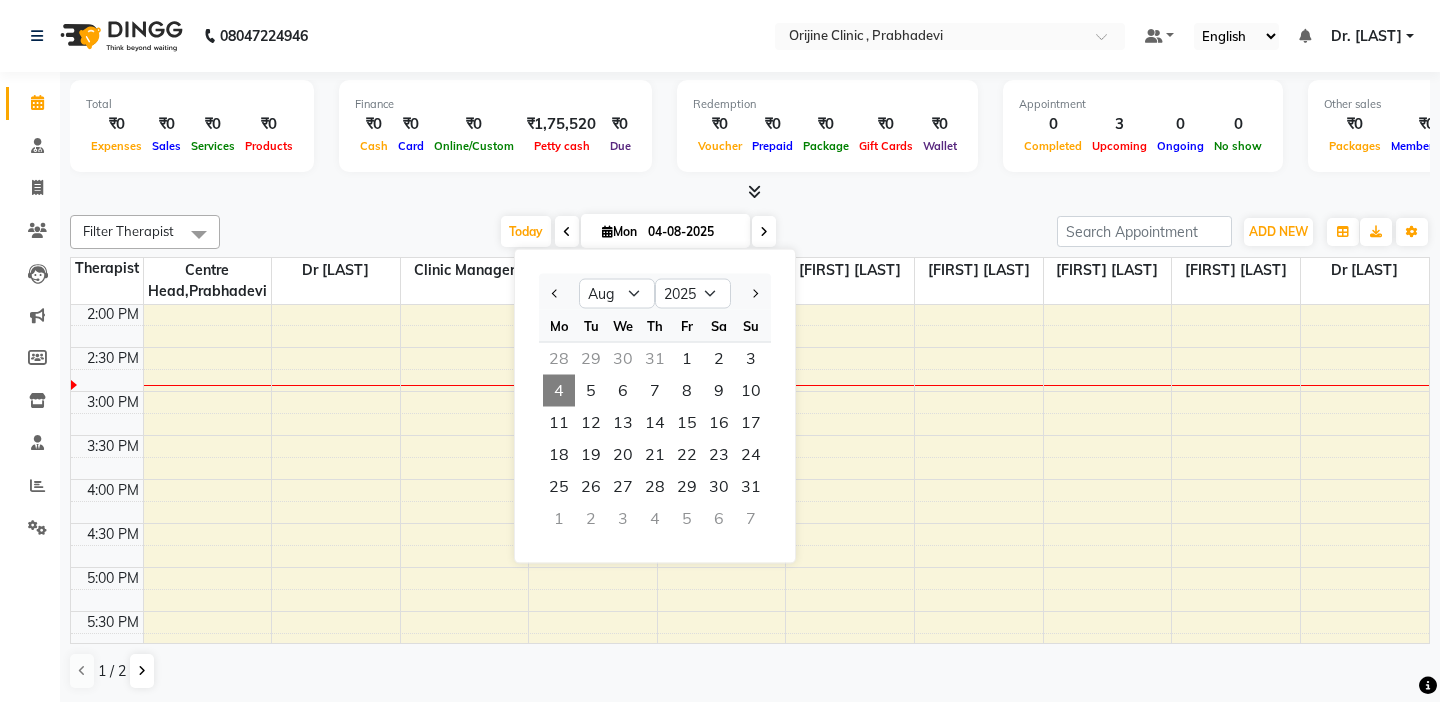 click at bounding box center (750, 192) 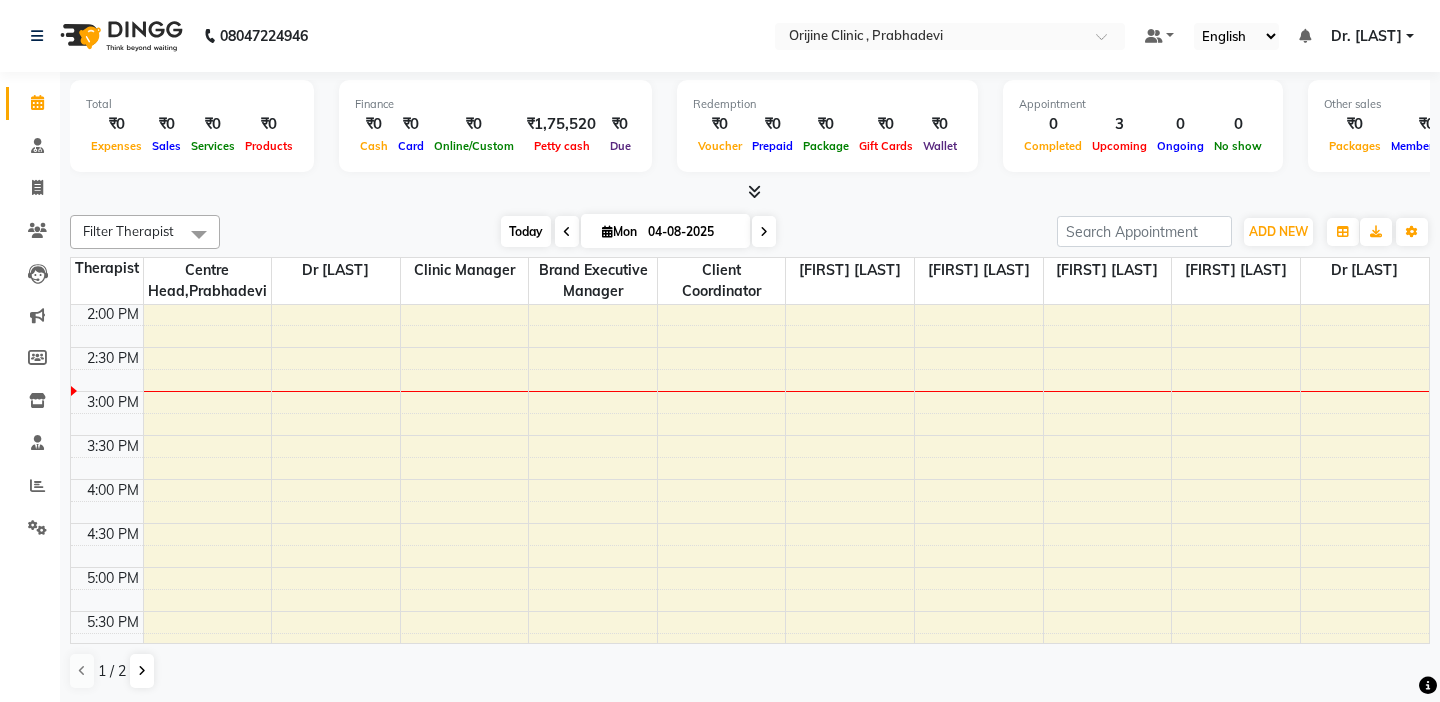 click on "Today" at bounding box center (526, 231) 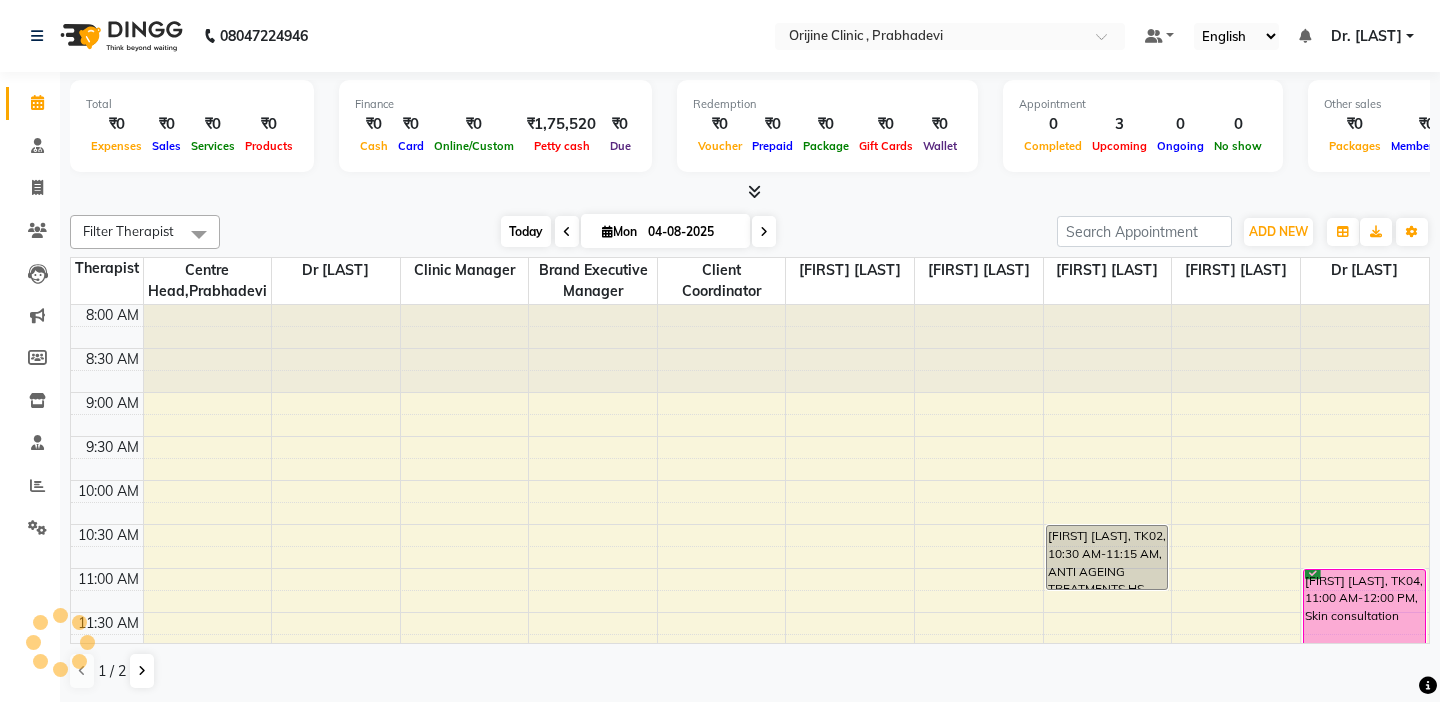 scroll, scrollTop: 617, scrollLeft: 0, axis: vertical 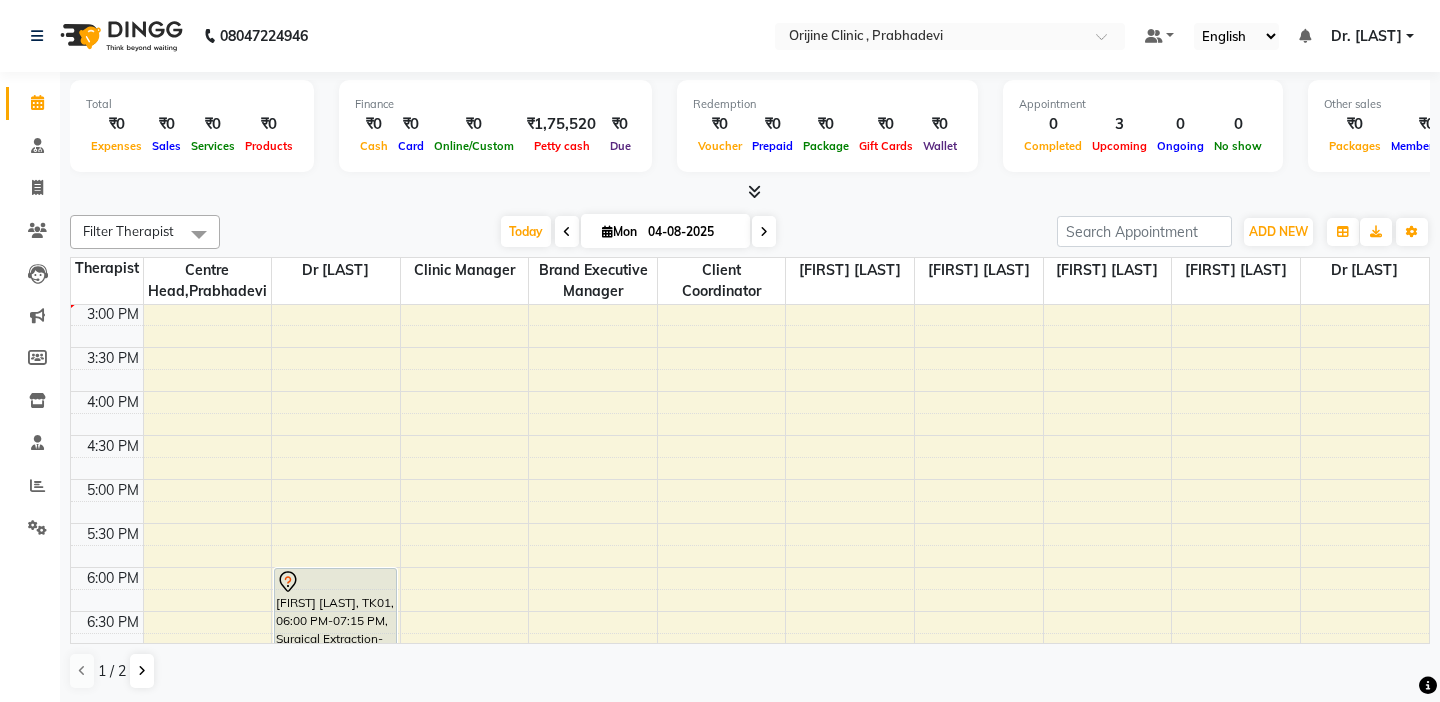 click at bounding box center (107, 336) 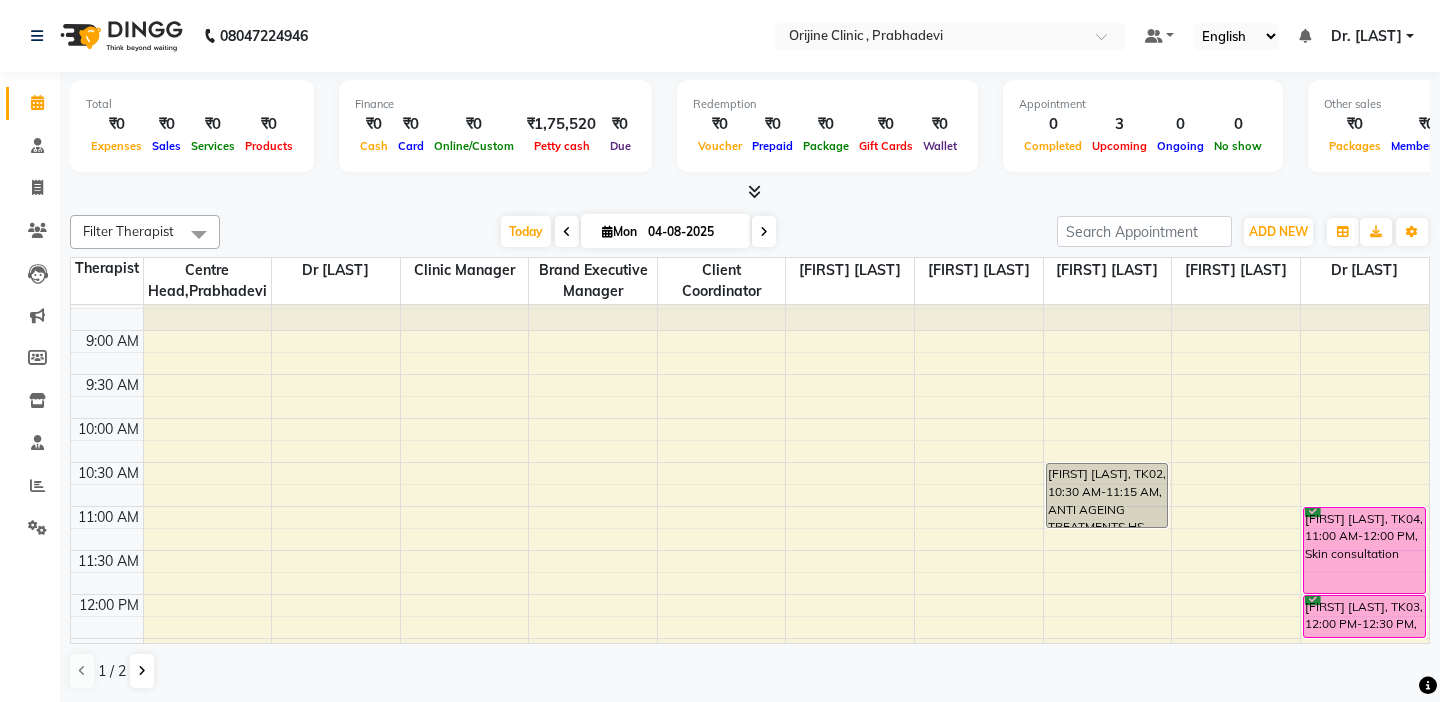 scroll, scrollTop: 17, scrollLeft: 0, axis: vertical 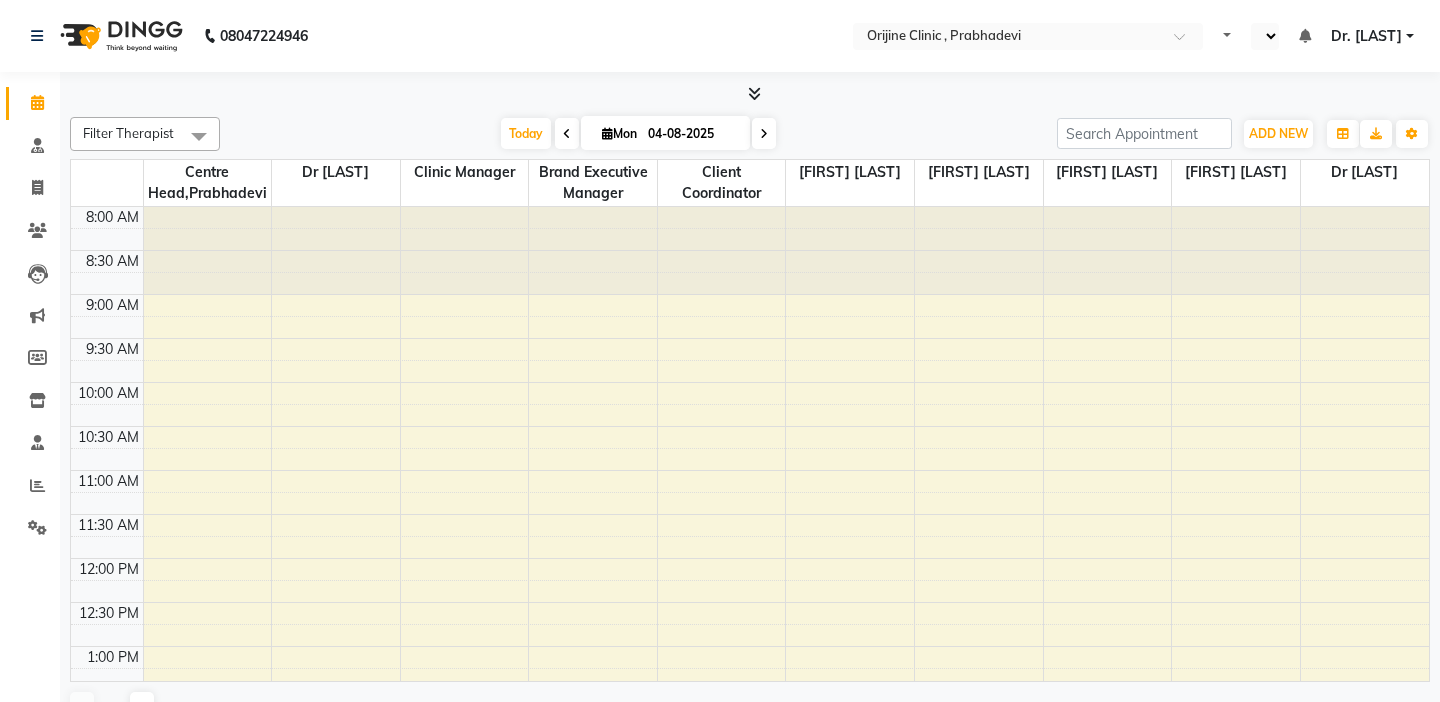 select on "en" 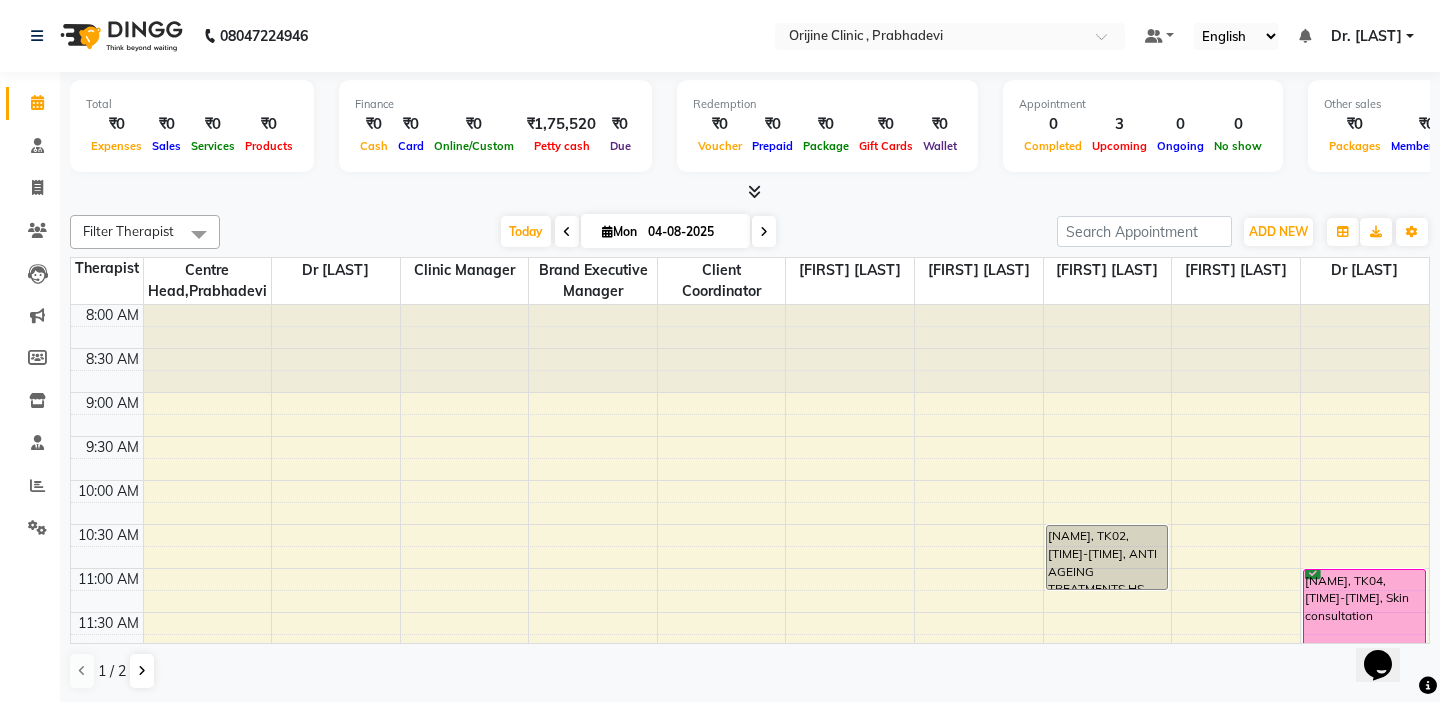 scroll, scrollTop: 0, scrollLeft: 0, axis: both 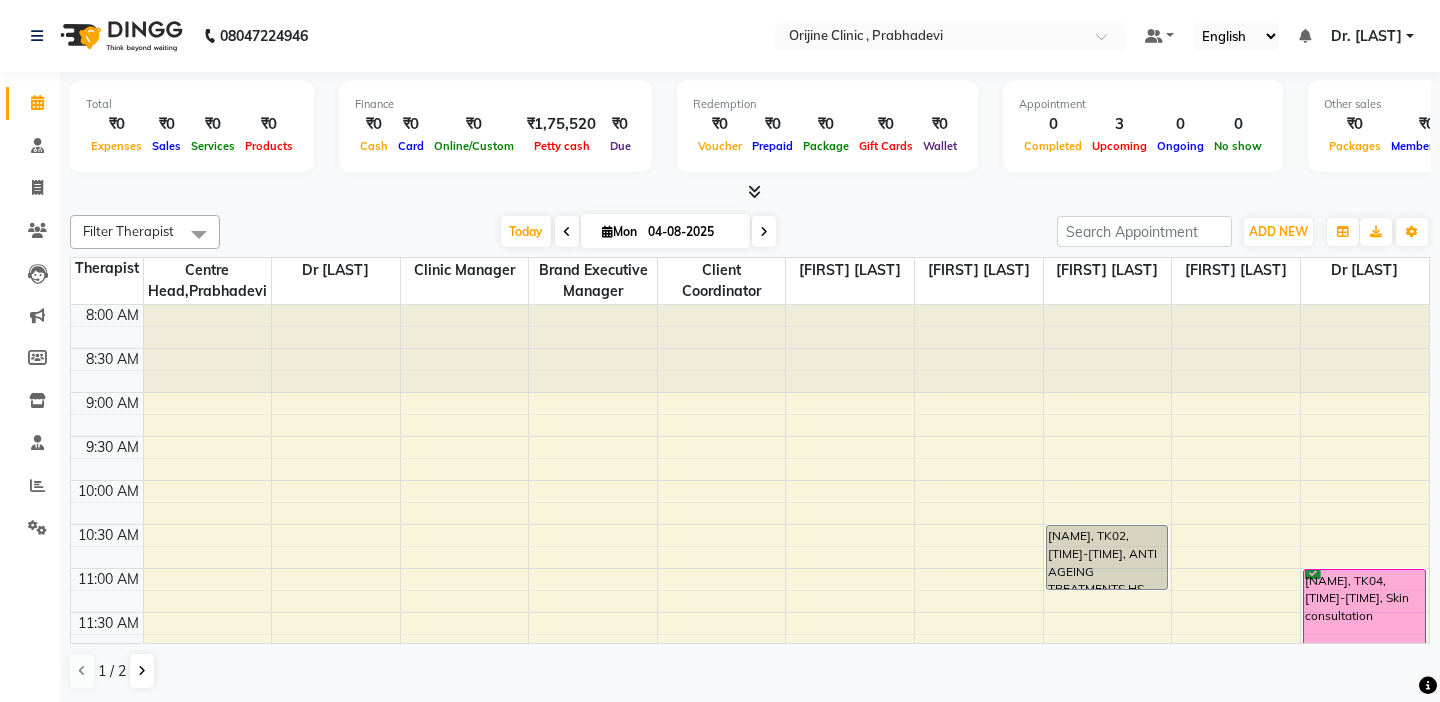 click at bounding box center (764, 231) 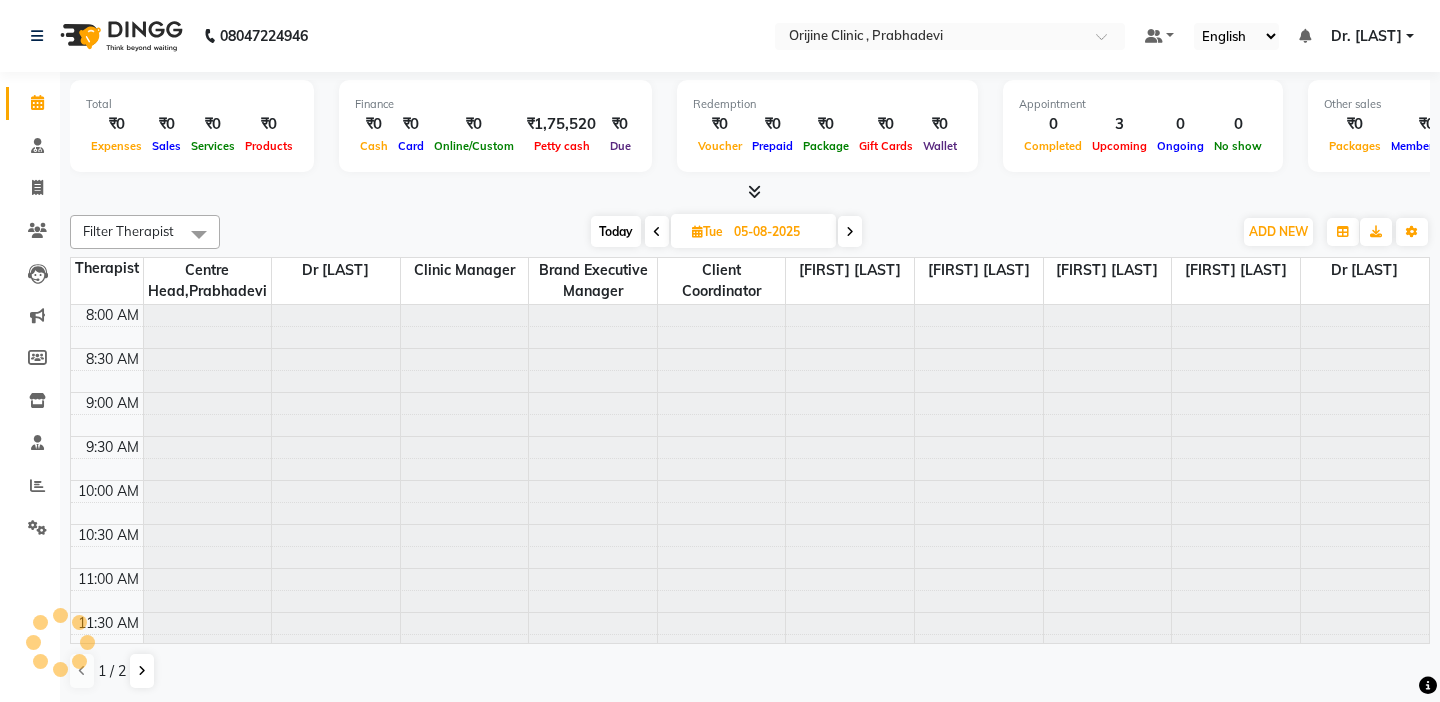 scroll, scrollTop: 617, scrollLeft: 0, axis: vertical 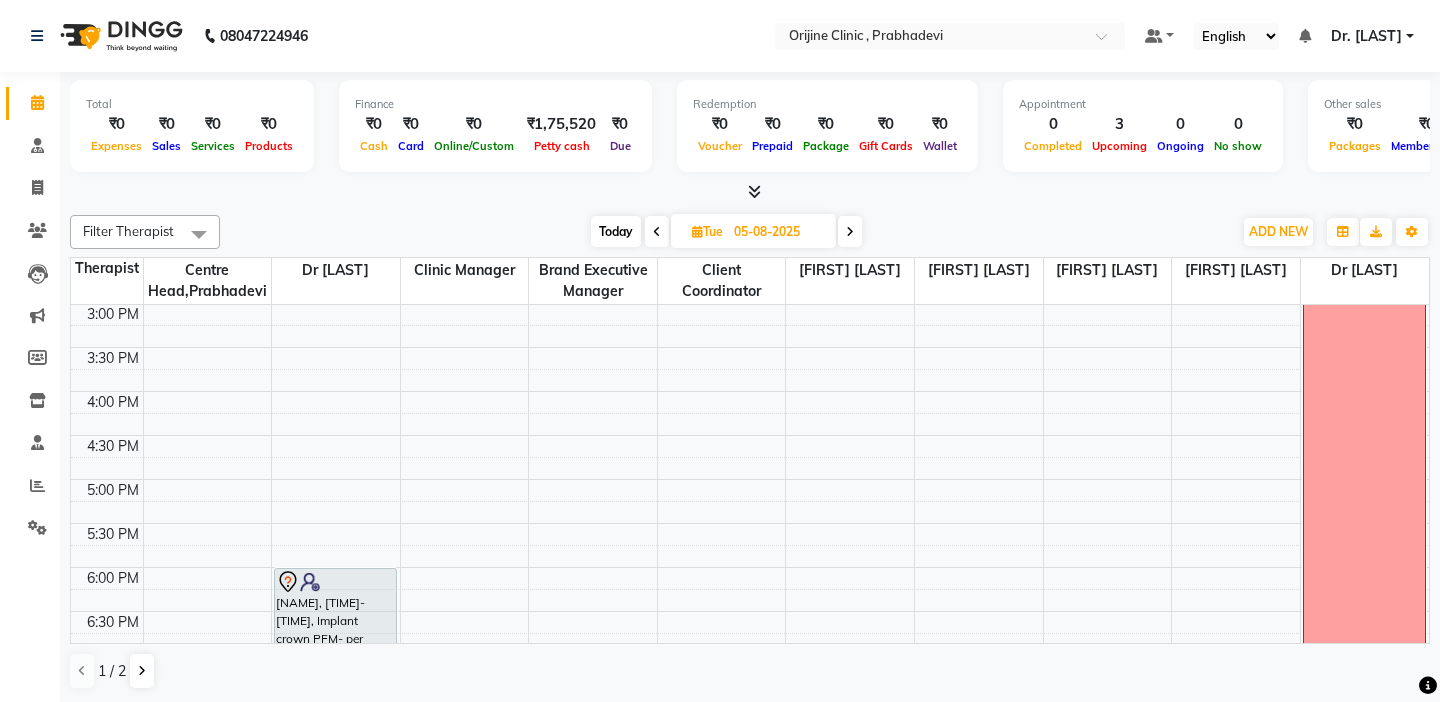click at bounding box center (107, 380) 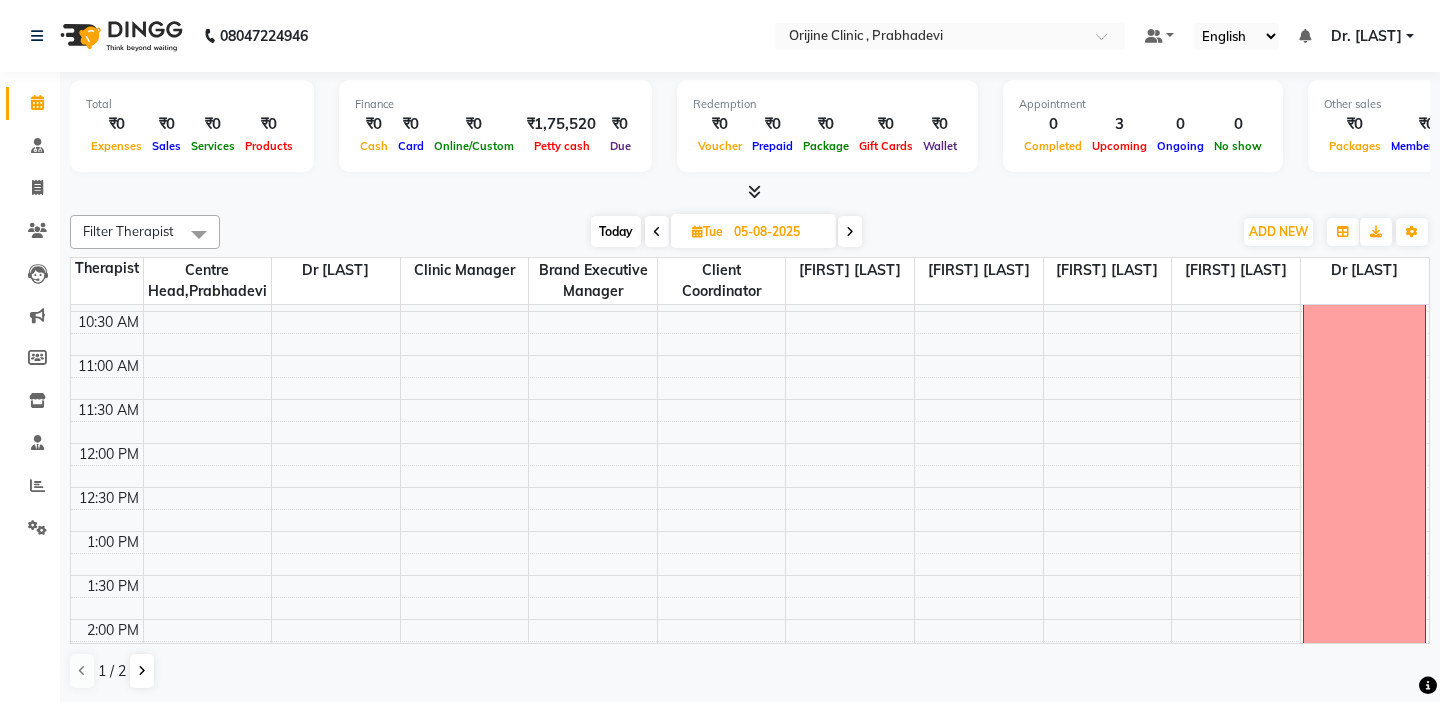 scroll, scrollTop: 177, scrollLeft: 0, axis: vertical 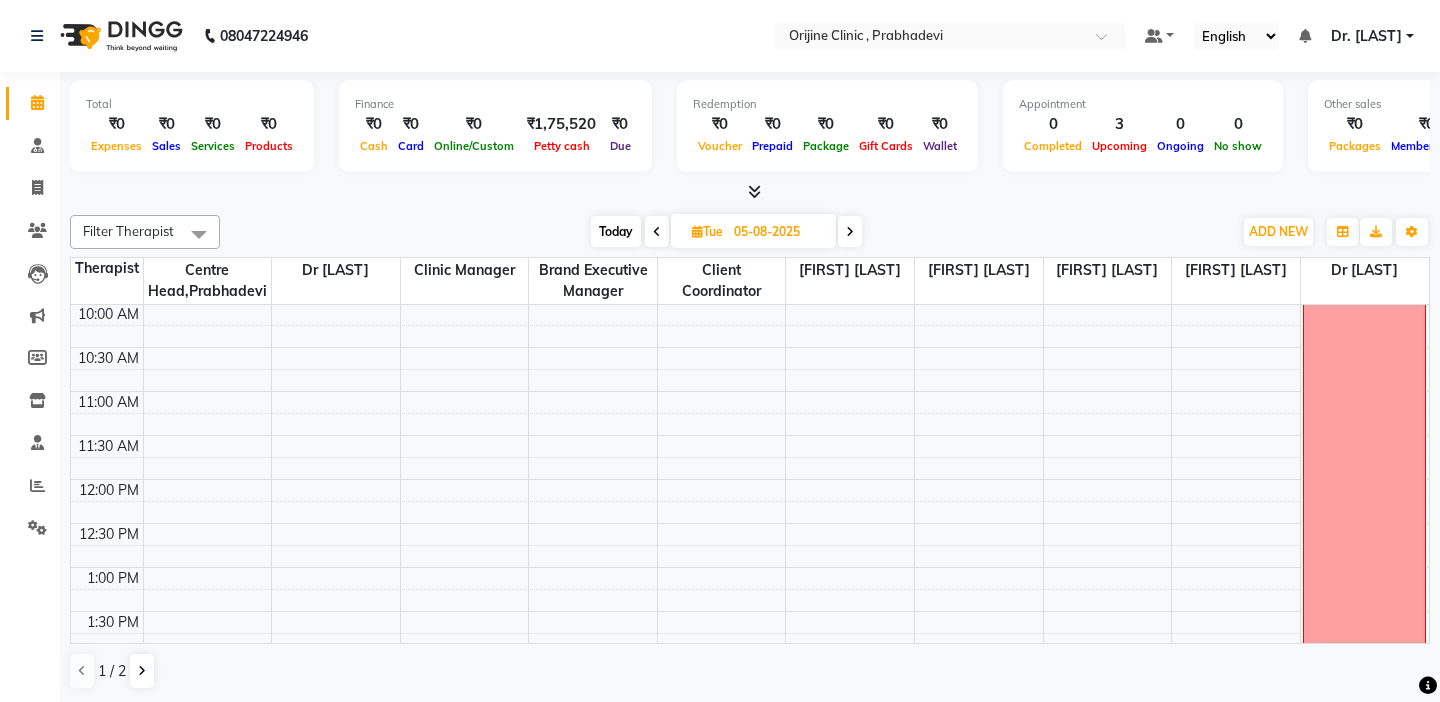 click at bounding box center [850, 231] 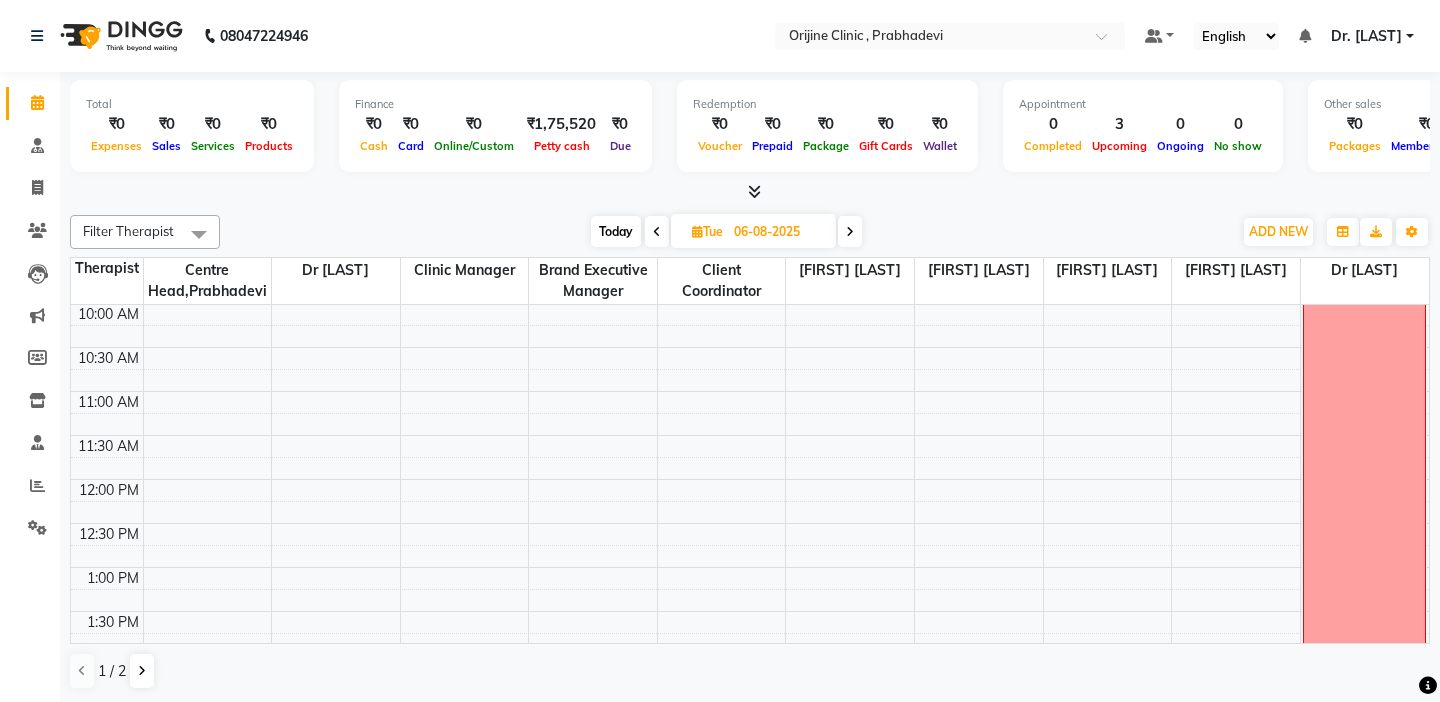 scroll, scrollTop: 617, scrollLeft: 0, axis: vertical 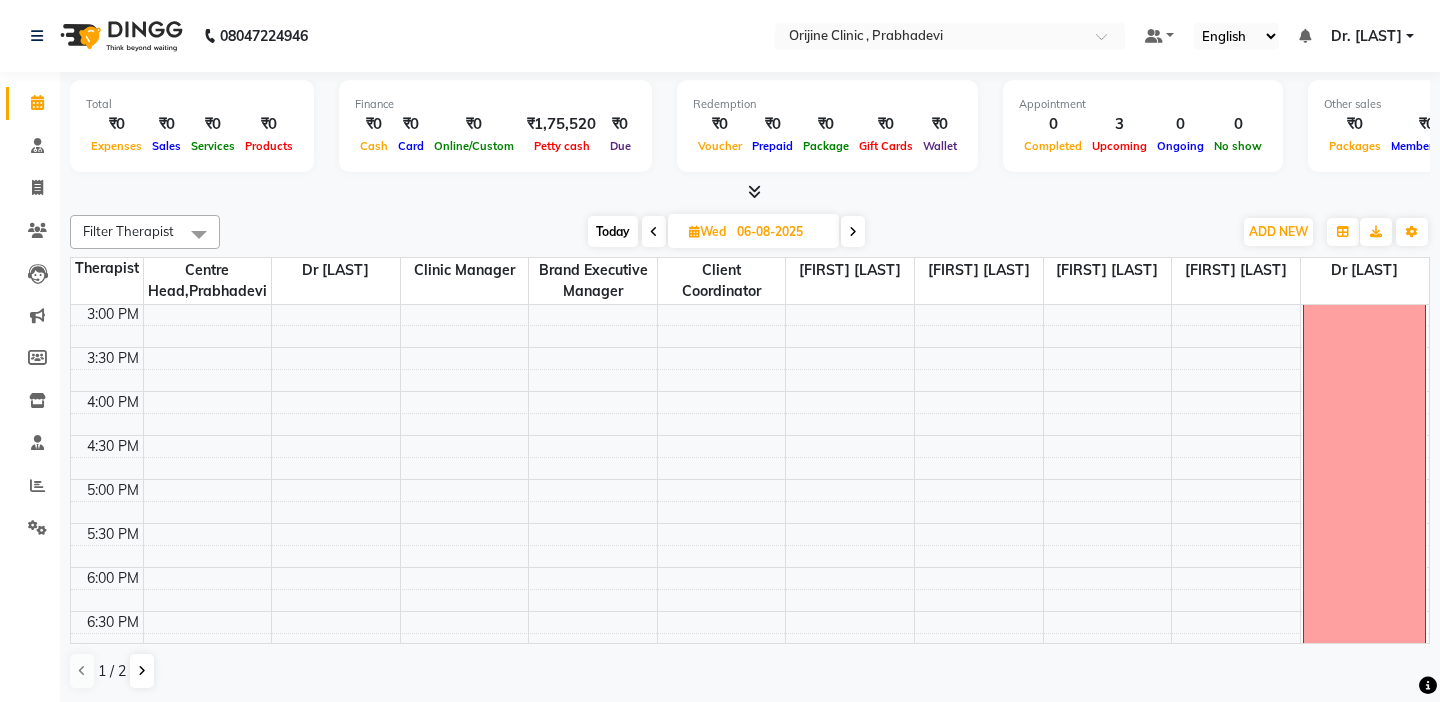 click at bounding box center [107, 380] 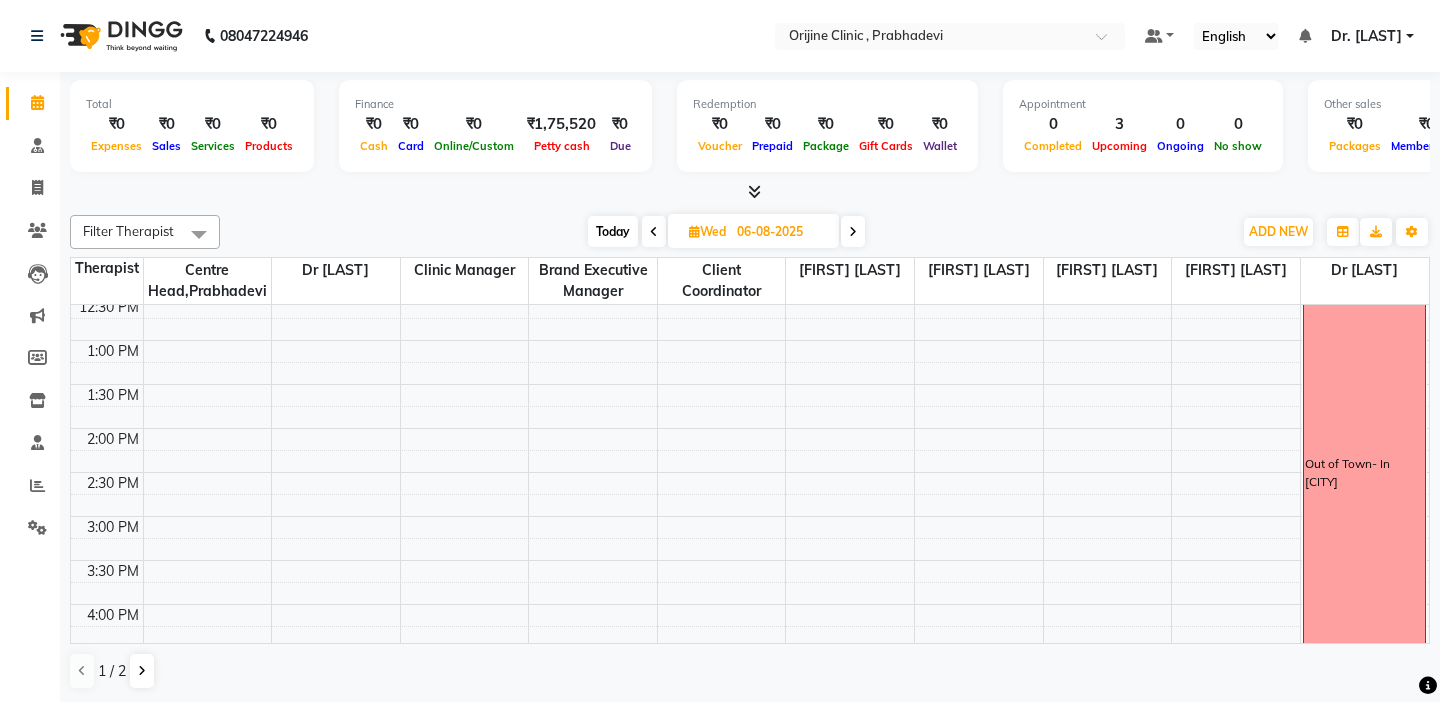 scroll, scrollTop: 360, scrollLeft: 0, axis: vertical 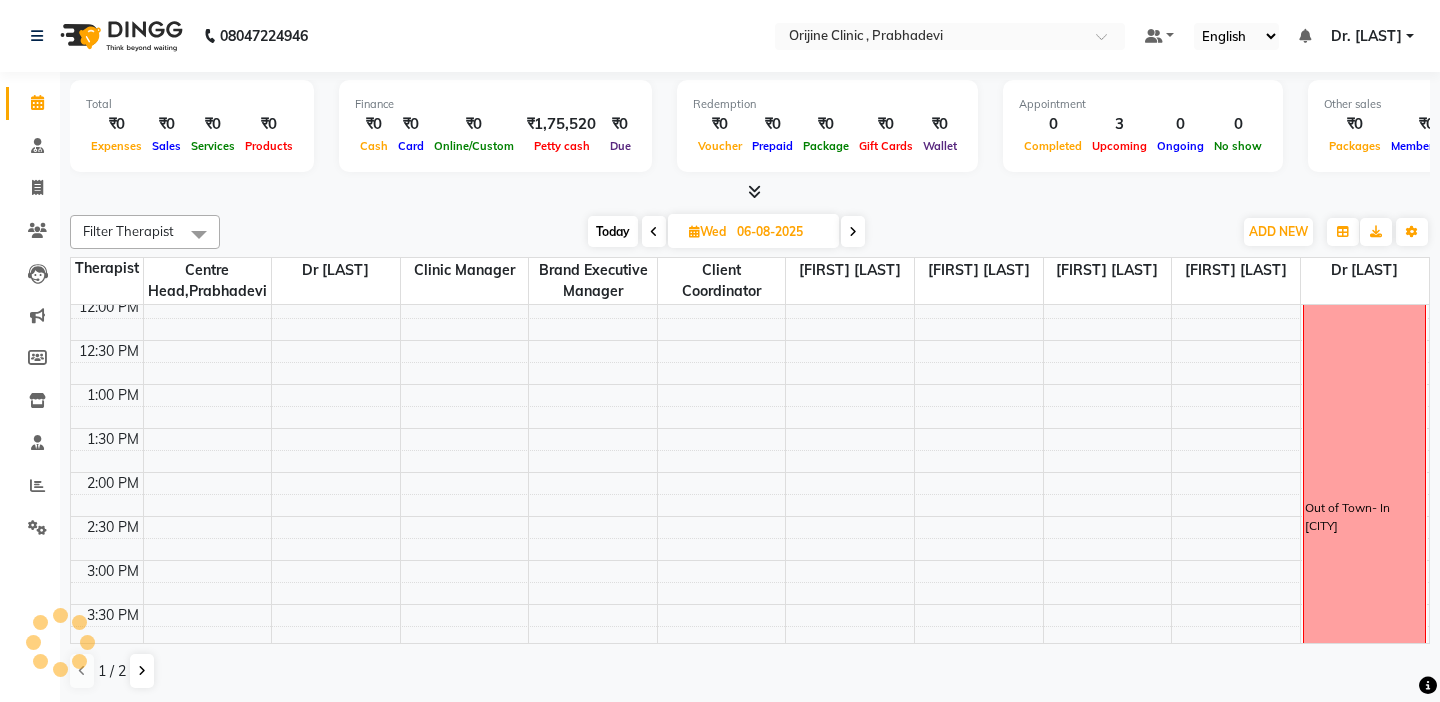 click on "Today" at bounding box center [613, 231] 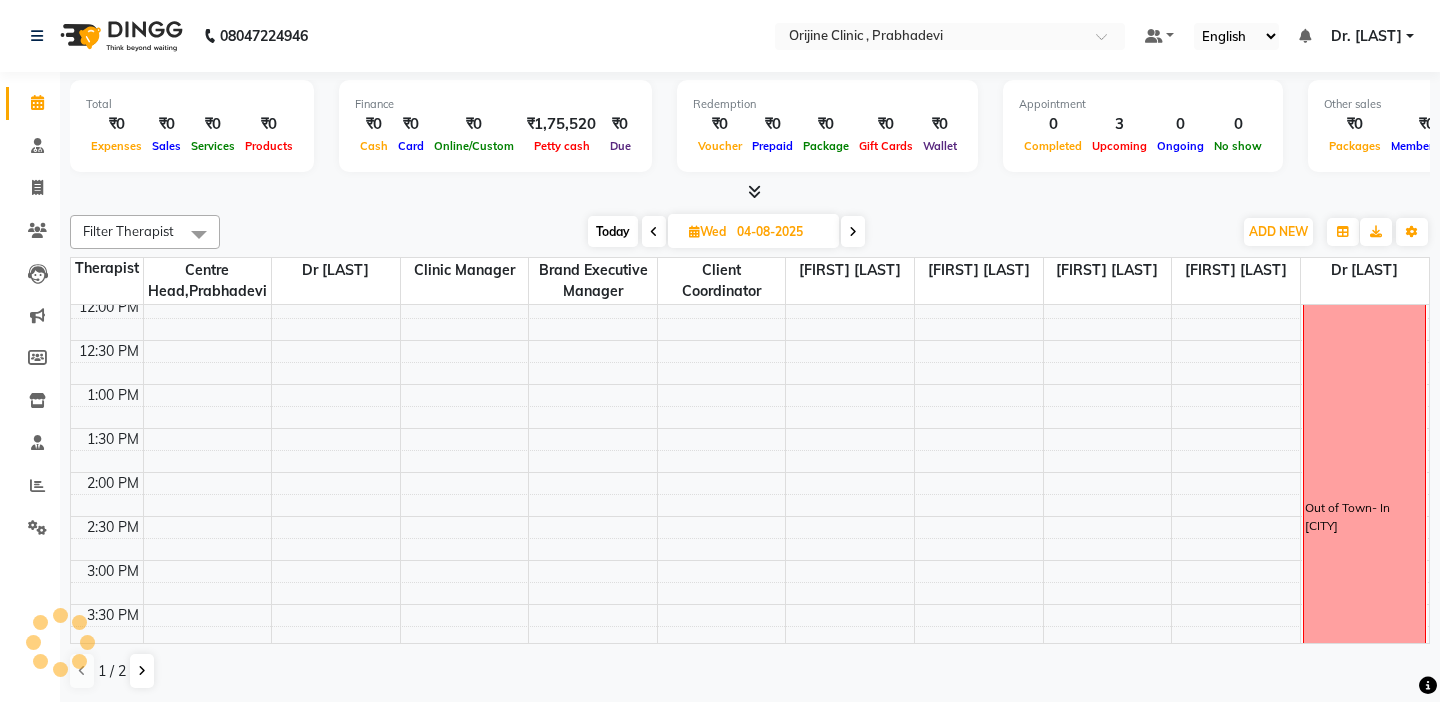 scroll, scrollTop: 617, scrollLeft: 0, axis: vertical 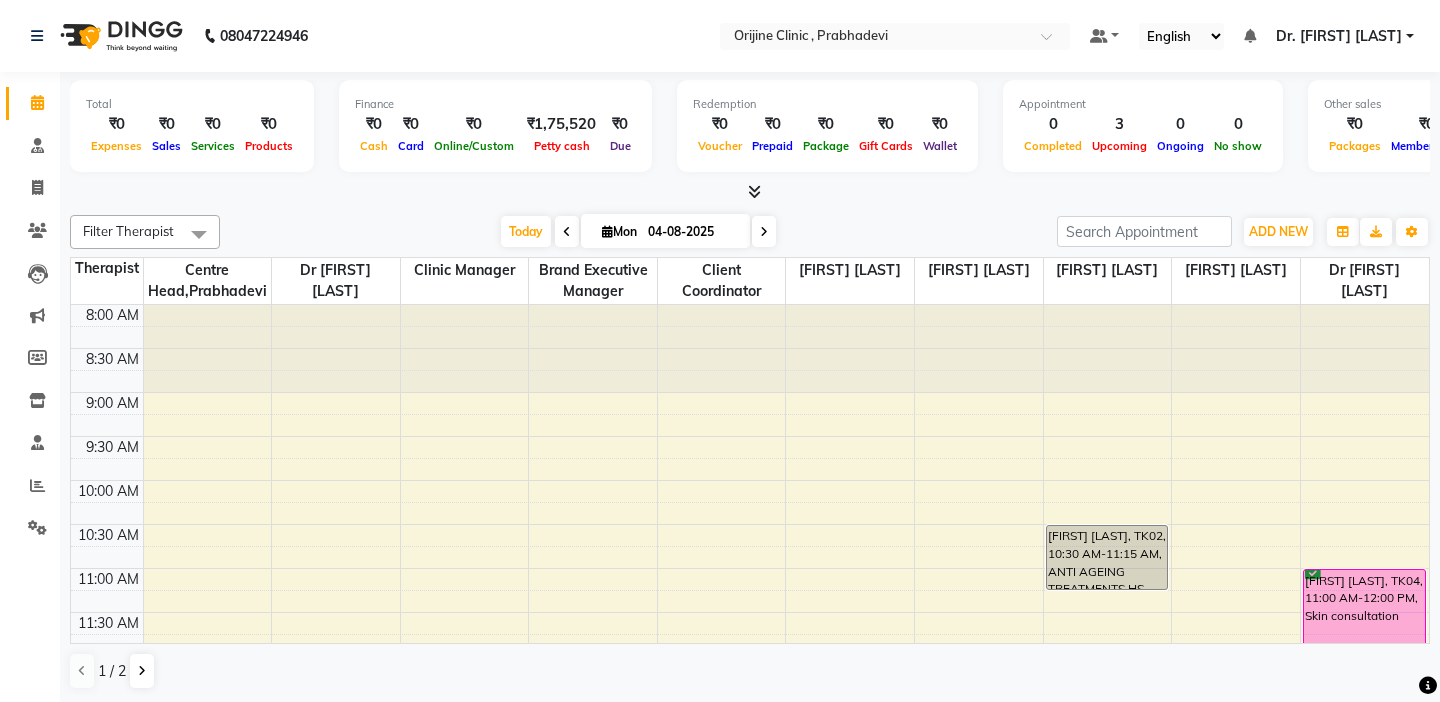 click on "8:30 AM" at bounding box center [112, 359] 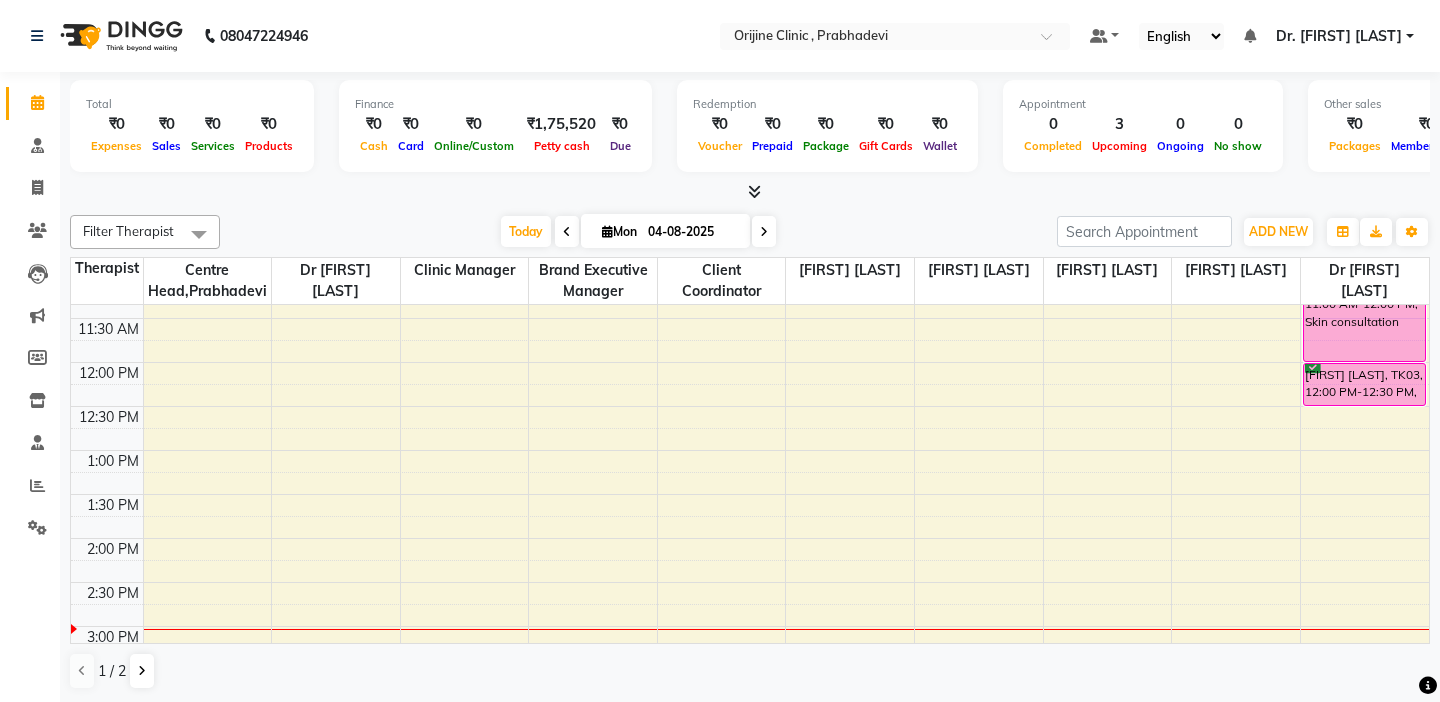 scroll, scrollTop: 360, scrollLeft: 0, axis: vertical 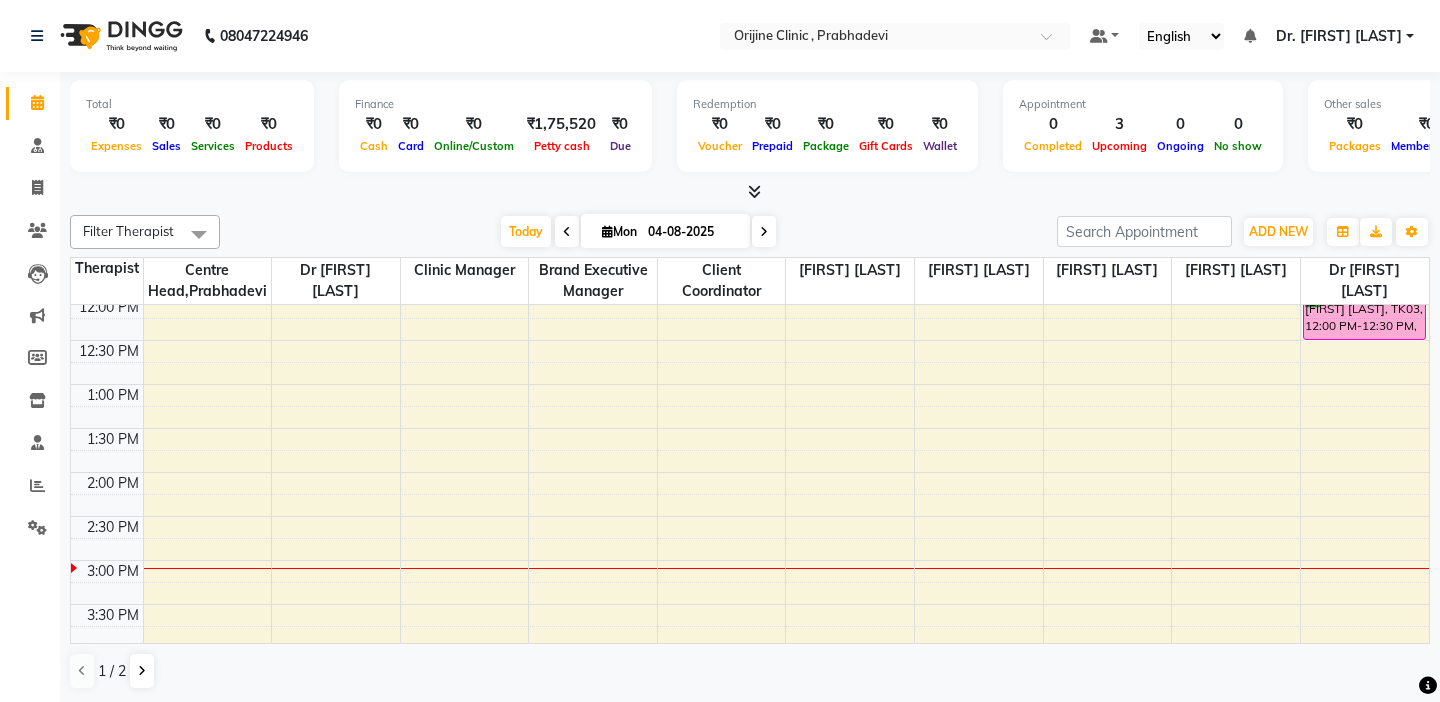 click at bounding box center (607, 231) 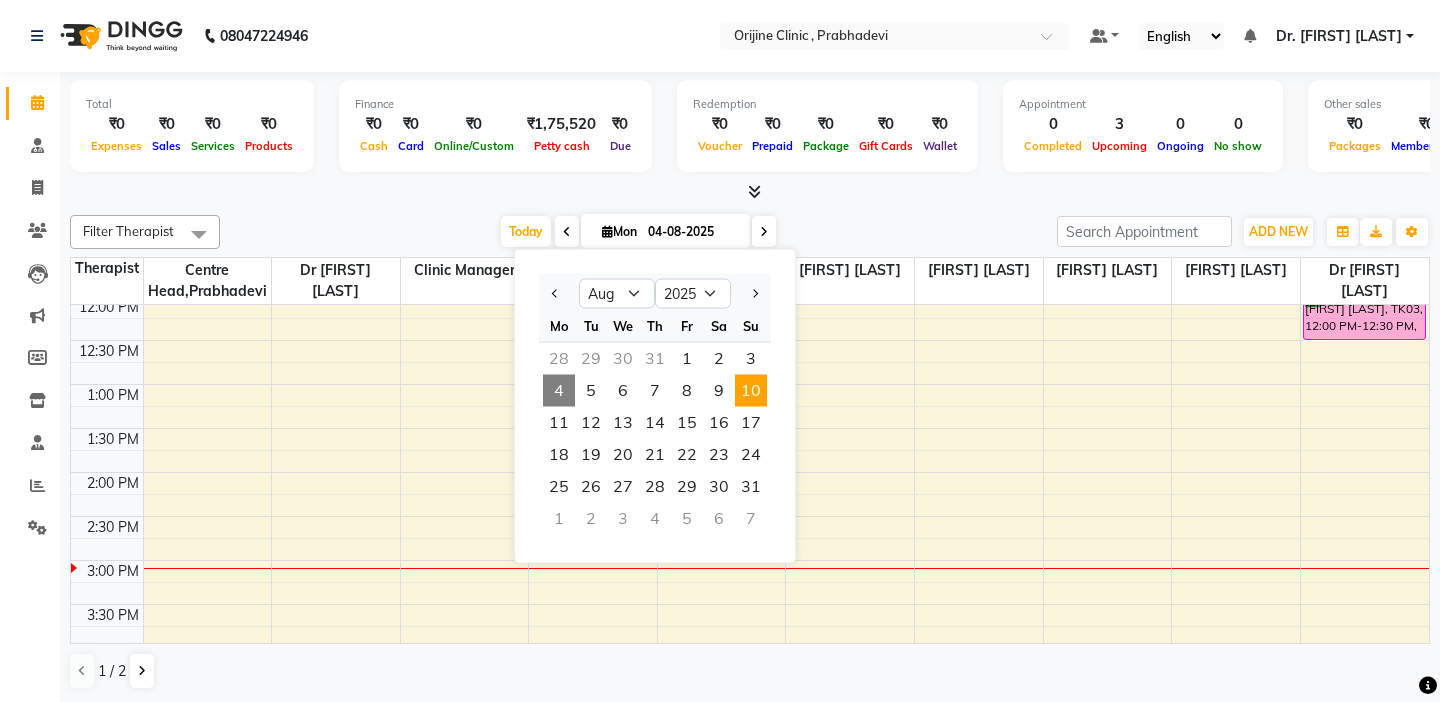 click on "10" at bounding box center (751, 391) 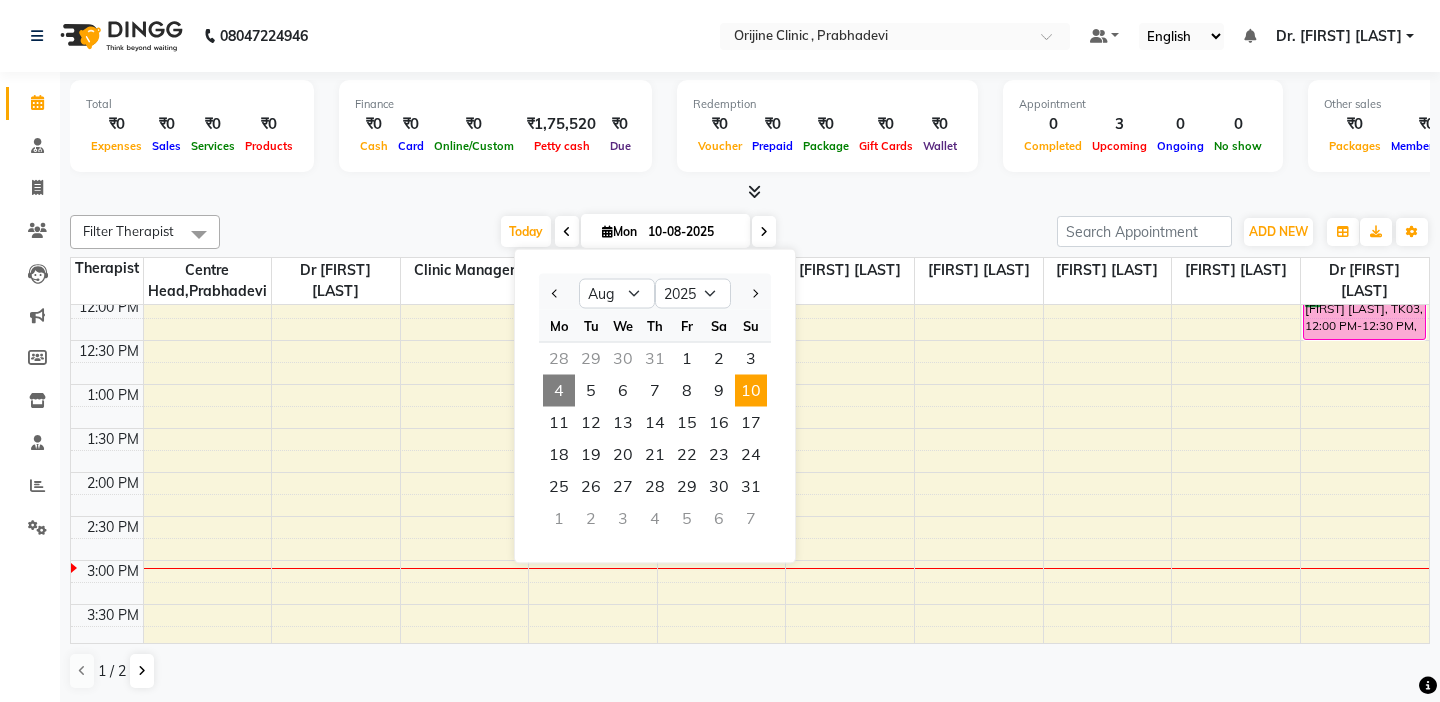 scroll, scrollTop: 617, scrollLeft: 0, axis: vertical 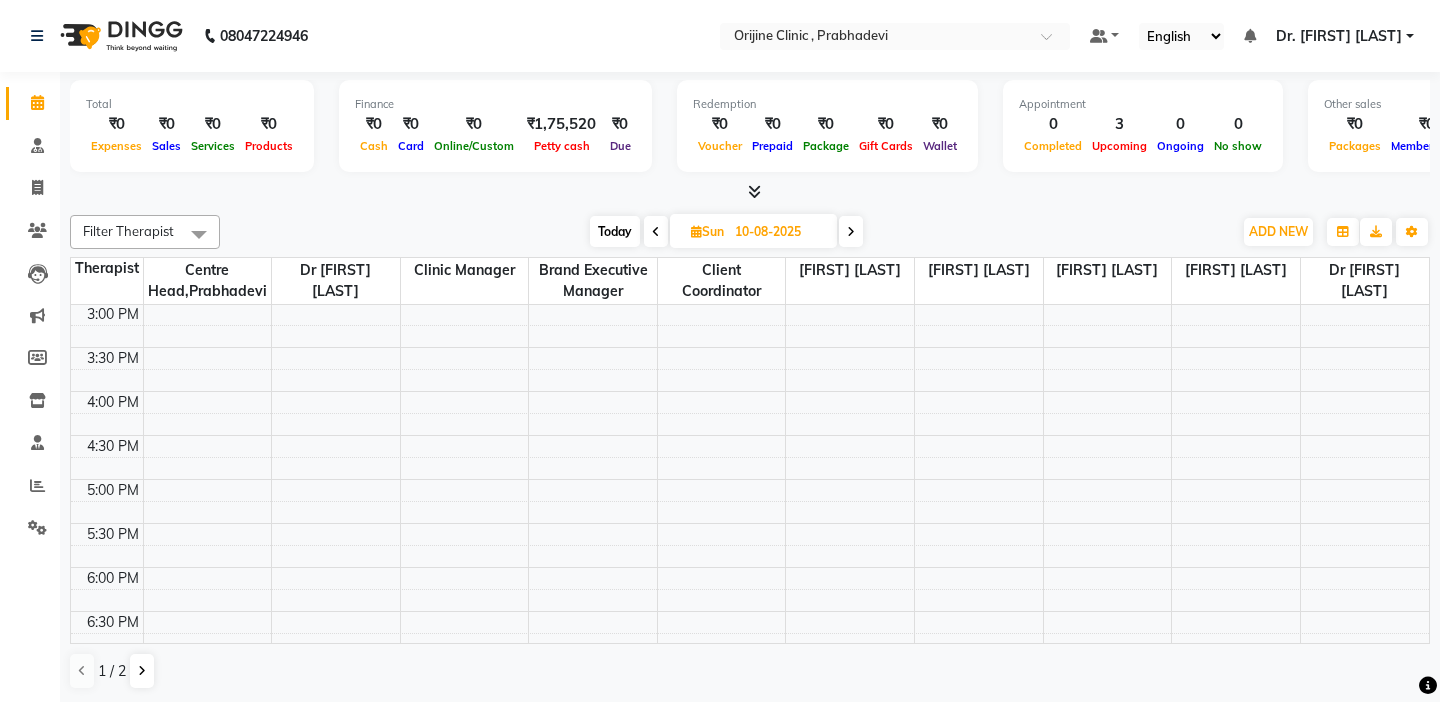 click at bounding box center (696, 231) 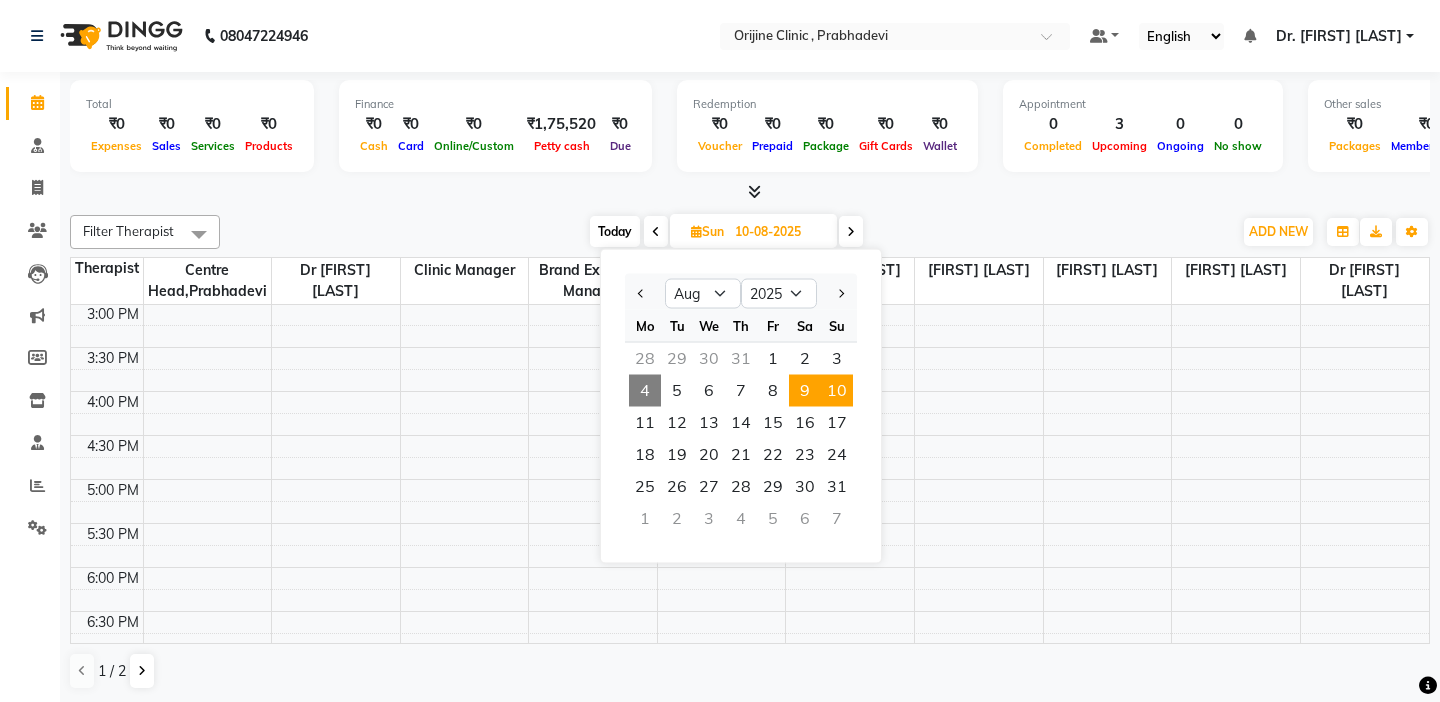 click on "9" at bounding box center [805, 391] 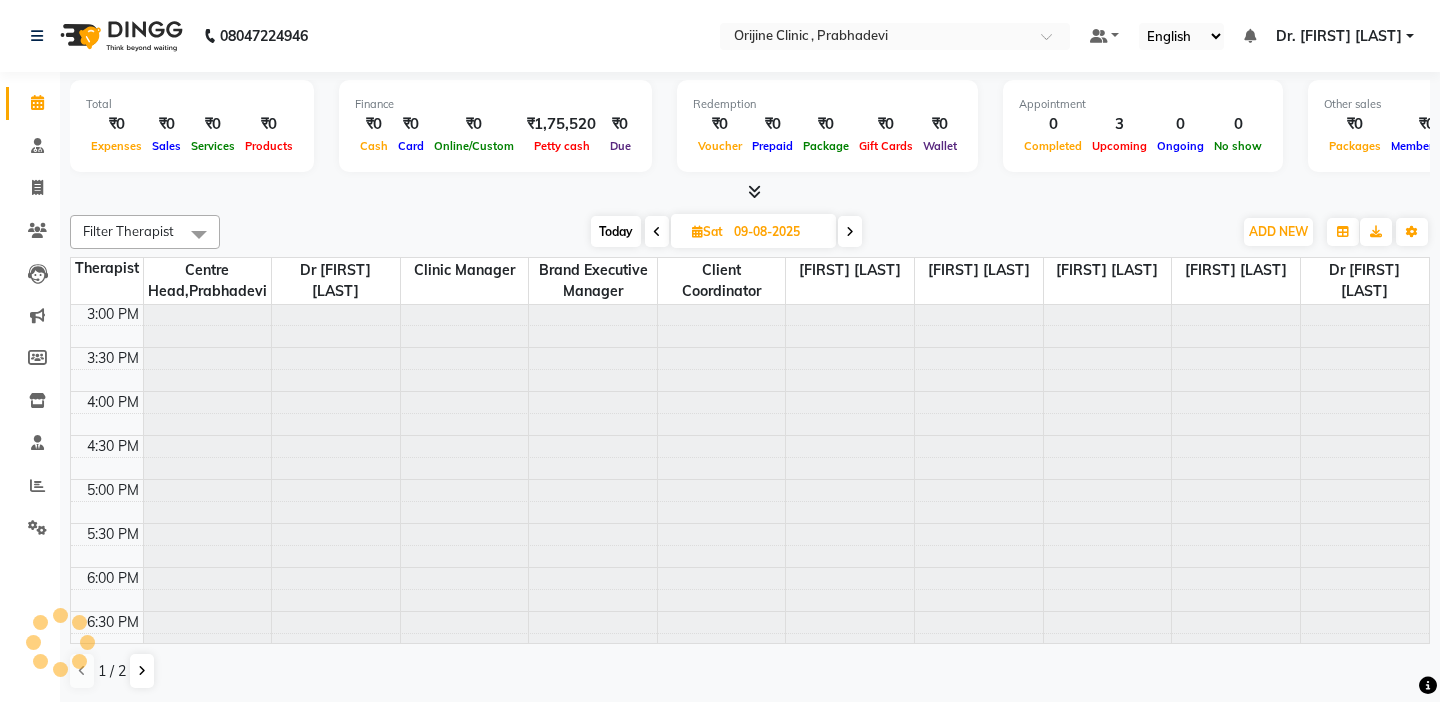 scroll, scrollTop: 617, scrollLeft: 0, axis: vertical 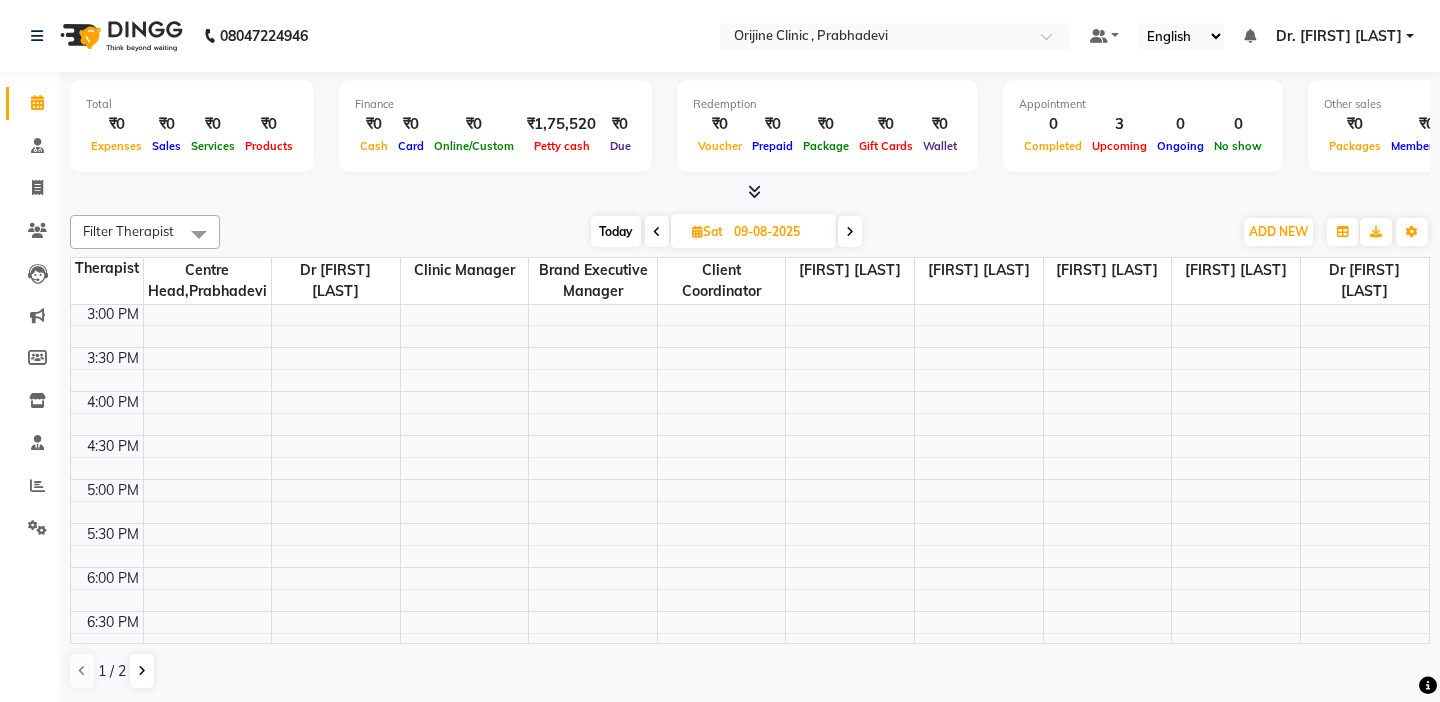 click at bounding box center [697, 231] 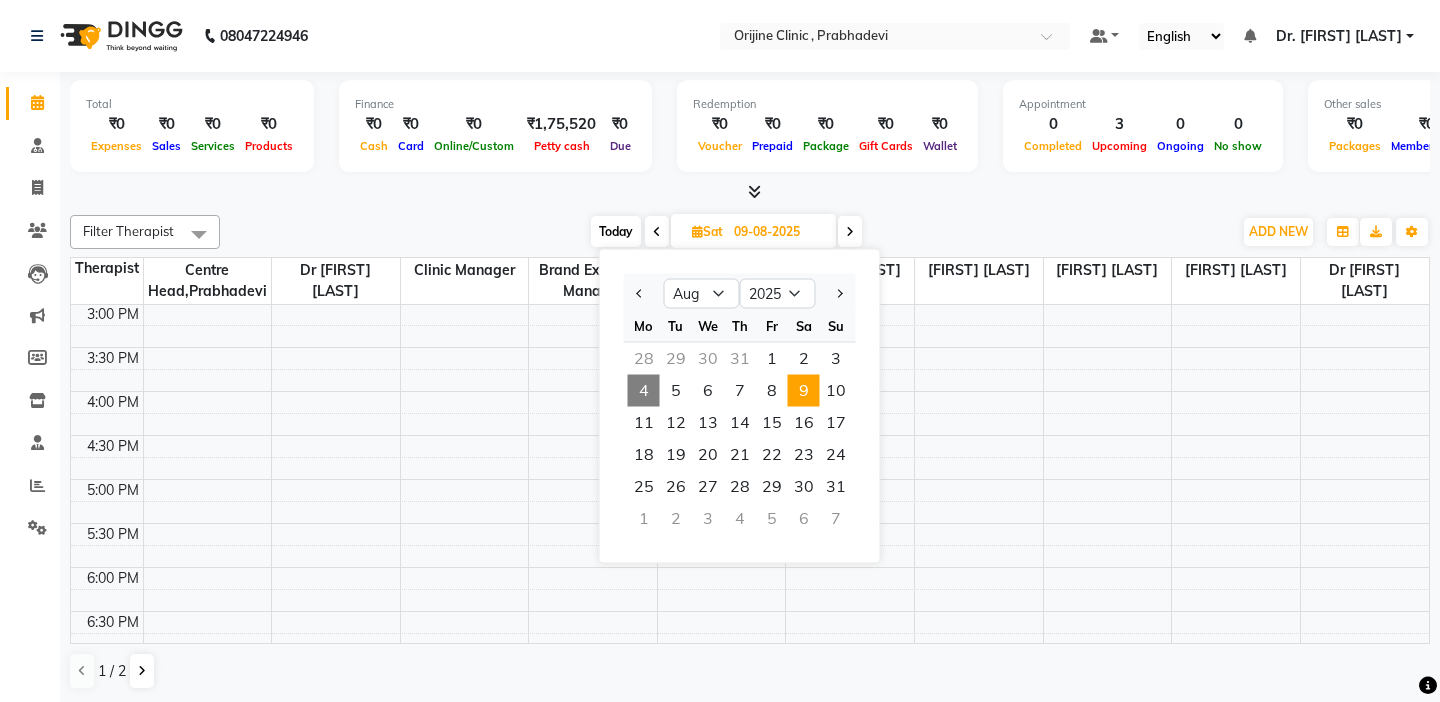 click on "Today" at bounding box center (616, 231) 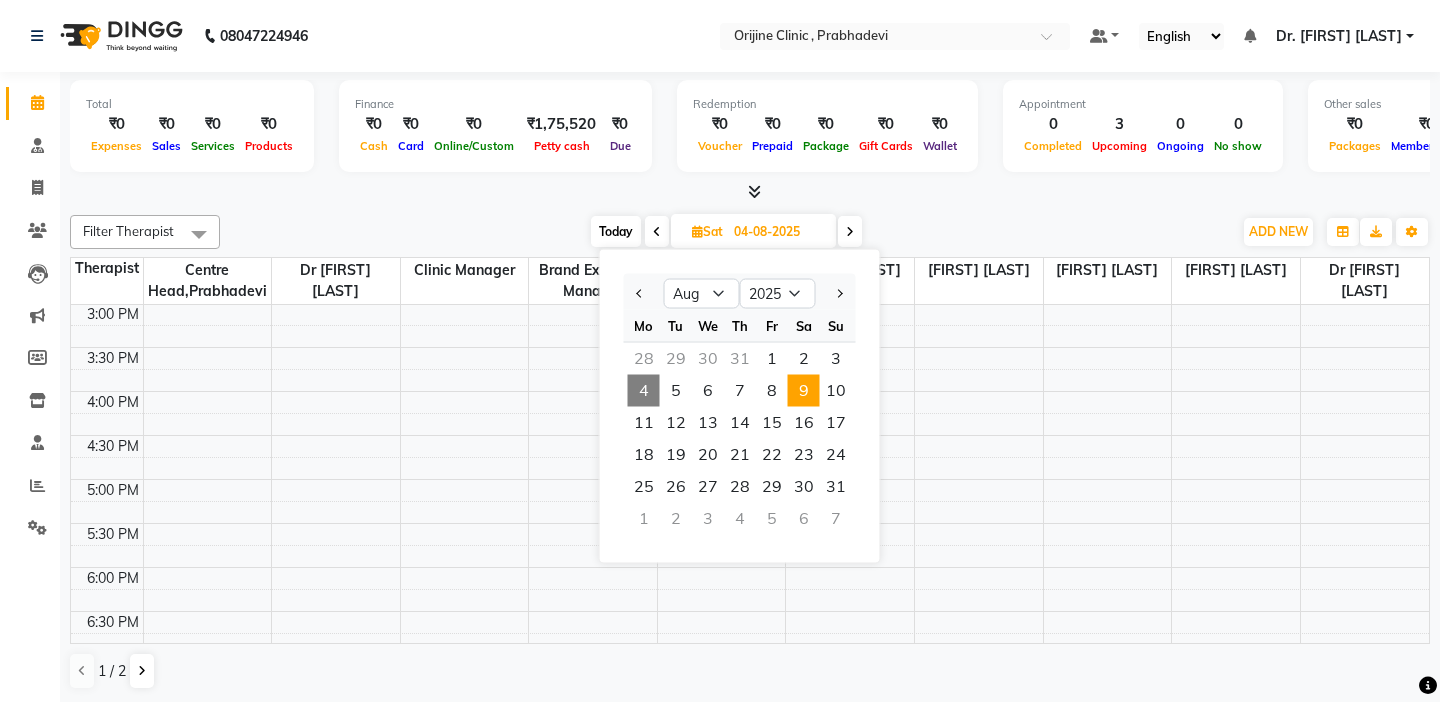 scroll, scrollTop: 617, scrollLeft: 0, axis: vertical 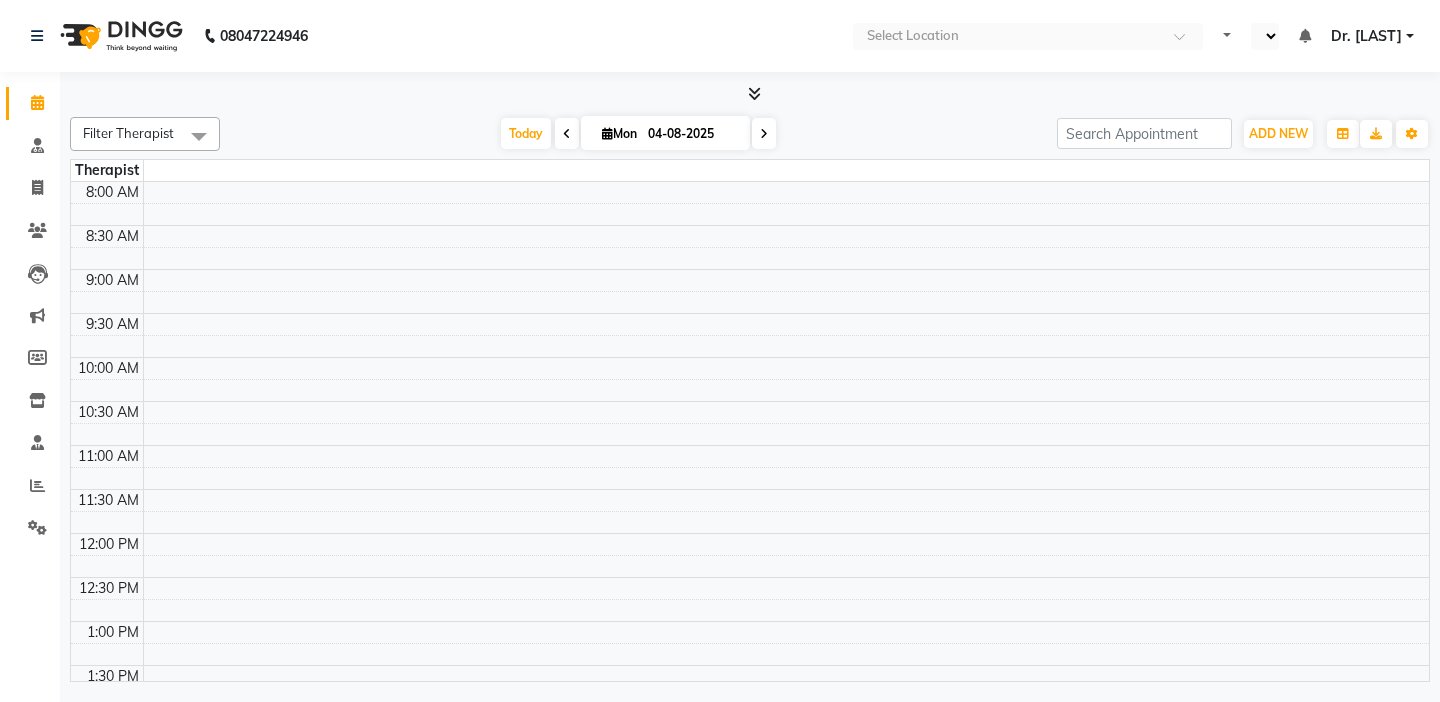 select on "en" 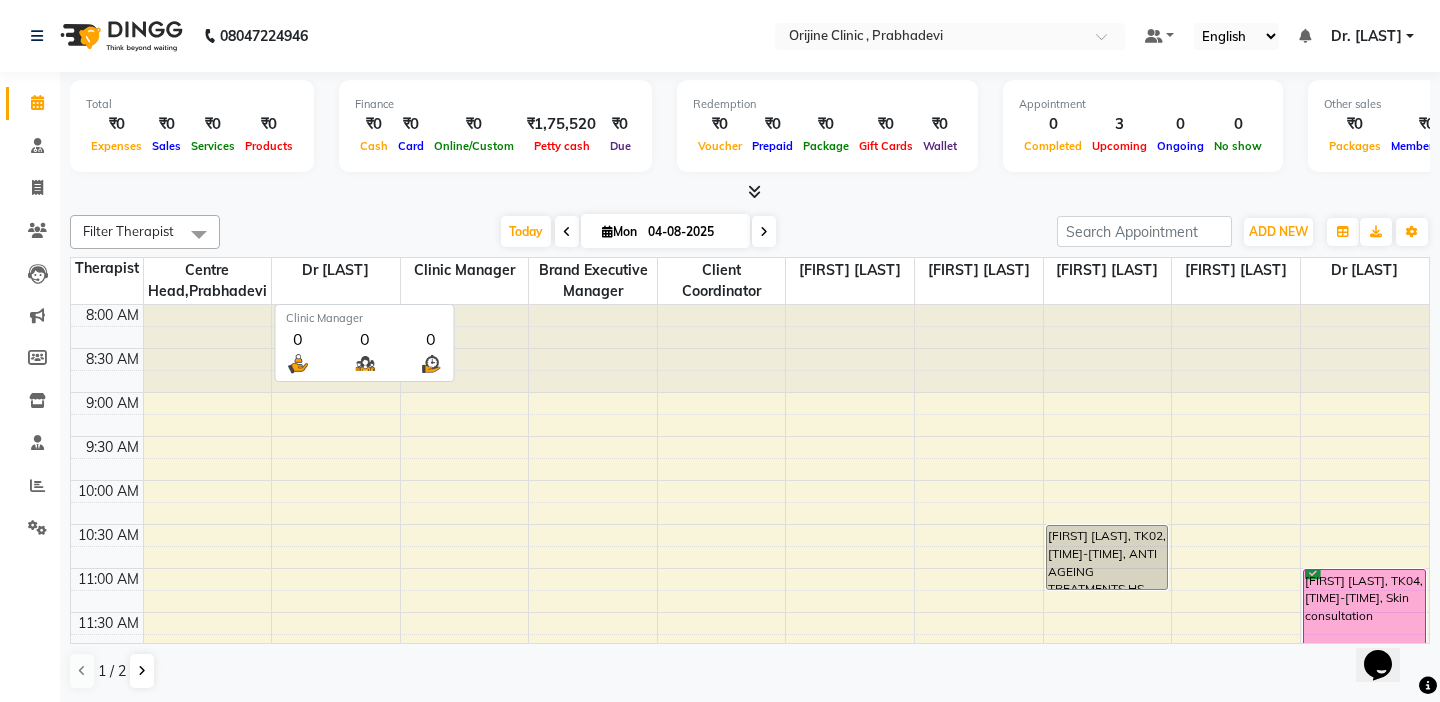 scroll, scrollTop: 0, scrollLeft: 0, axis: both 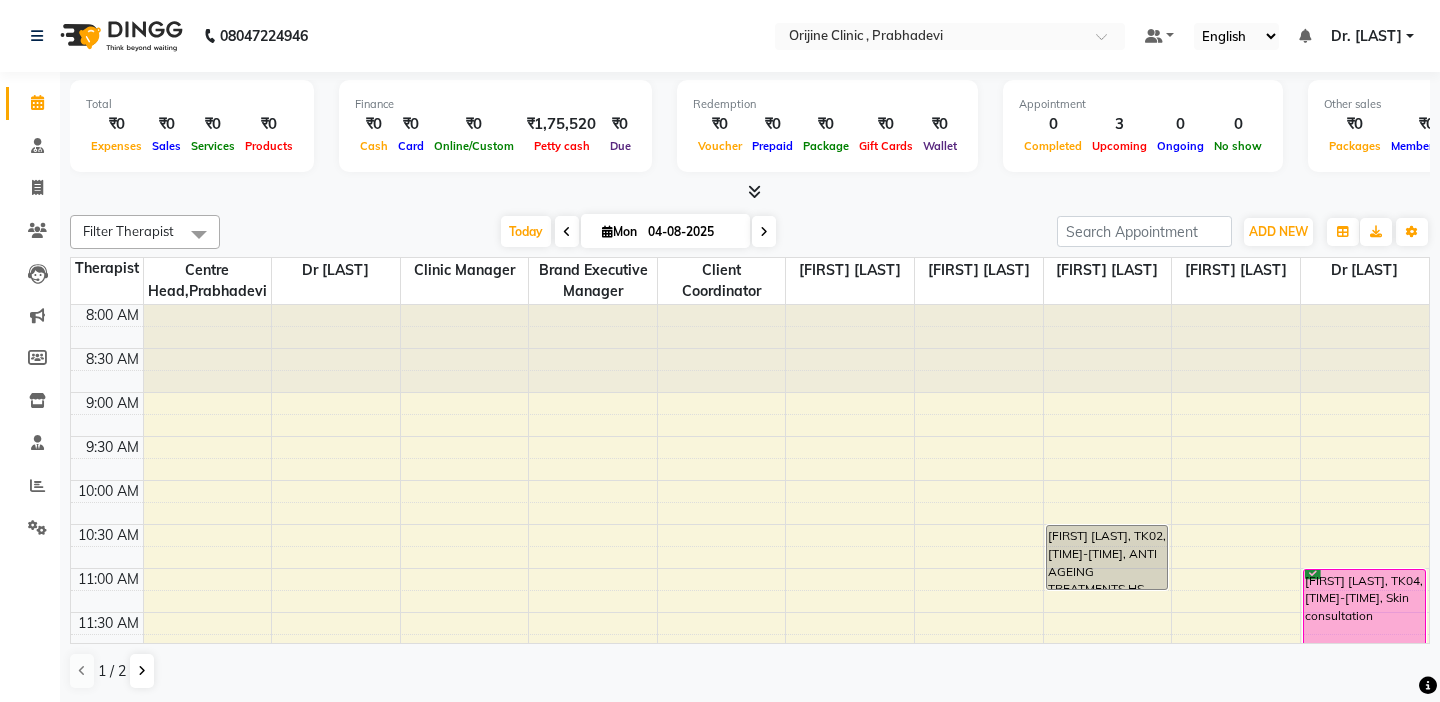 click on "Mon" at bounding box center [619, 231] 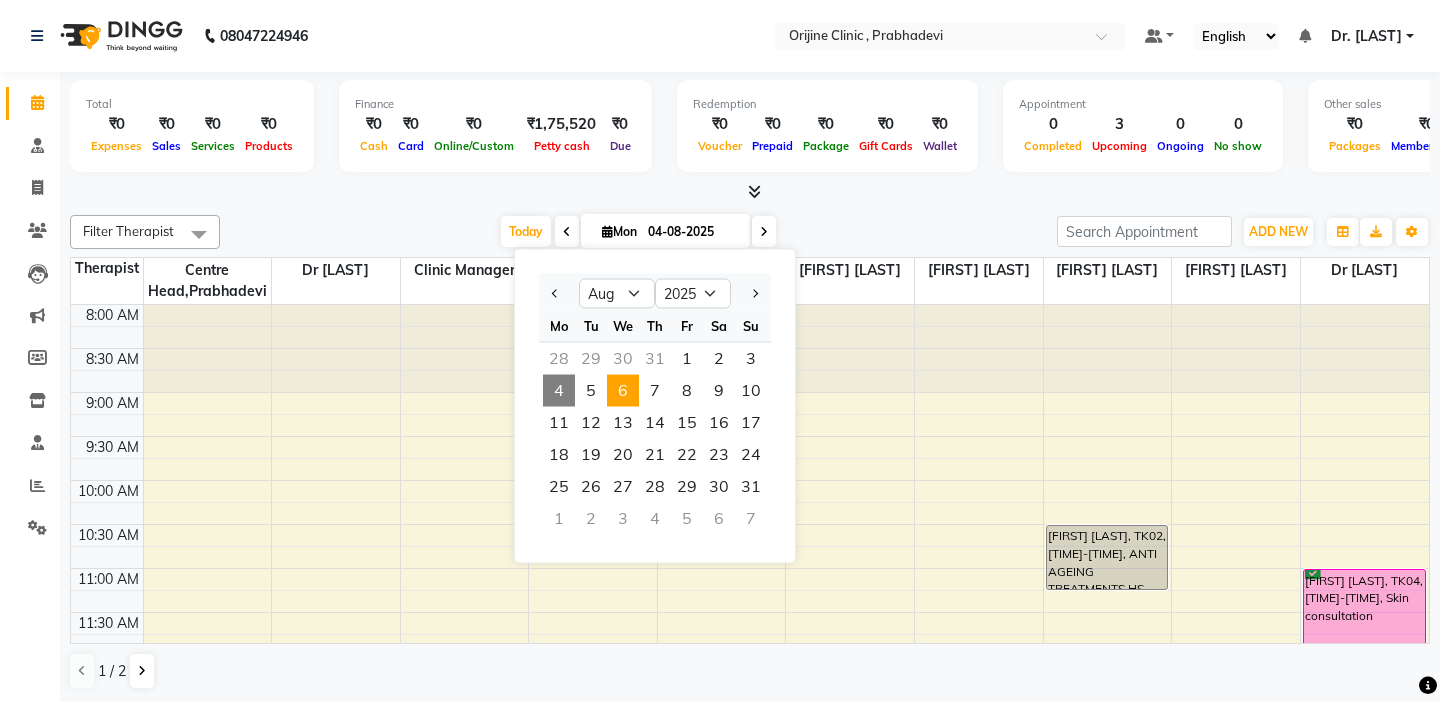 click on "6" at bounding box center [623, 391] 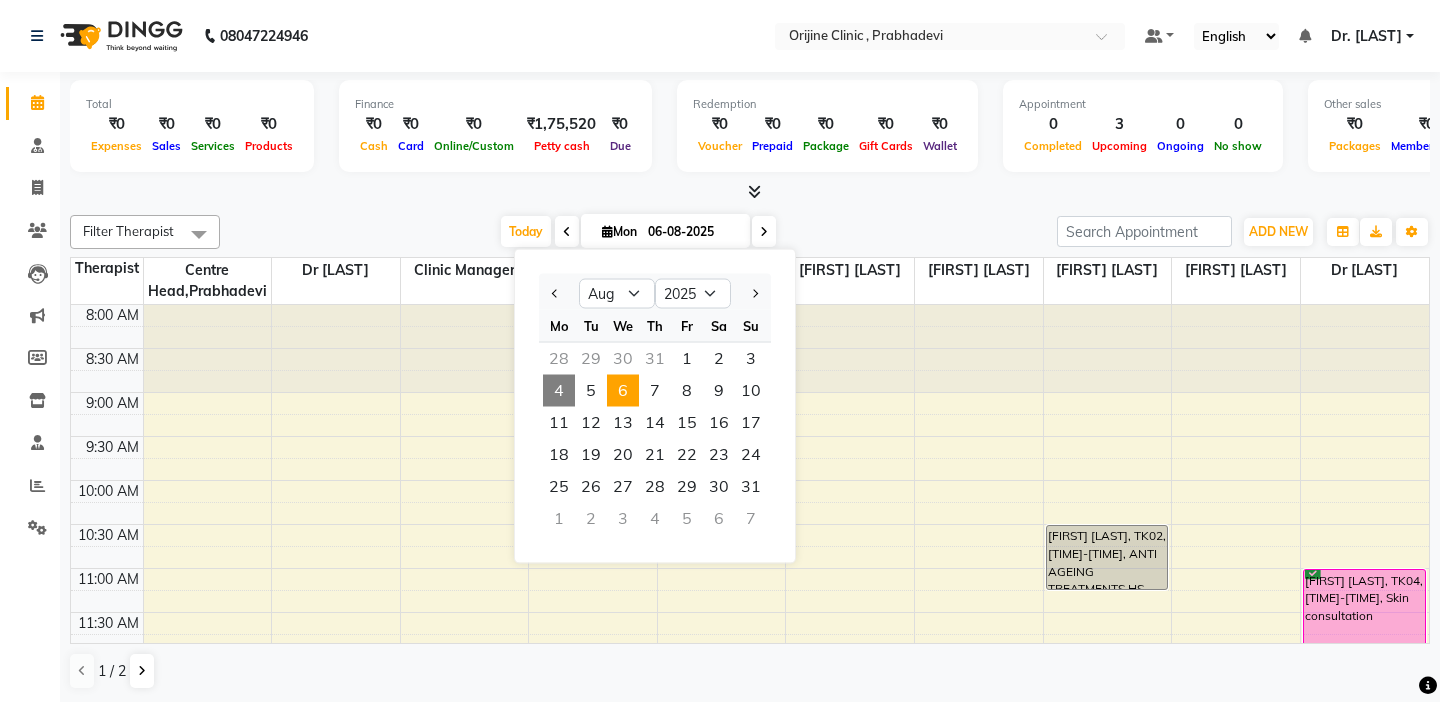 scroll, scrollTop: 617, scrollLeft: 0, axis: vertical 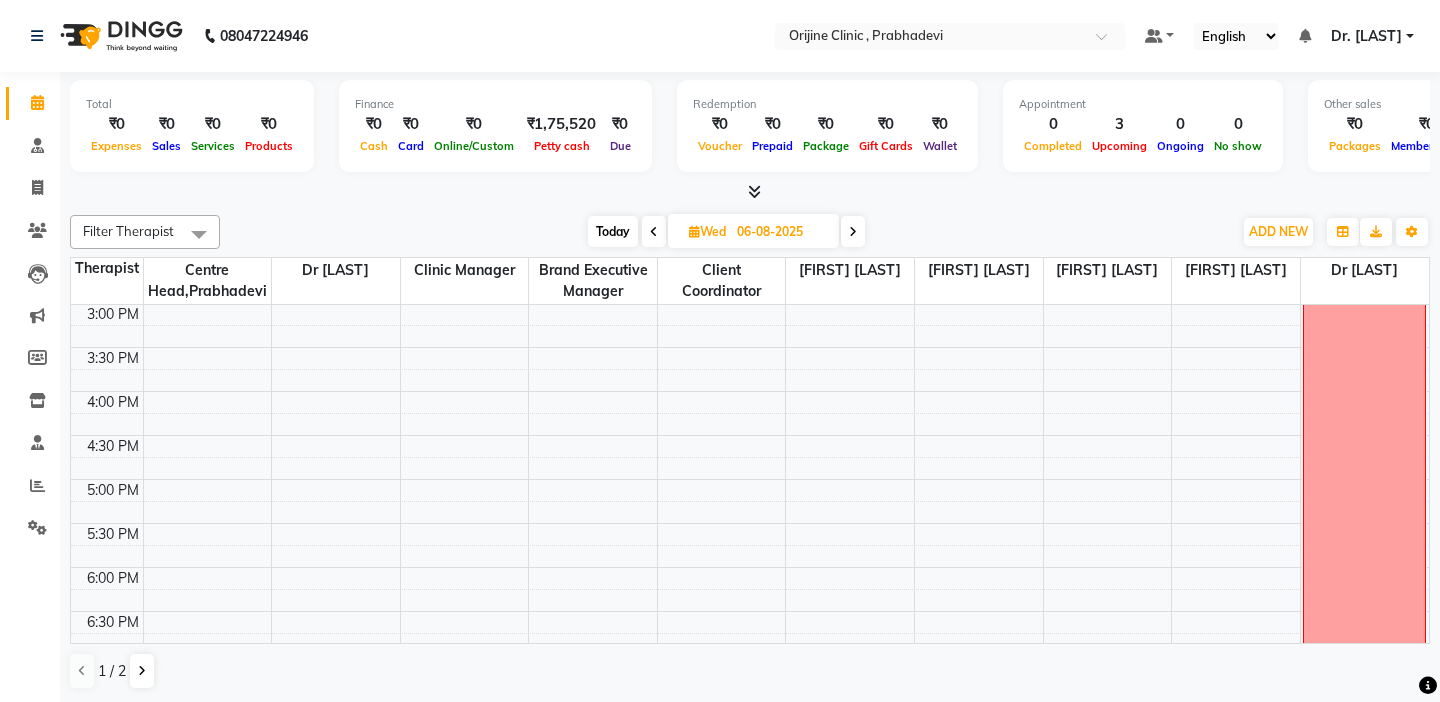 click at bounding box center [107, 336] 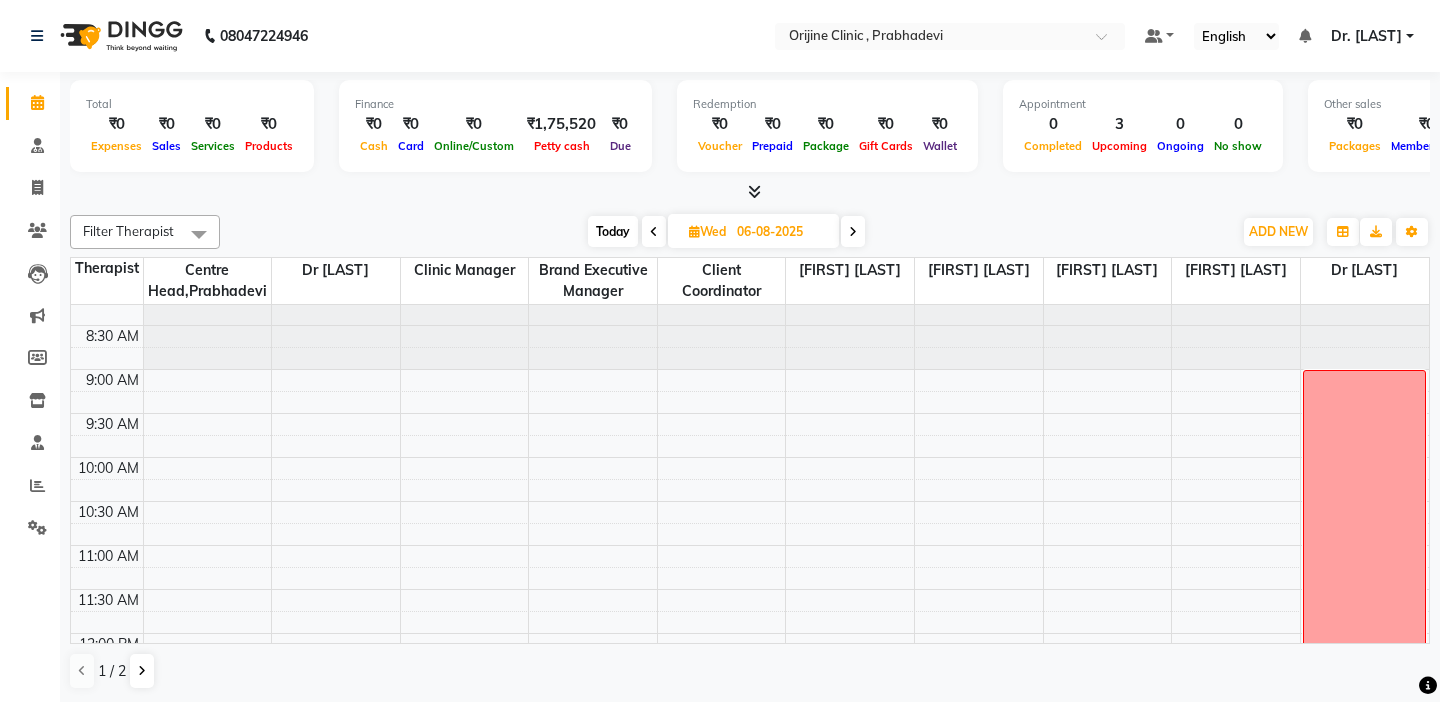 scroll, scrollTop: 0, scrollLeft: 0, axis: both 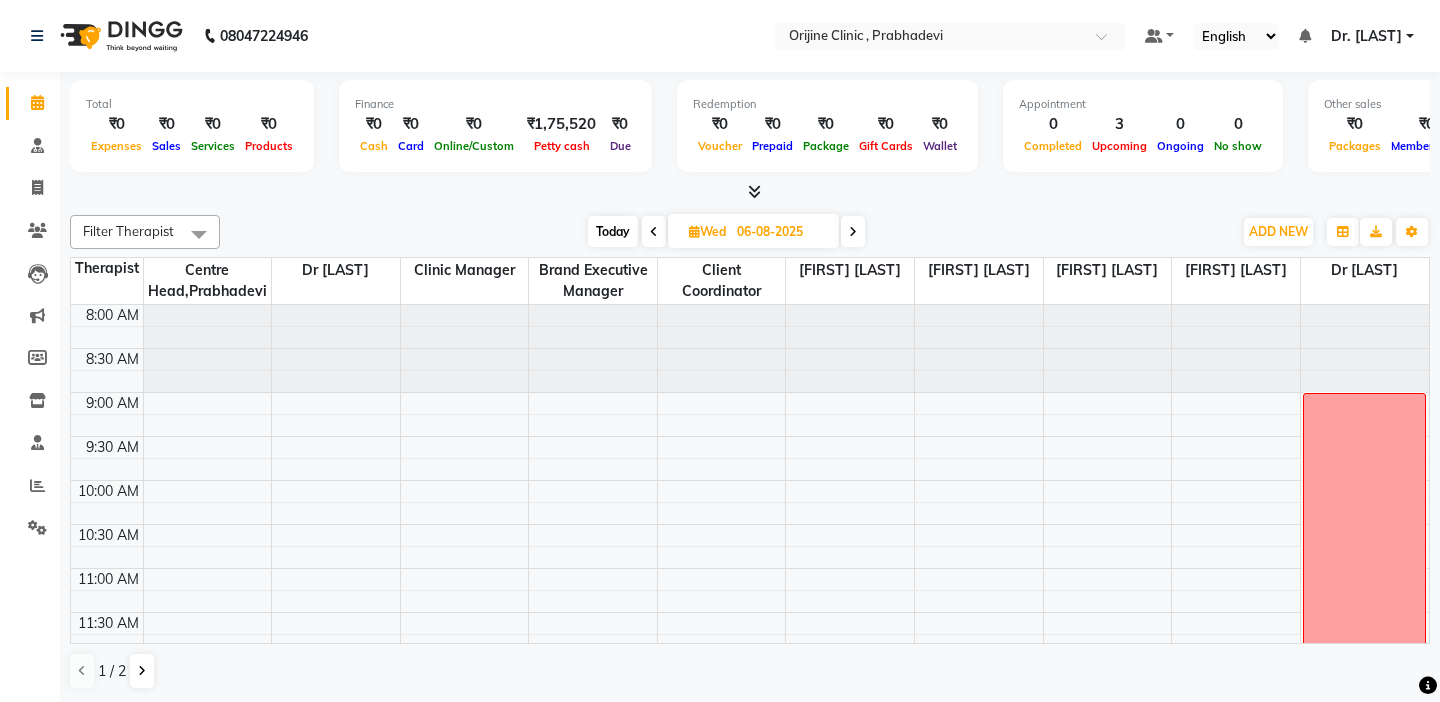 click on "Today" at bounding box center [613, 231] 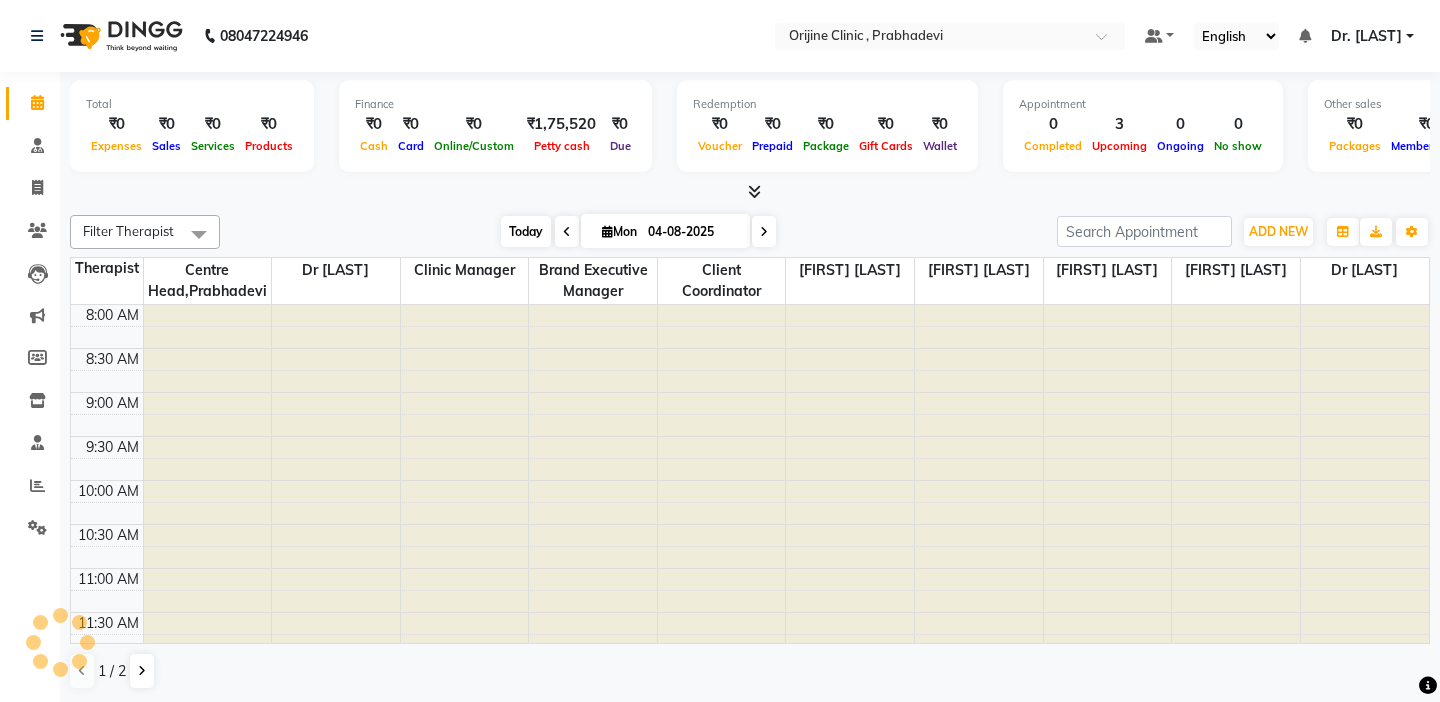 scroll, scrollTop: 617, scrollLeft: 0, axis: vertical 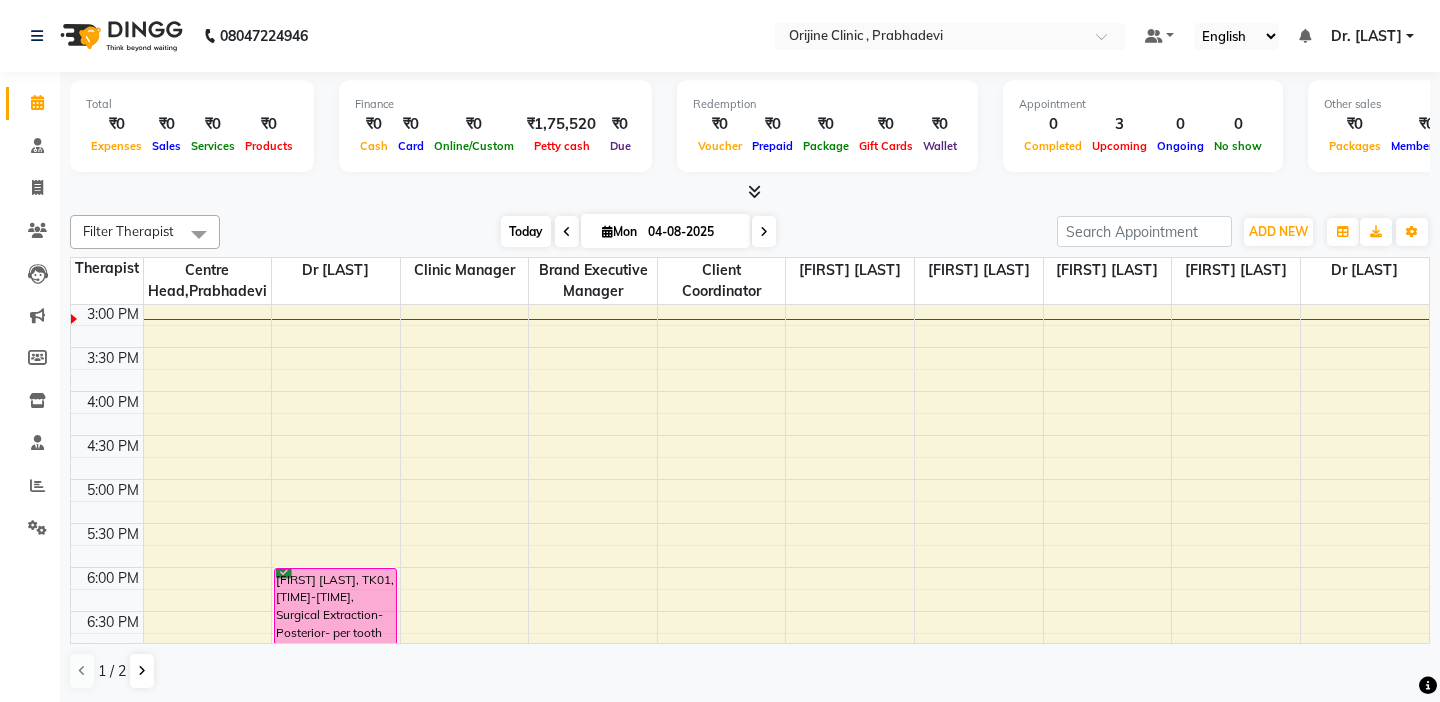 click on "Mon" at bounding box center (619, 231) 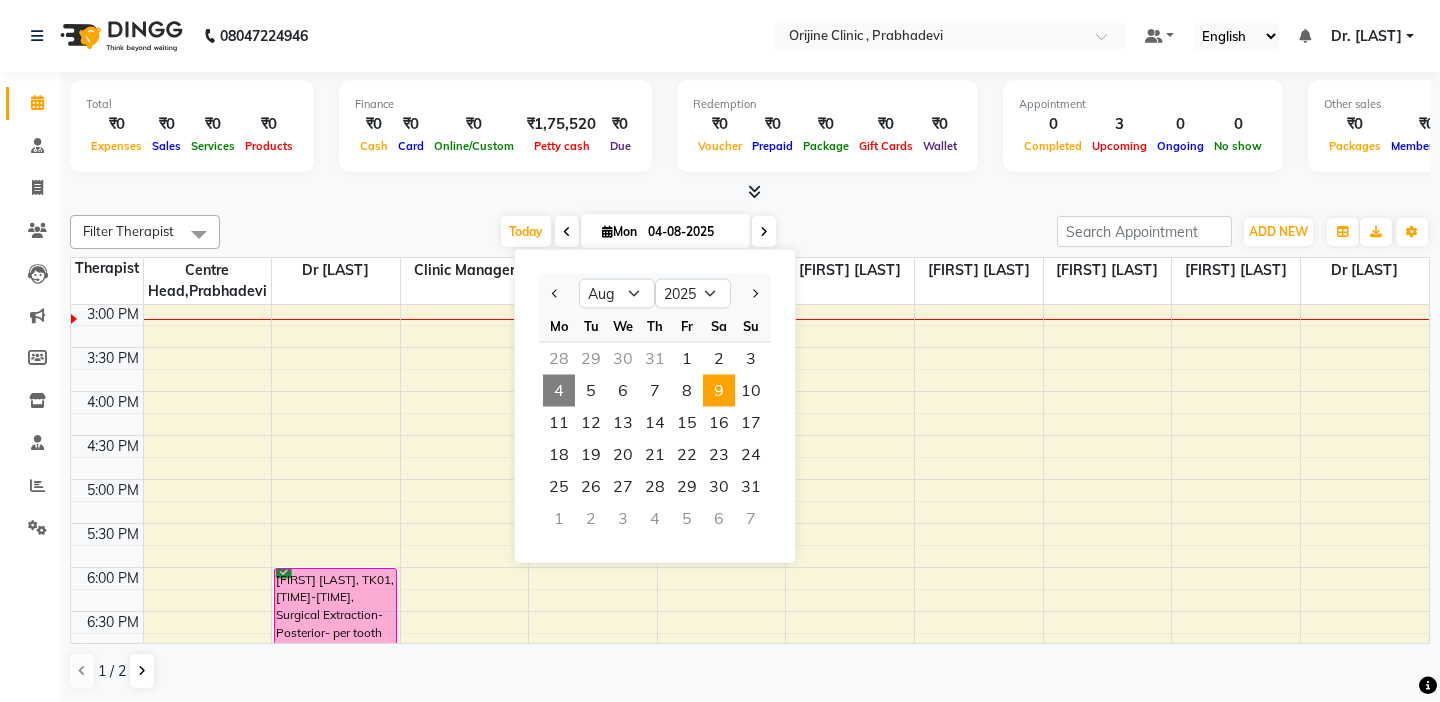 click on "9" at bounding box center (719, 391) 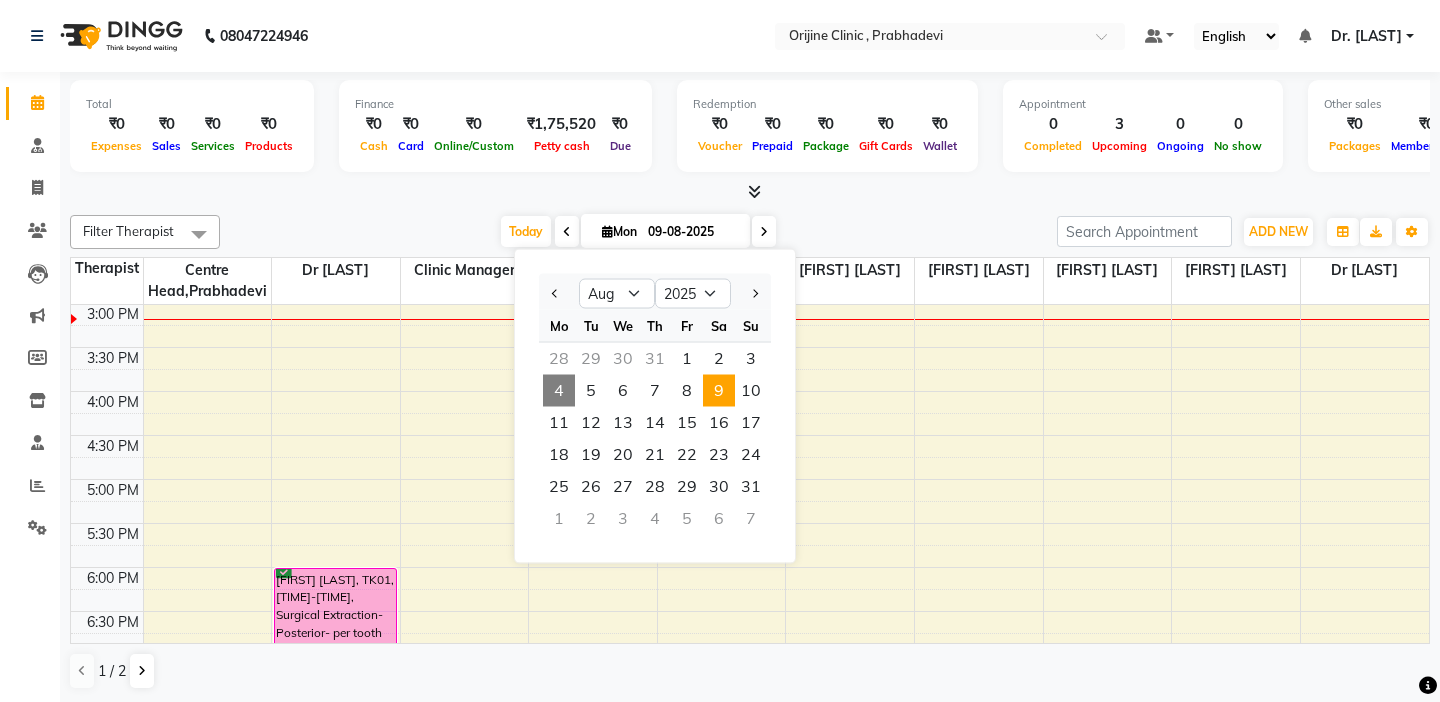 scroll, scrollTop: 617, scrollLeft: 0, axis: vertical 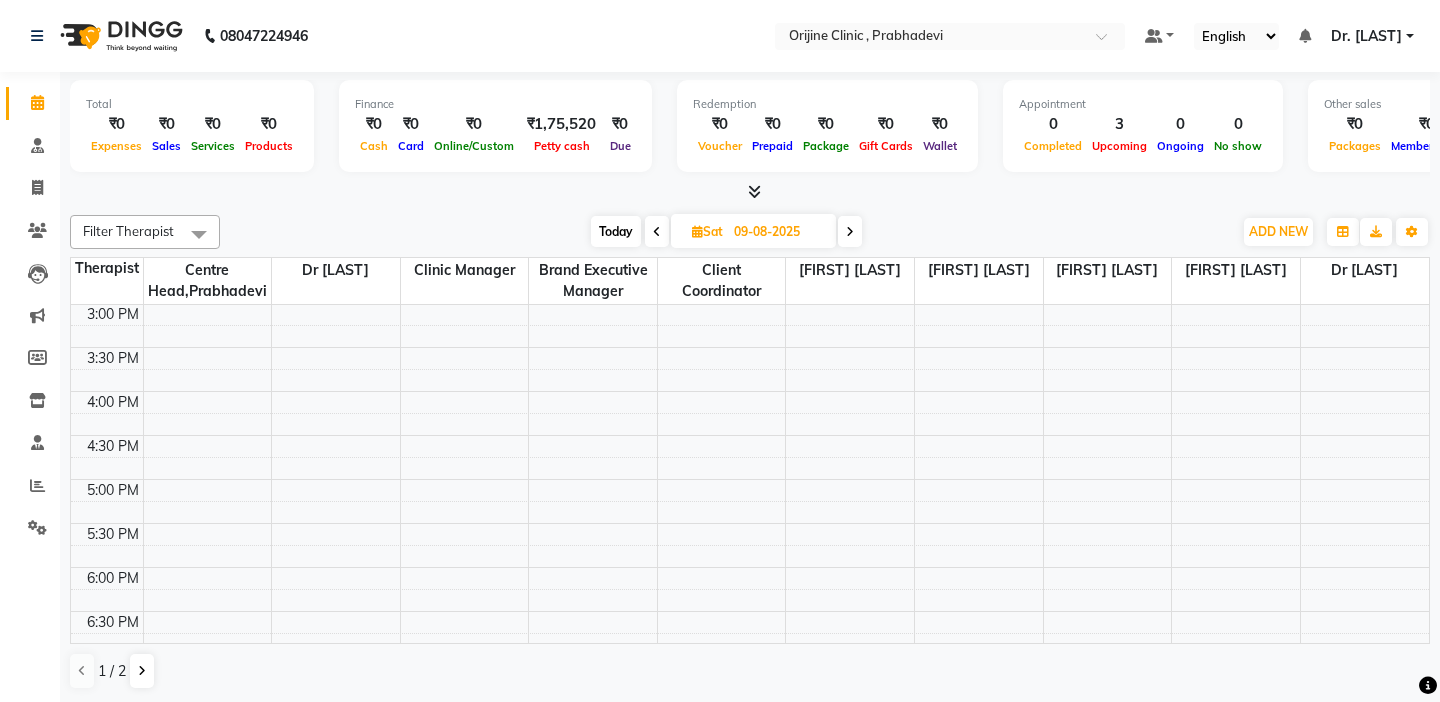 click at bounding box center [107, 336] 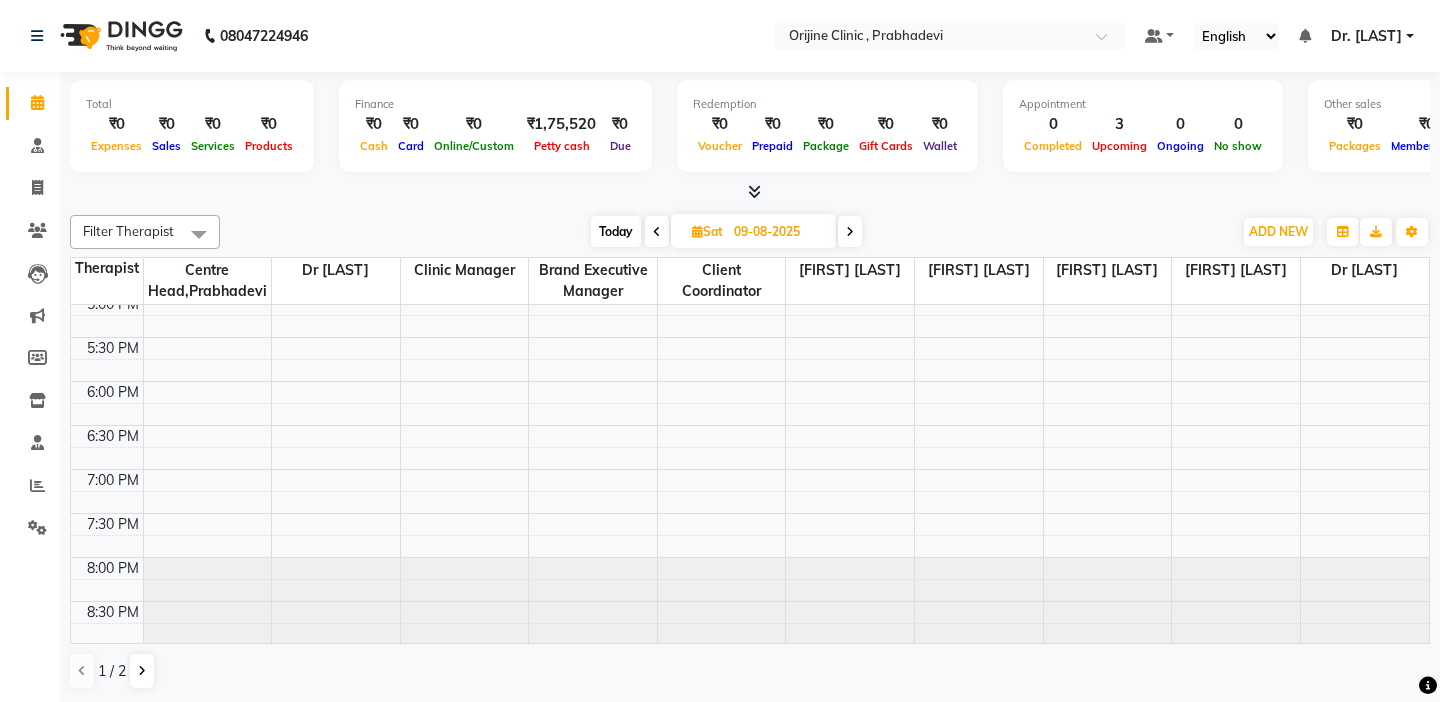 scroll, scrollTop: 804, scrollLeft: 0, axis: vertical 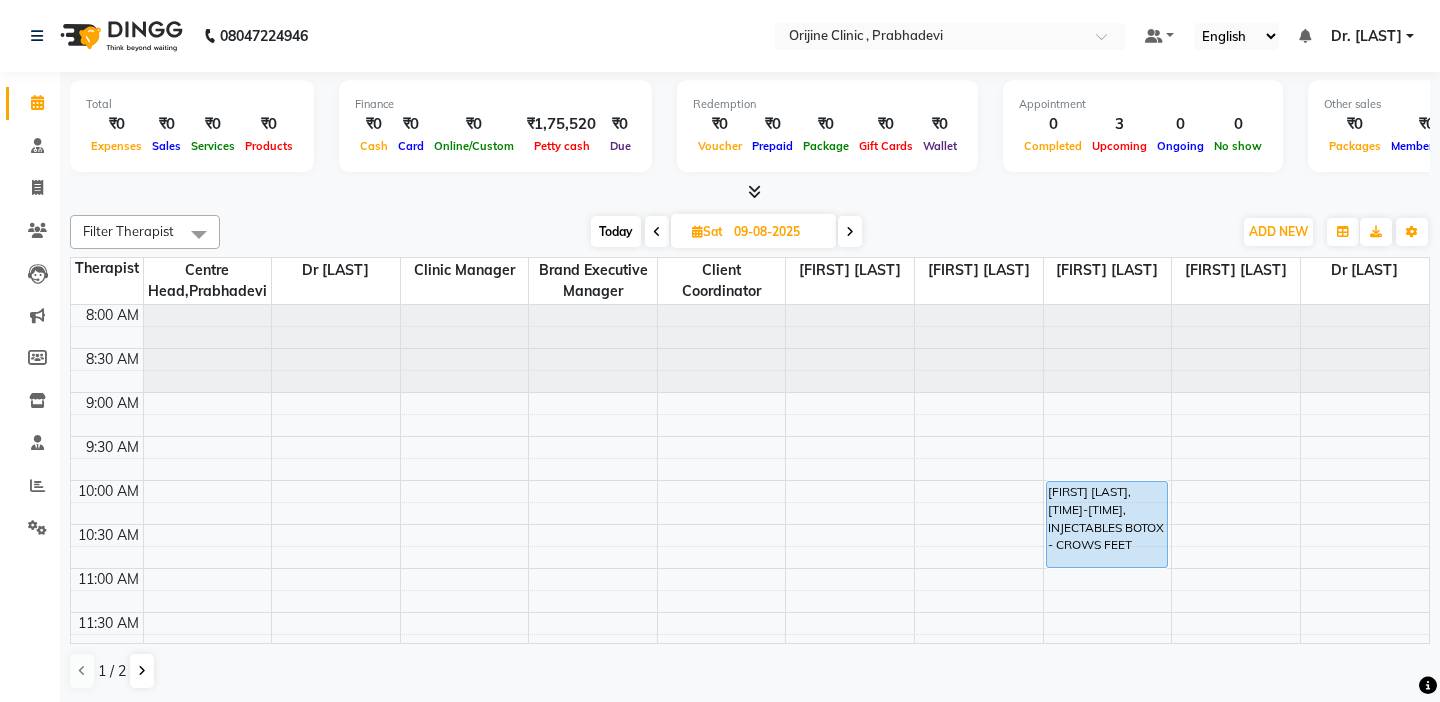 click at bounding box center (697, 231) 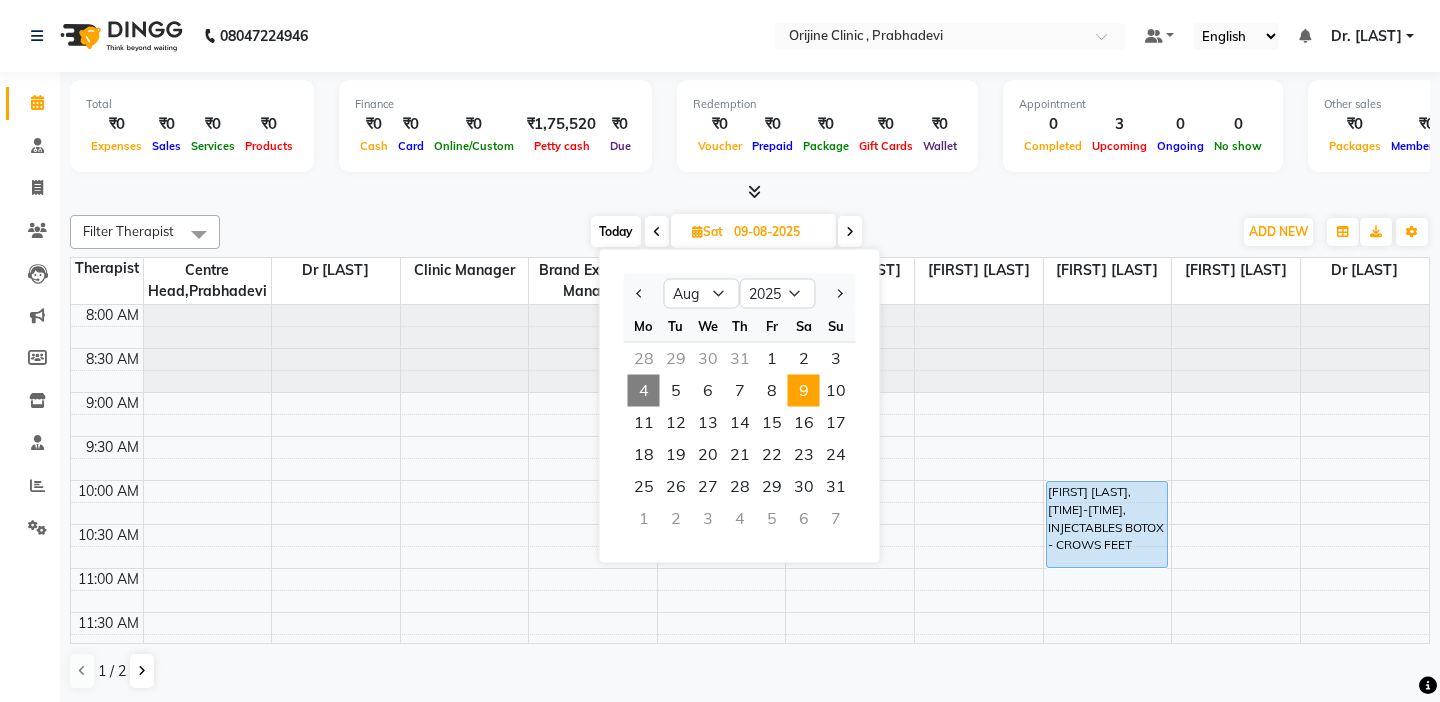 click on "4" at bounding box center (644, 391) 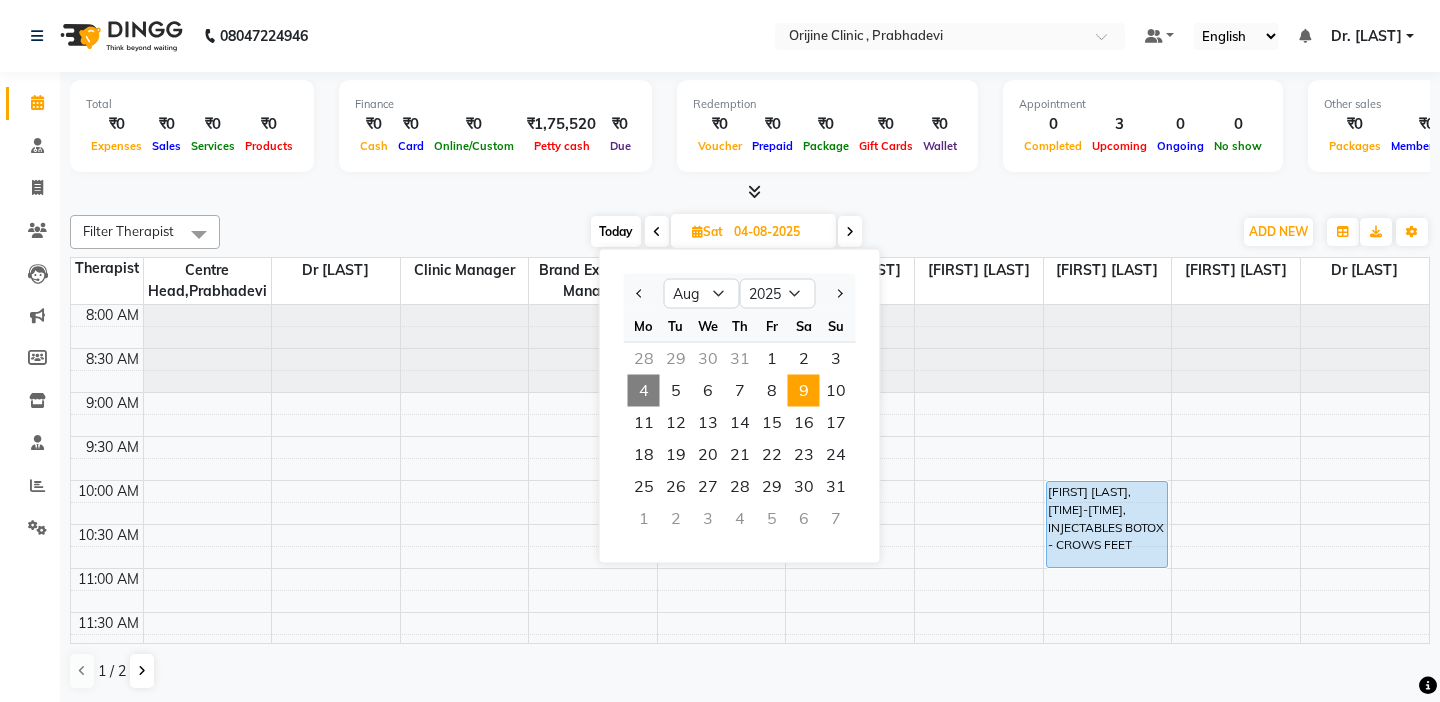 scroll, scrollTop: 617, scrollLeft: 0, axis: vertical 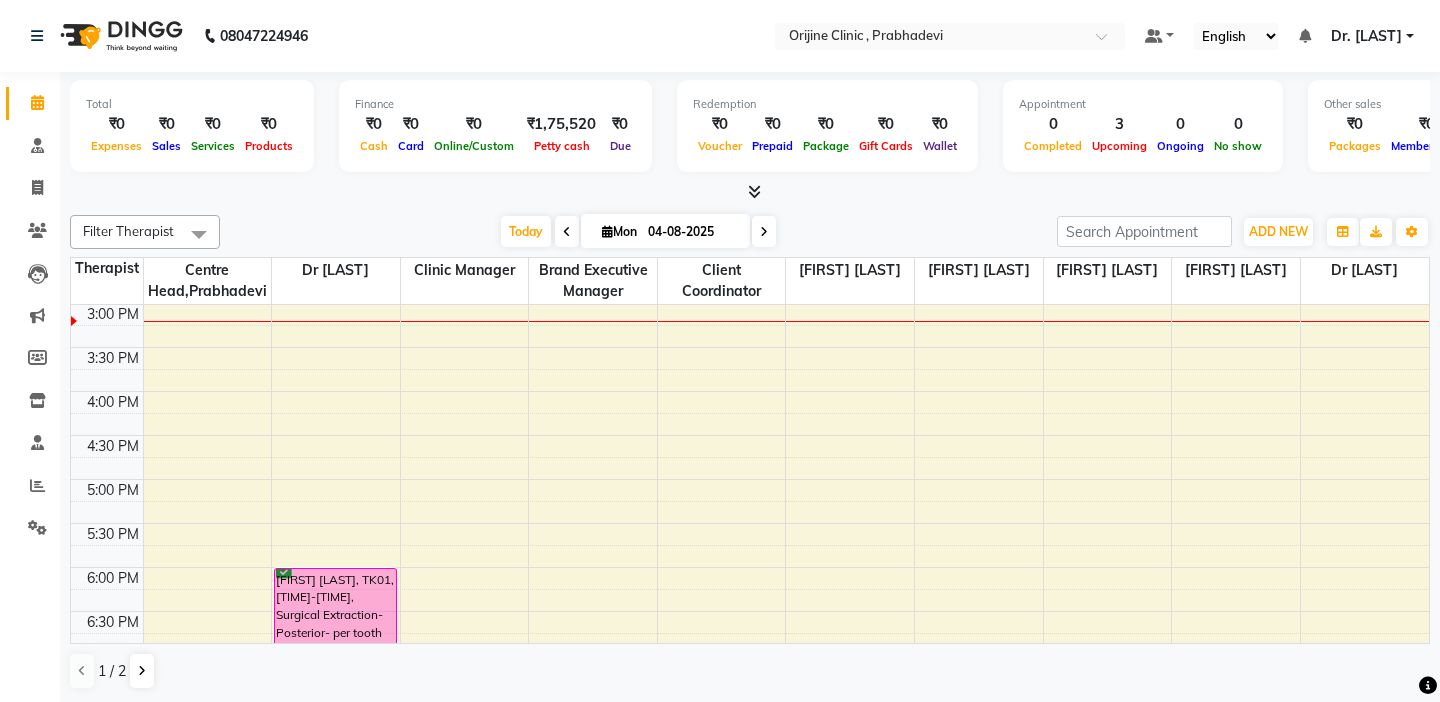click at bounding box center (607, 231) 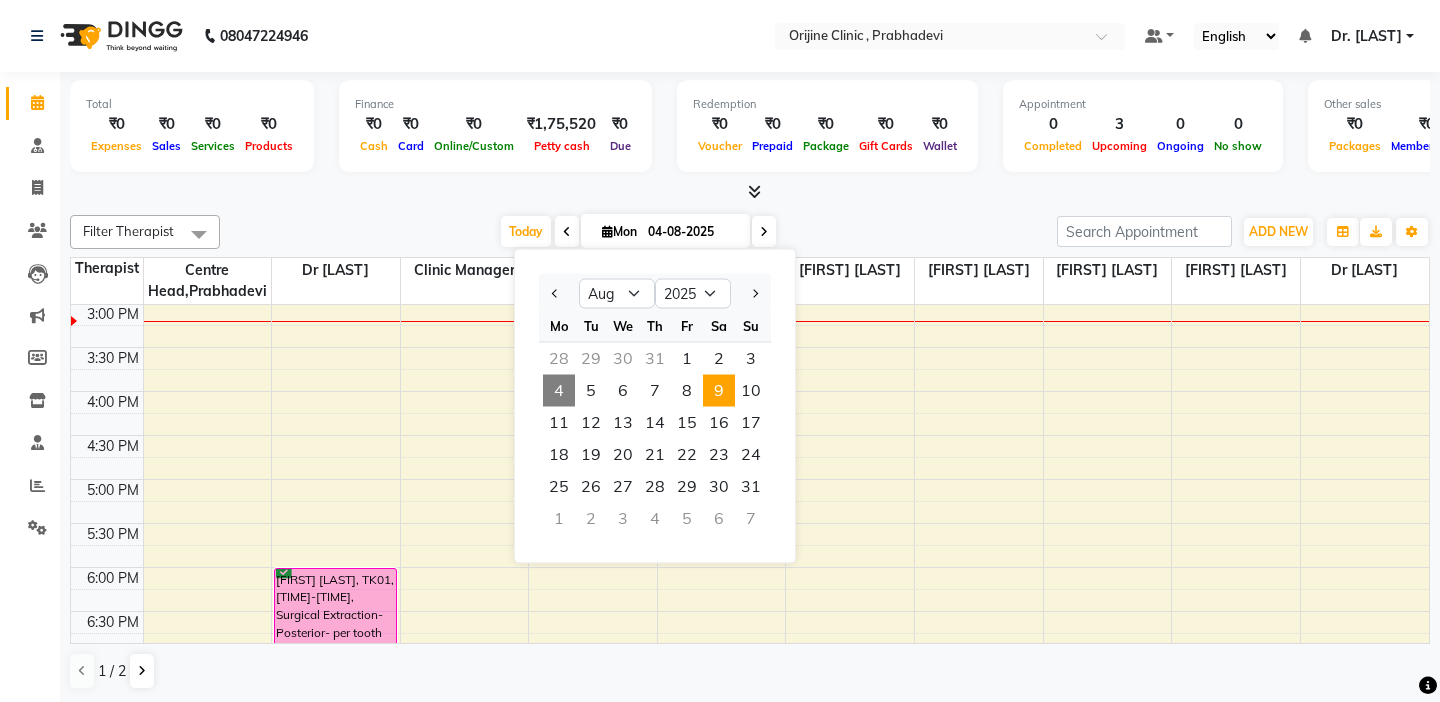 click on "9" at bounding box center [719, 391] 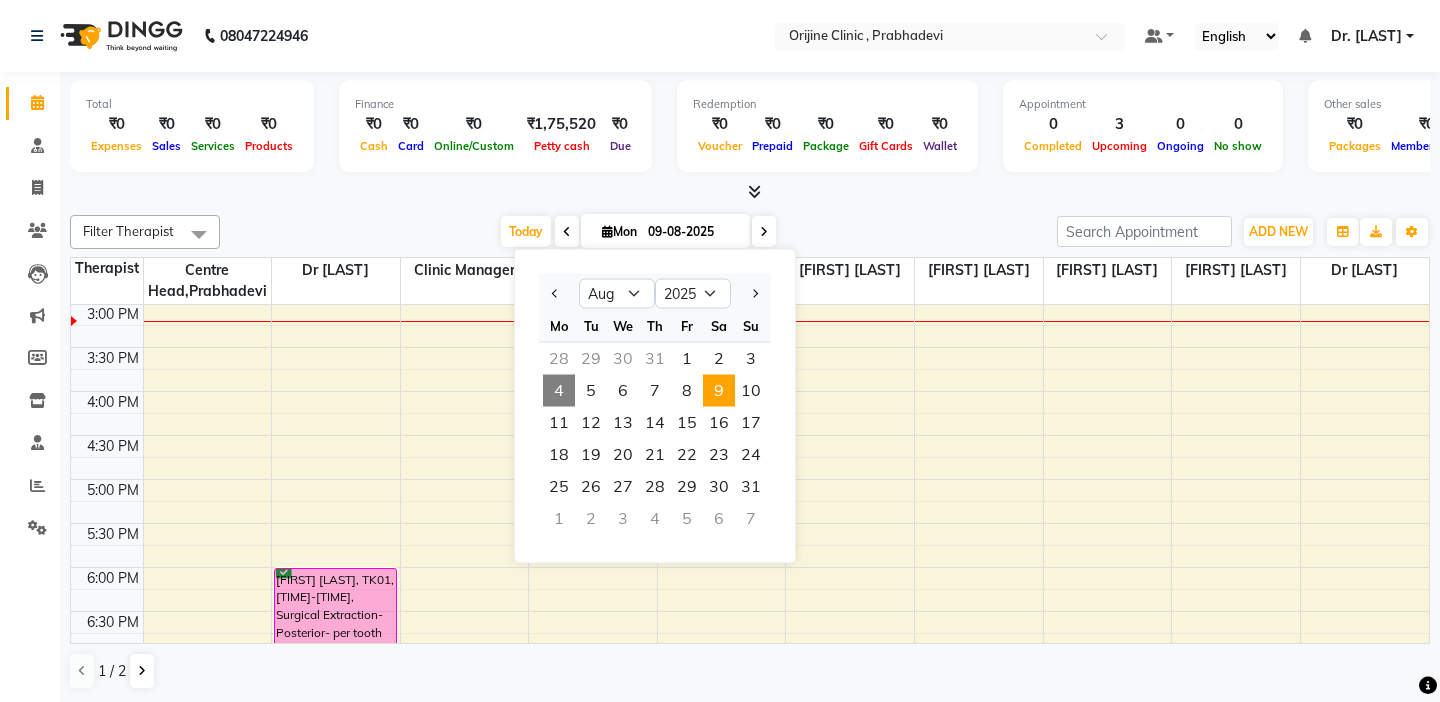 scroll, scrollTop: 617, scrollLeft: 0, axis: vertical 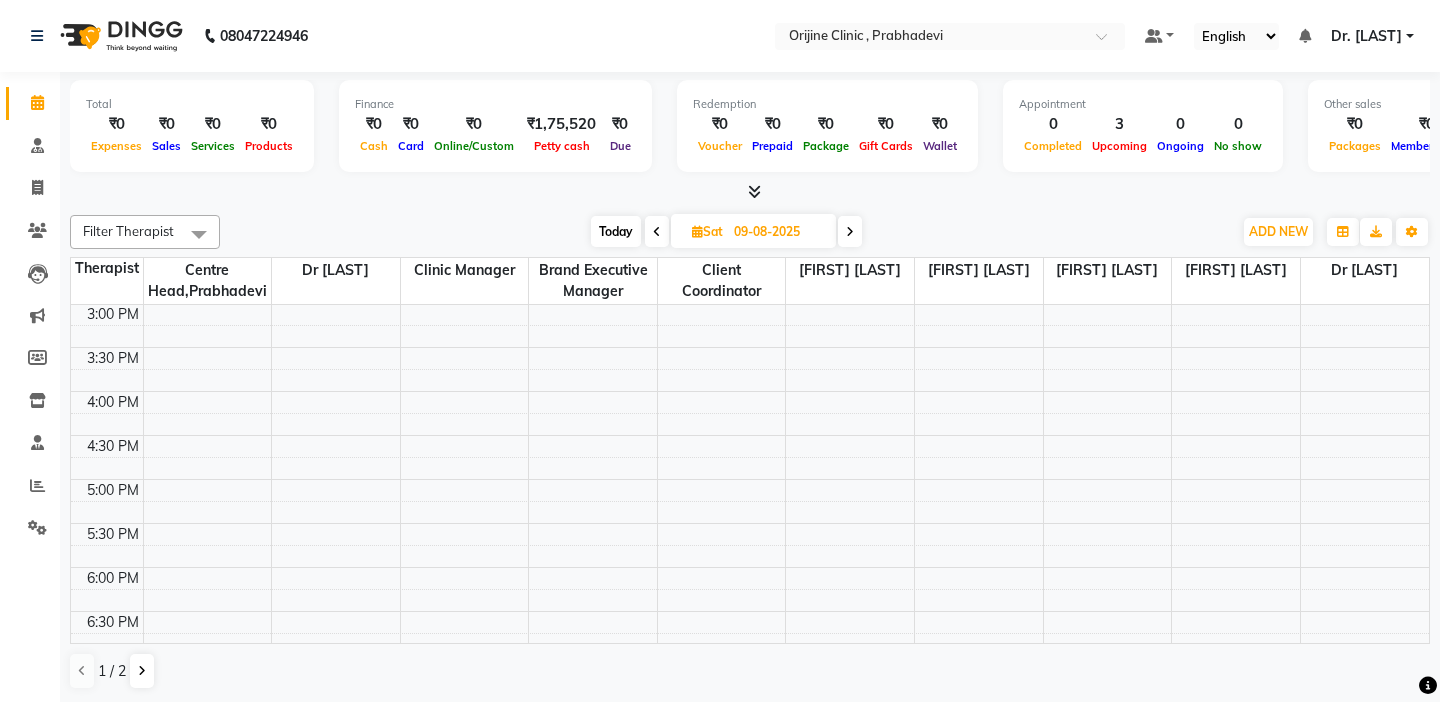 click at bounding box center (107, 336) 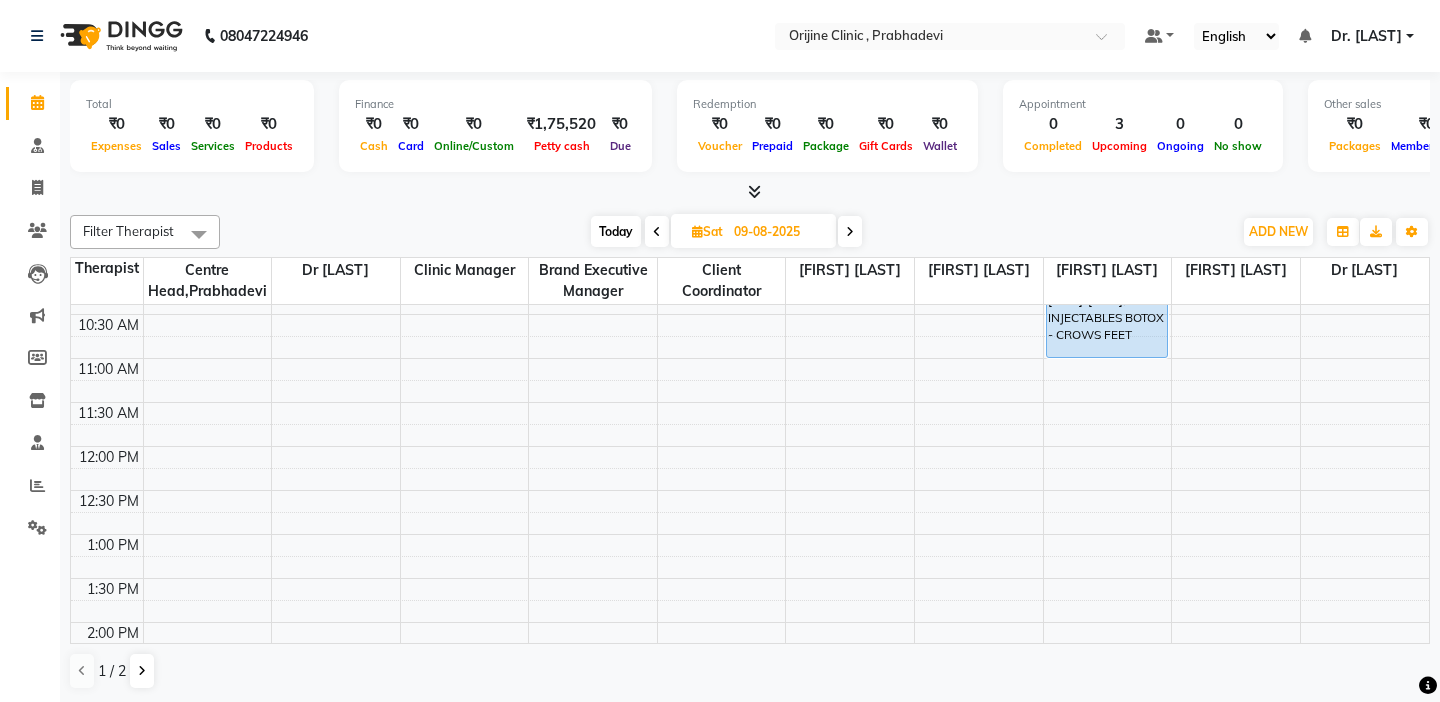 scroll, scrollTop: 164, scrollLeft: 0, axis: vertical 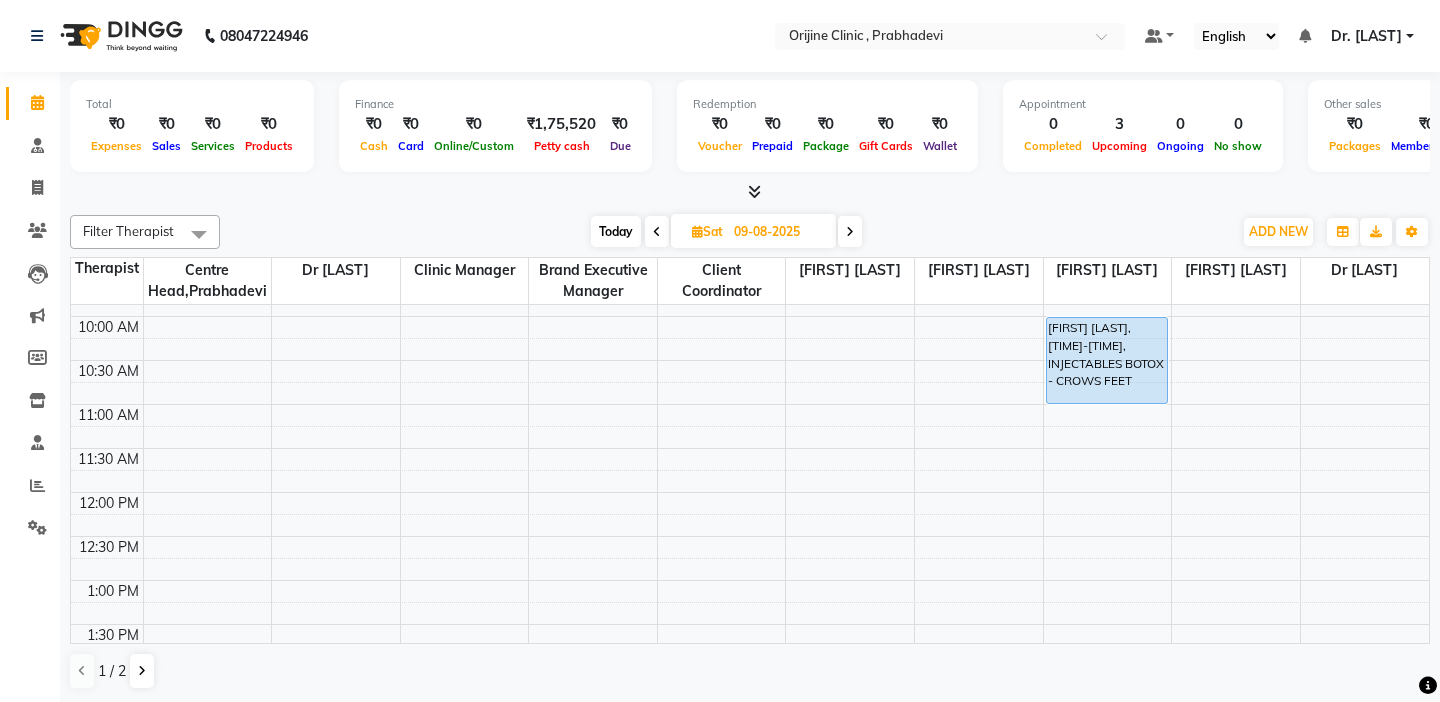 click at bounding box center [750, 192] 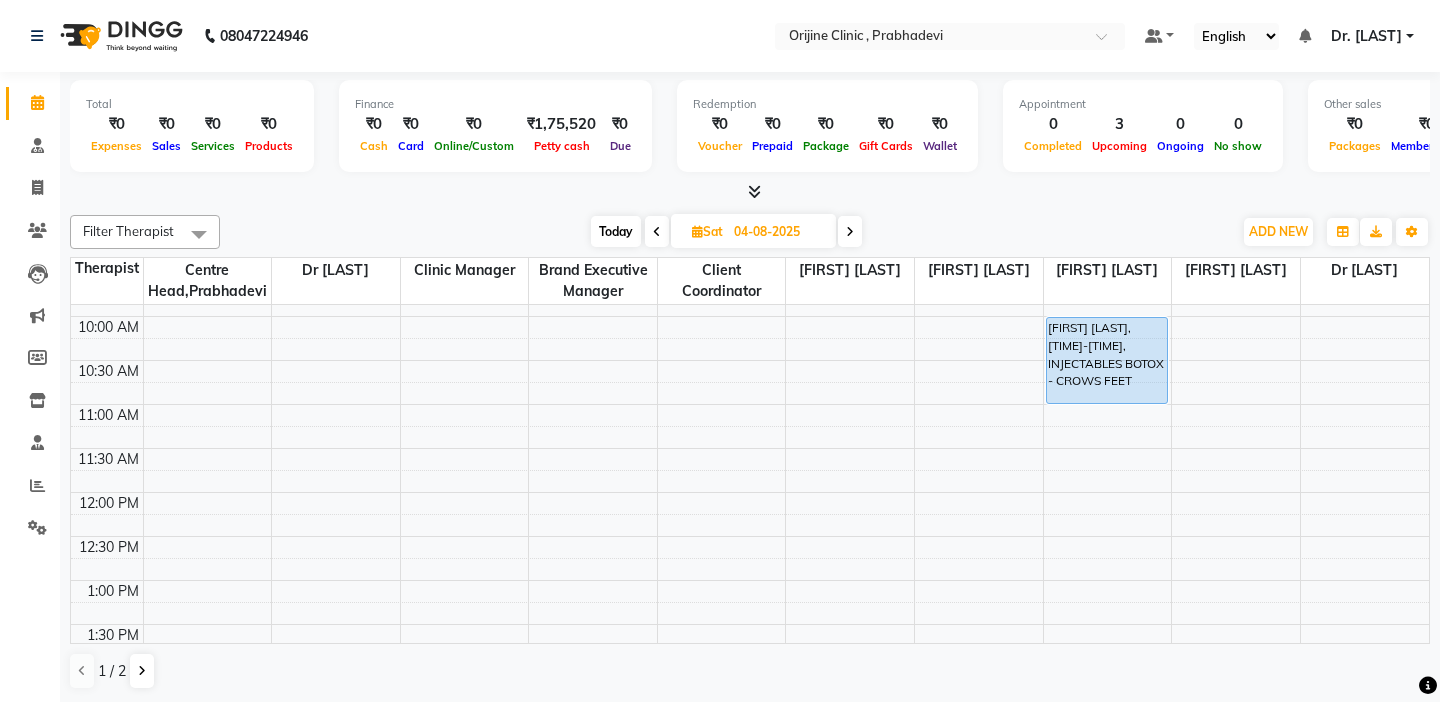 scroll, scrollTop: 617, scrollLeft: 0, axis: vertical 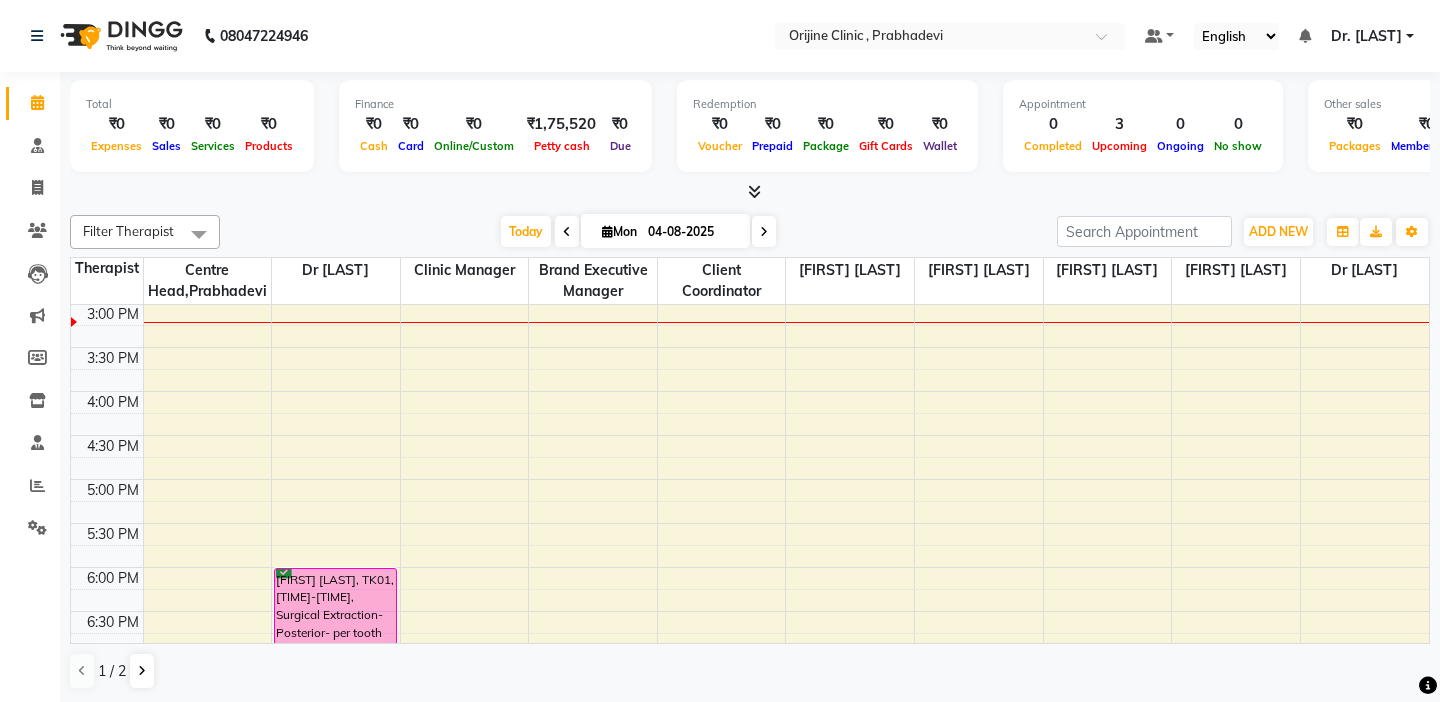 click at bounding box center [107, 336] 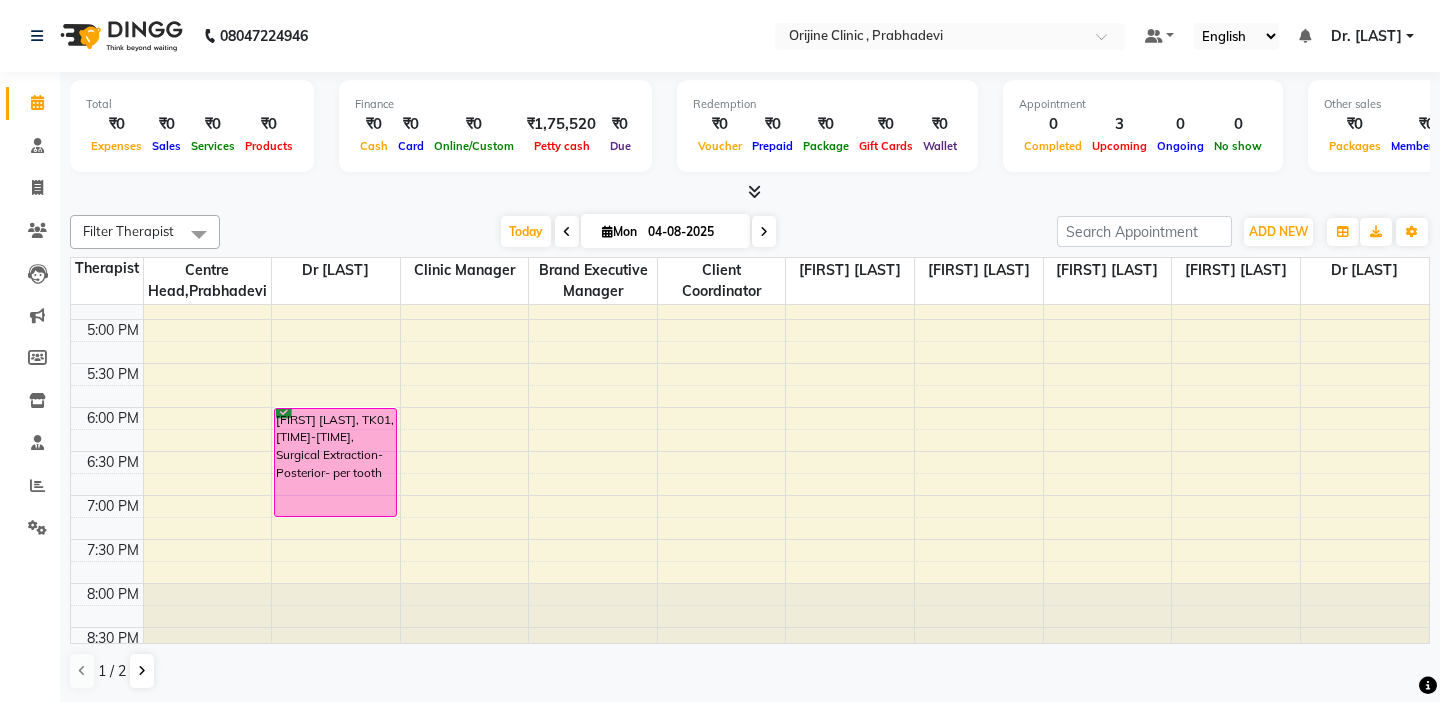 scroll, scrollTop: 802, scrollLeft: 0, axis: vertical 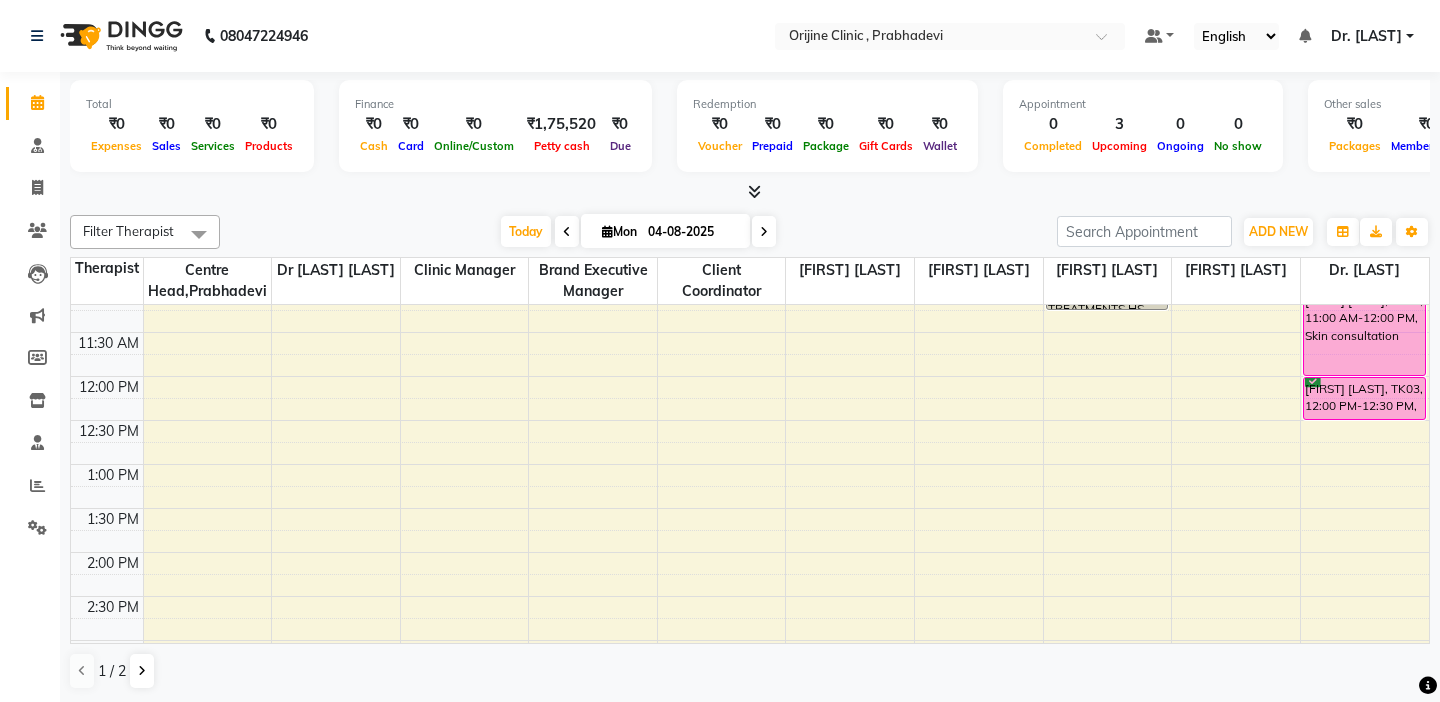 click at bounding box center (607, 231) 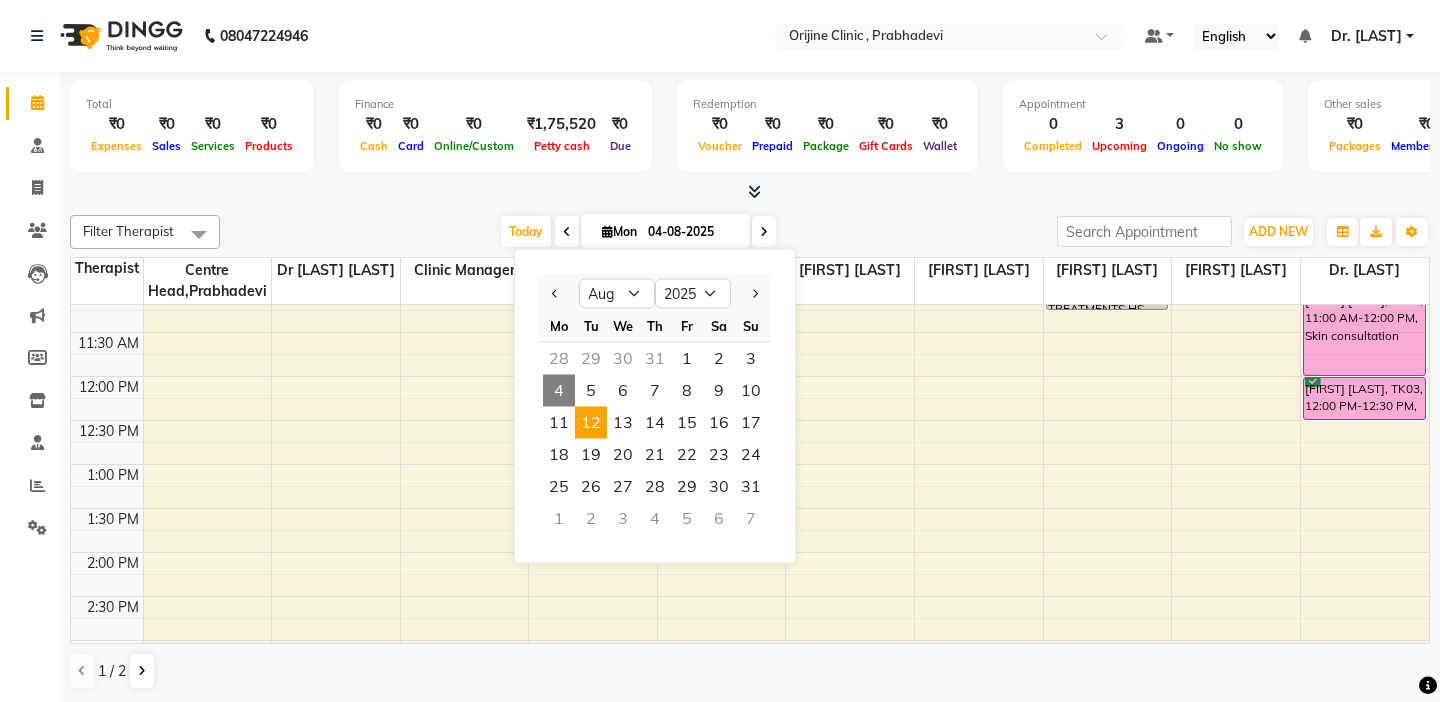 click on "12" at bounding box center [591, 423] 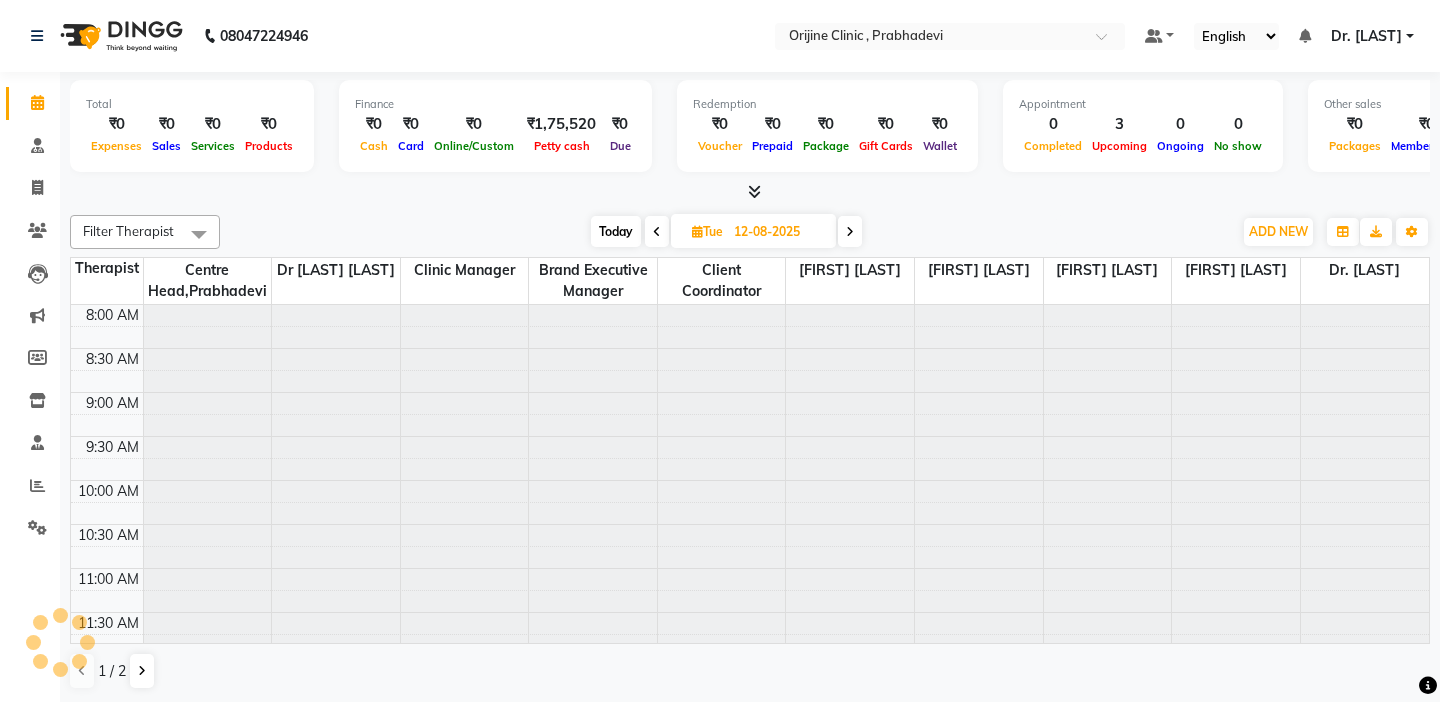 scroll, scrollTop: 617, scrollLeft: 0, axis: vertical 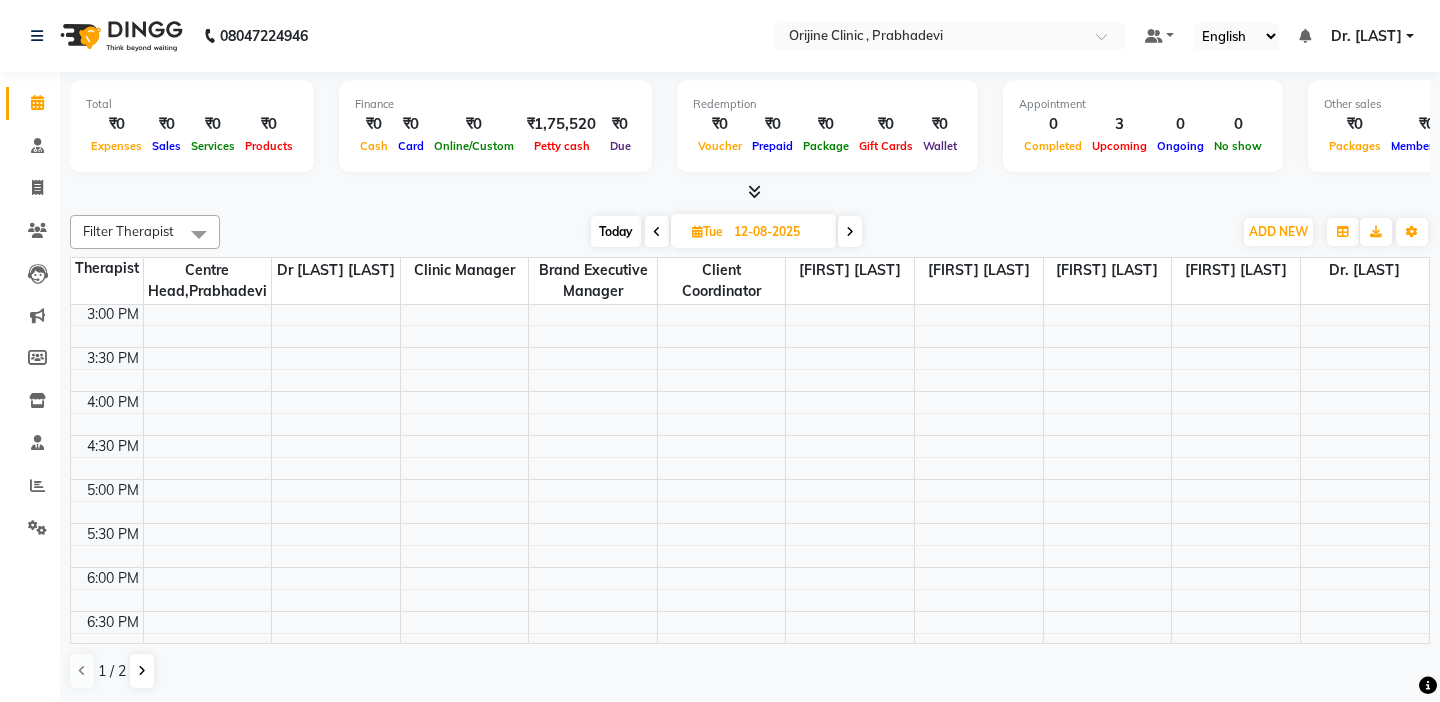 click at bounding box center [107, 336] 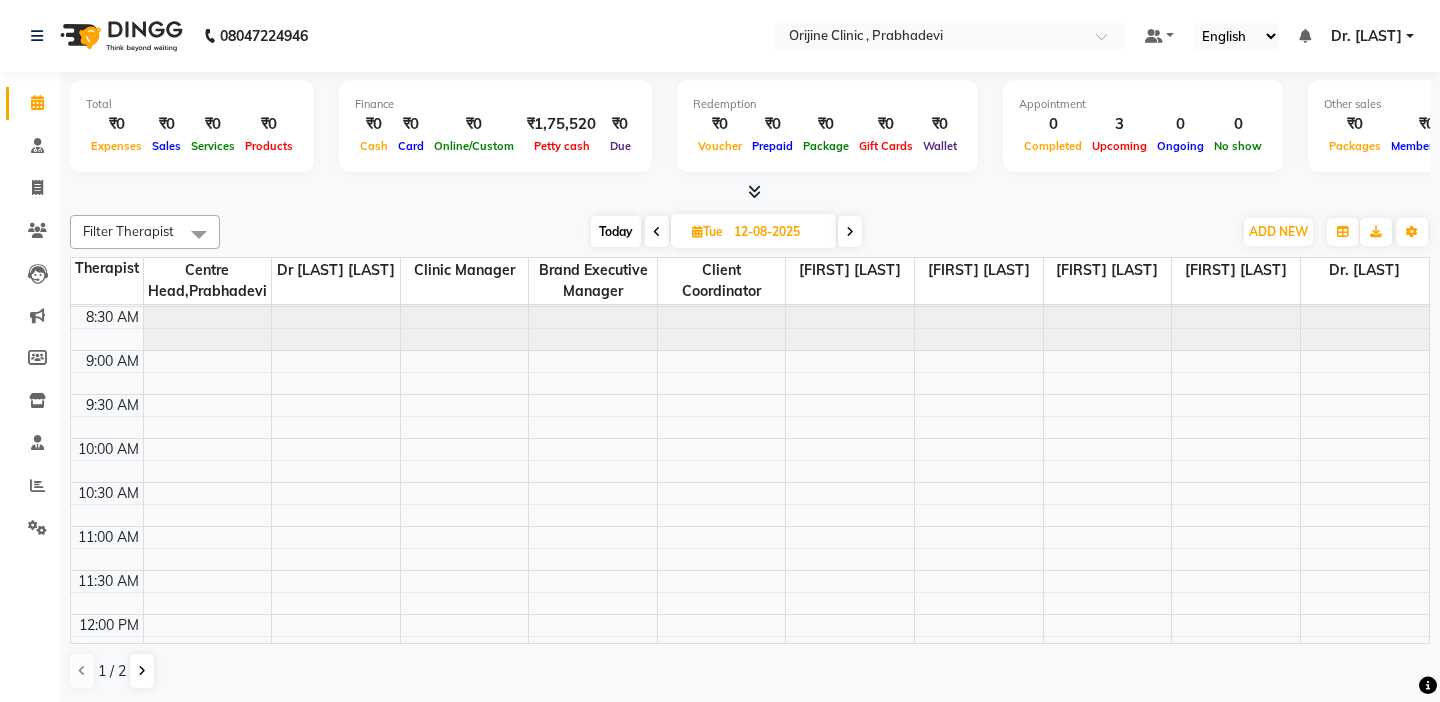 scroll, scrollTop: 0, scrollLeft: 0, axis: both 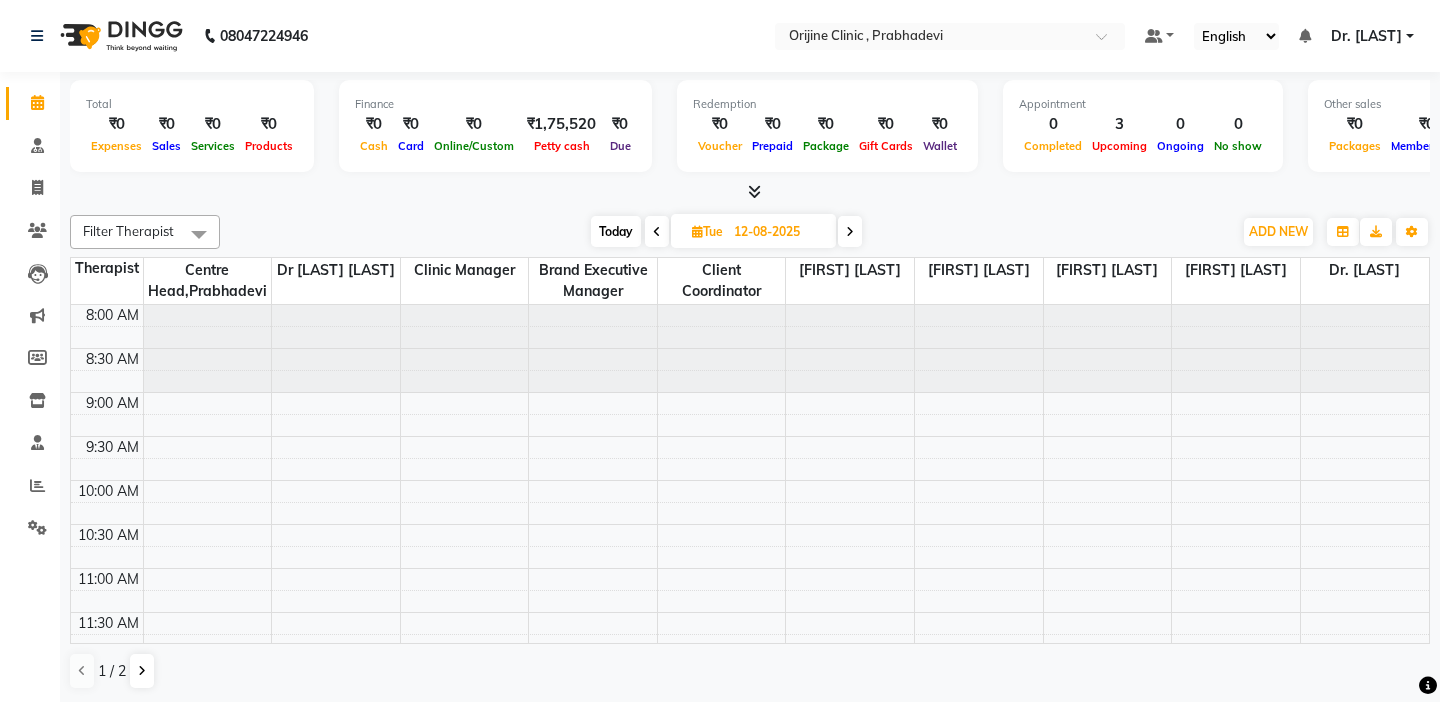 click on "Today" at bounding box center [616, 231] 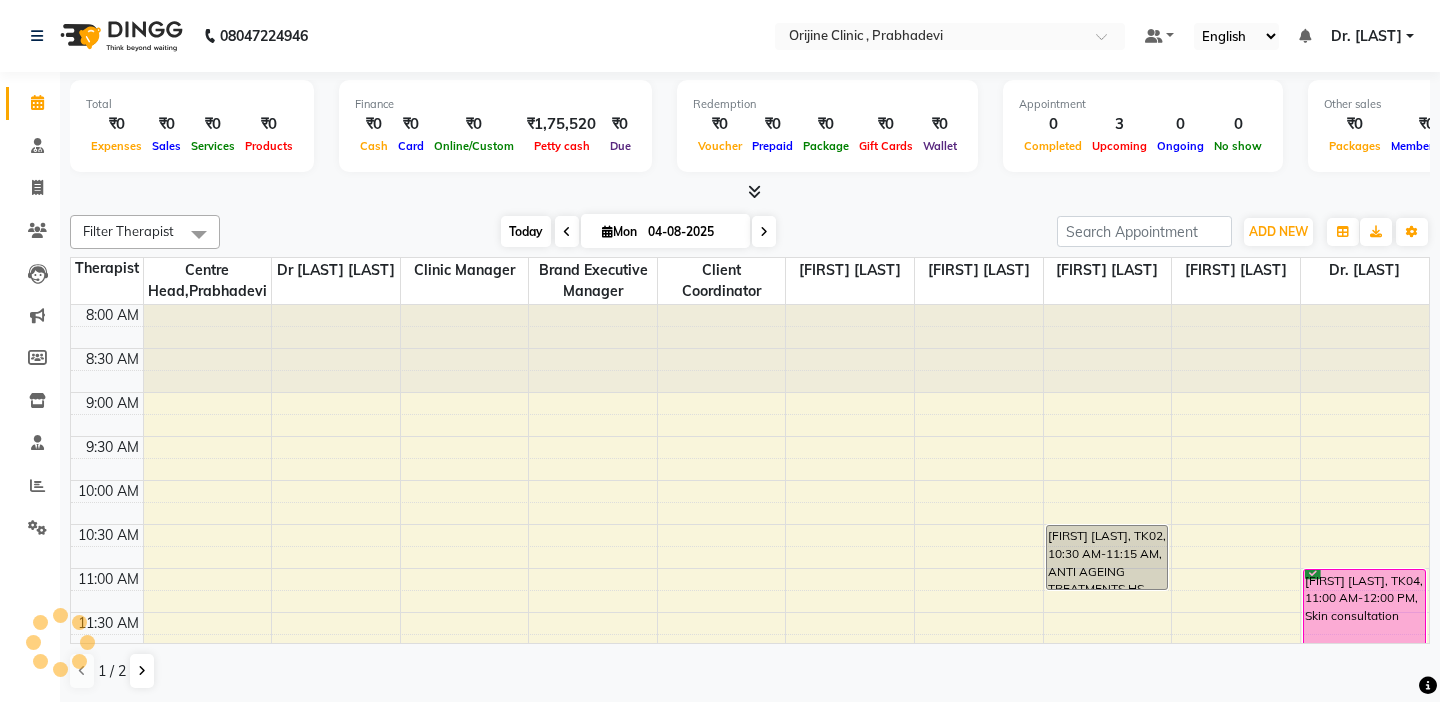 scroll, scrollTop: 617, scrollLeft: 0, axis: vertical 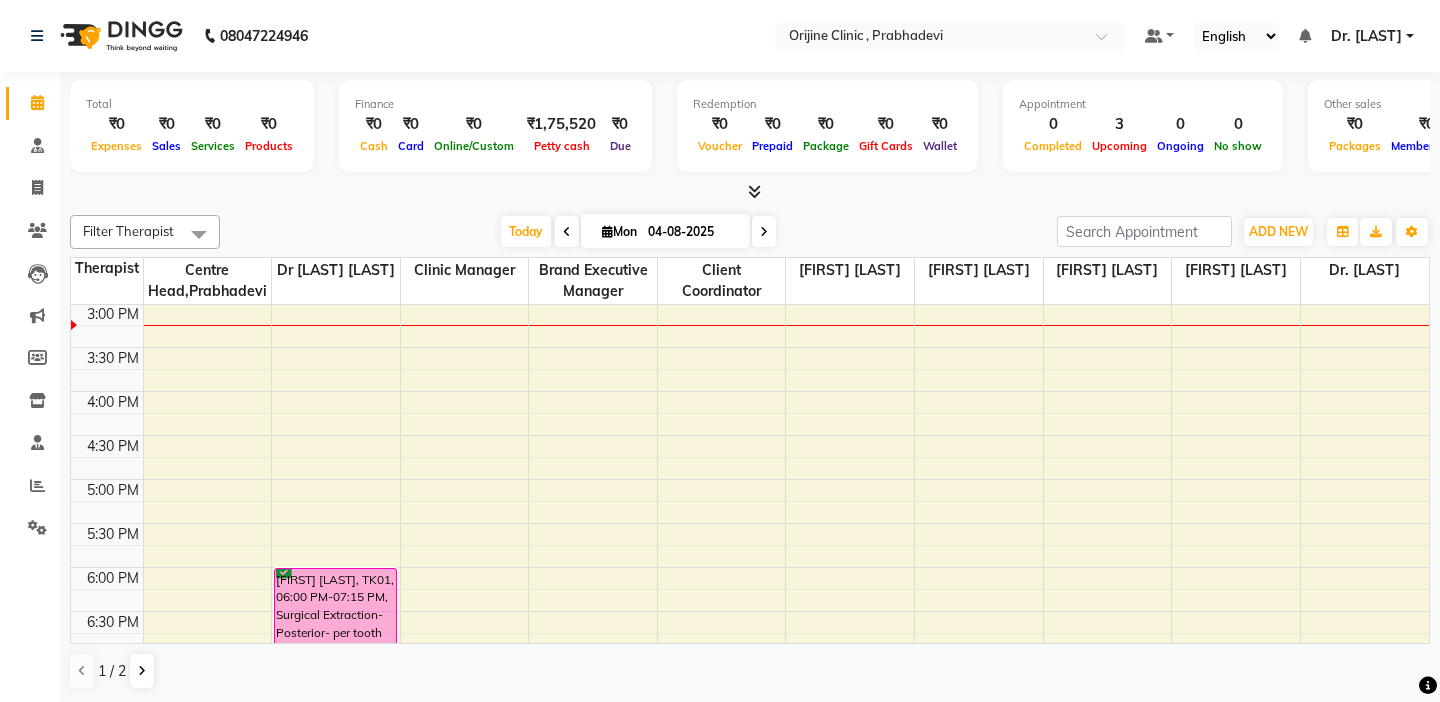 click at bounding box center (607, 231) 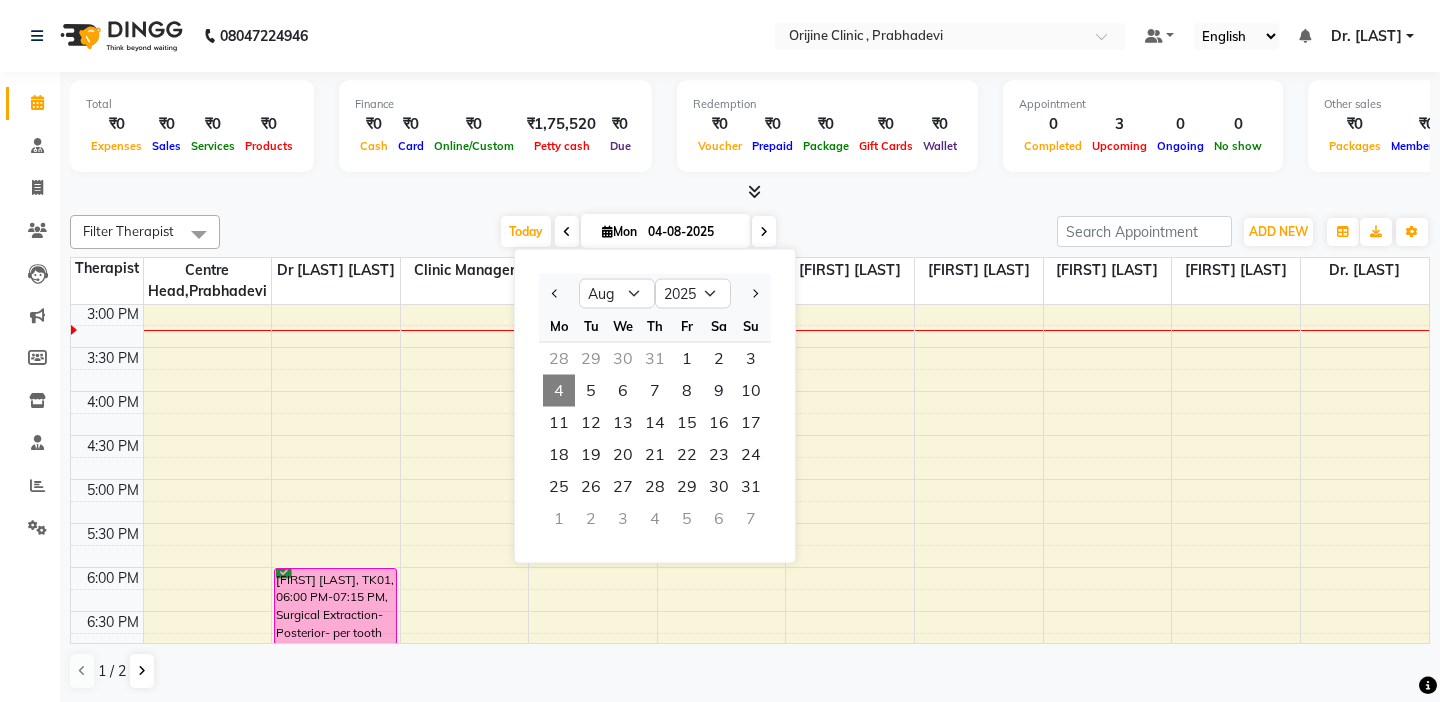 click on "4" at bounding box center (559, 391) 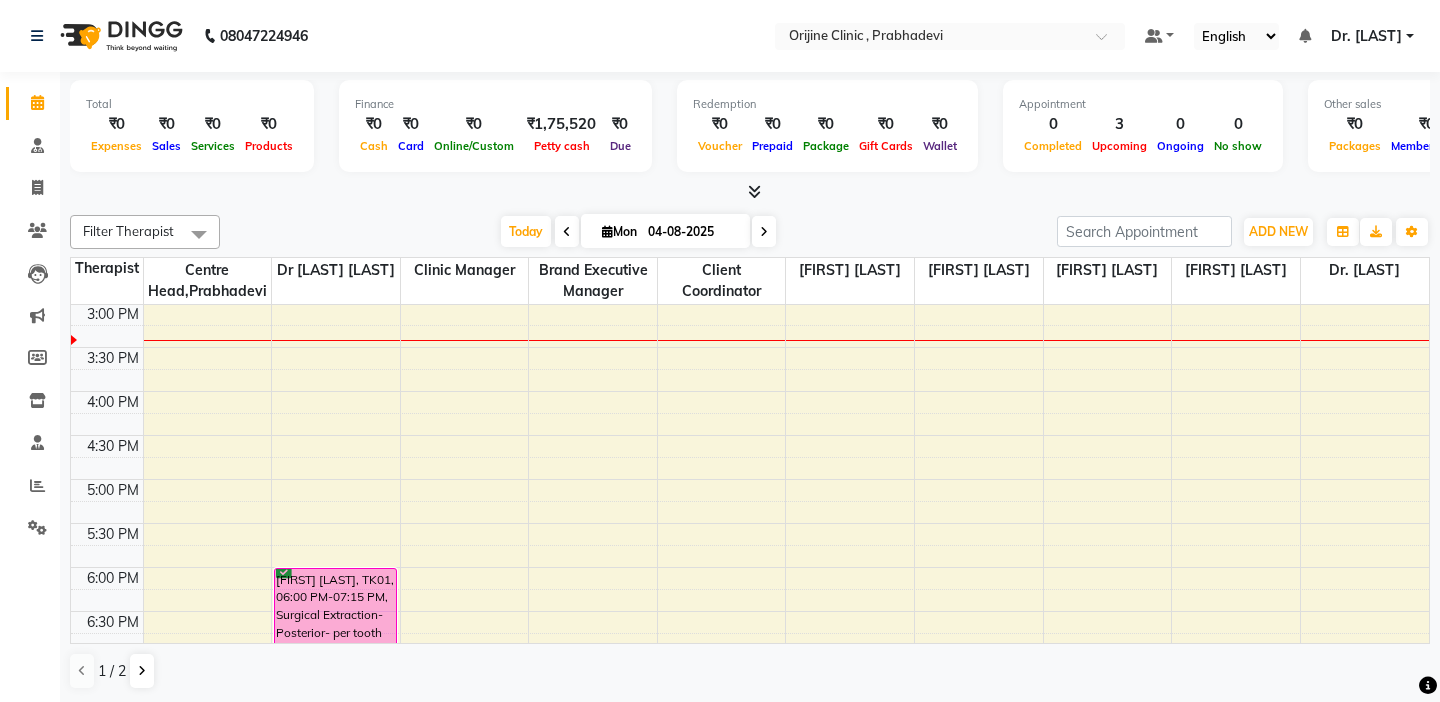 click on "Mon" at bounding box center (619, 231) 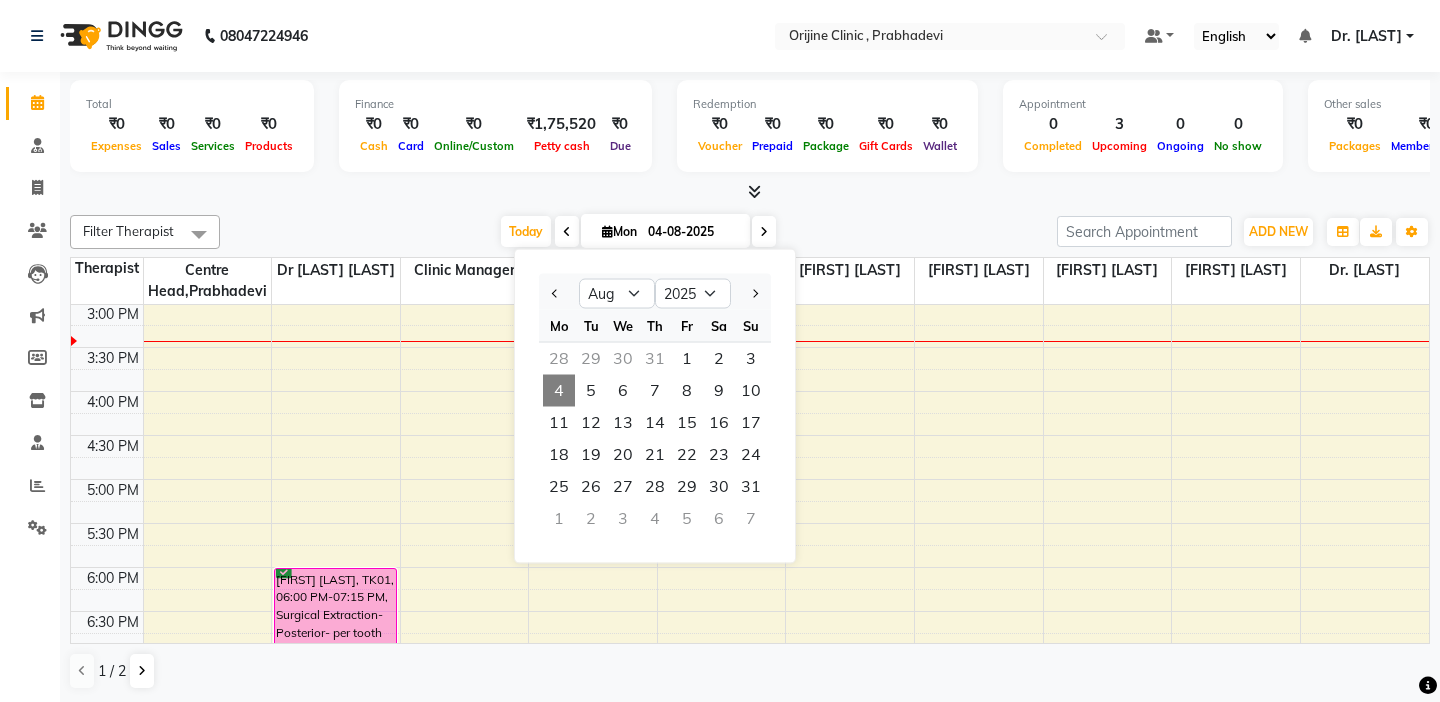 click on "4" at bounding box center [559, 391] 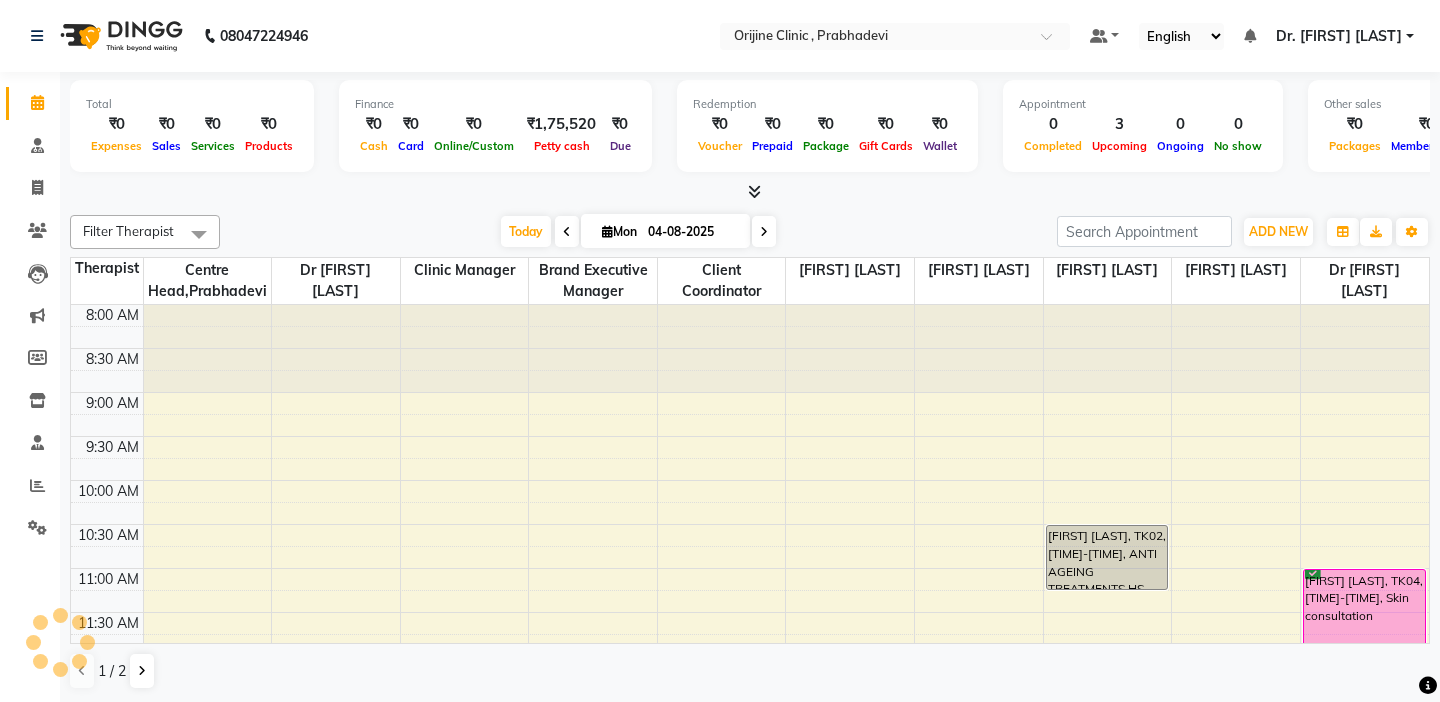 scroll, scrollTop: 0, scrollLeft: 0, axis: both 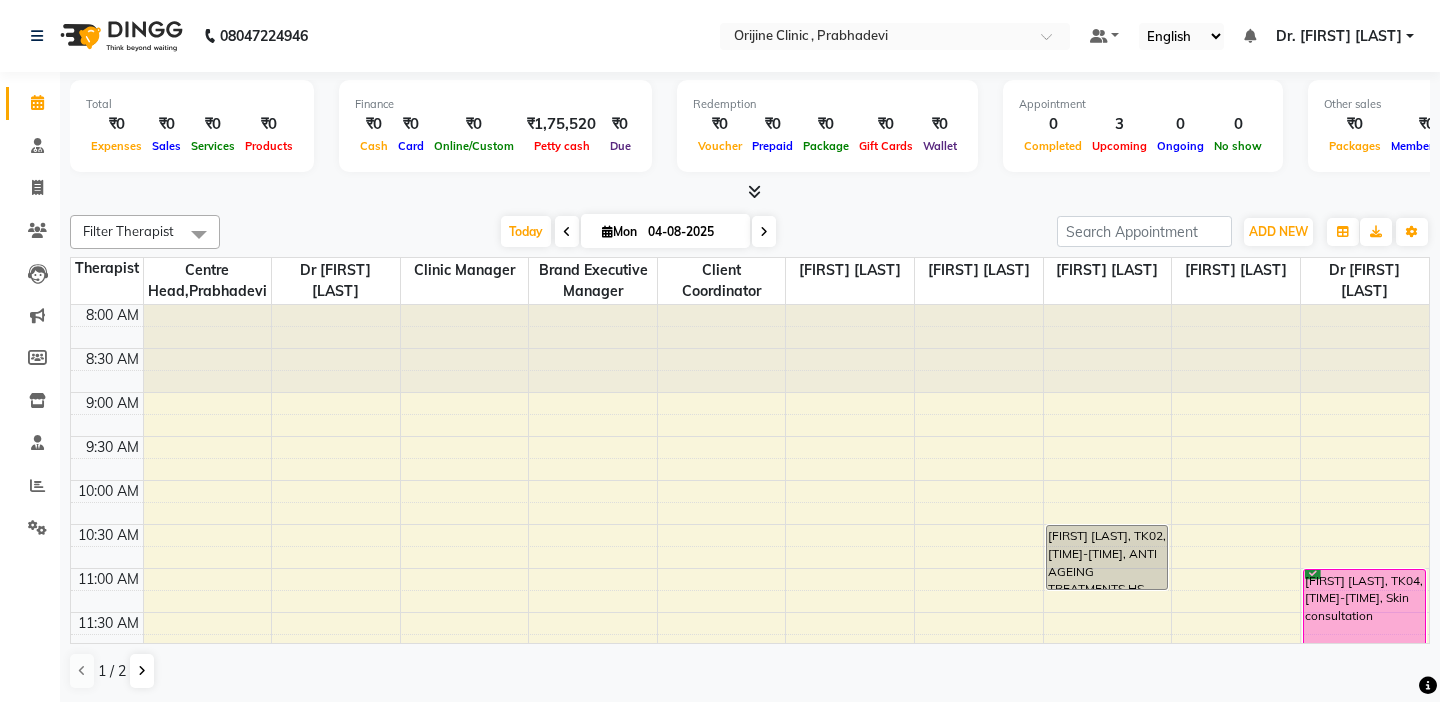 click at bounding box center [107, 337] 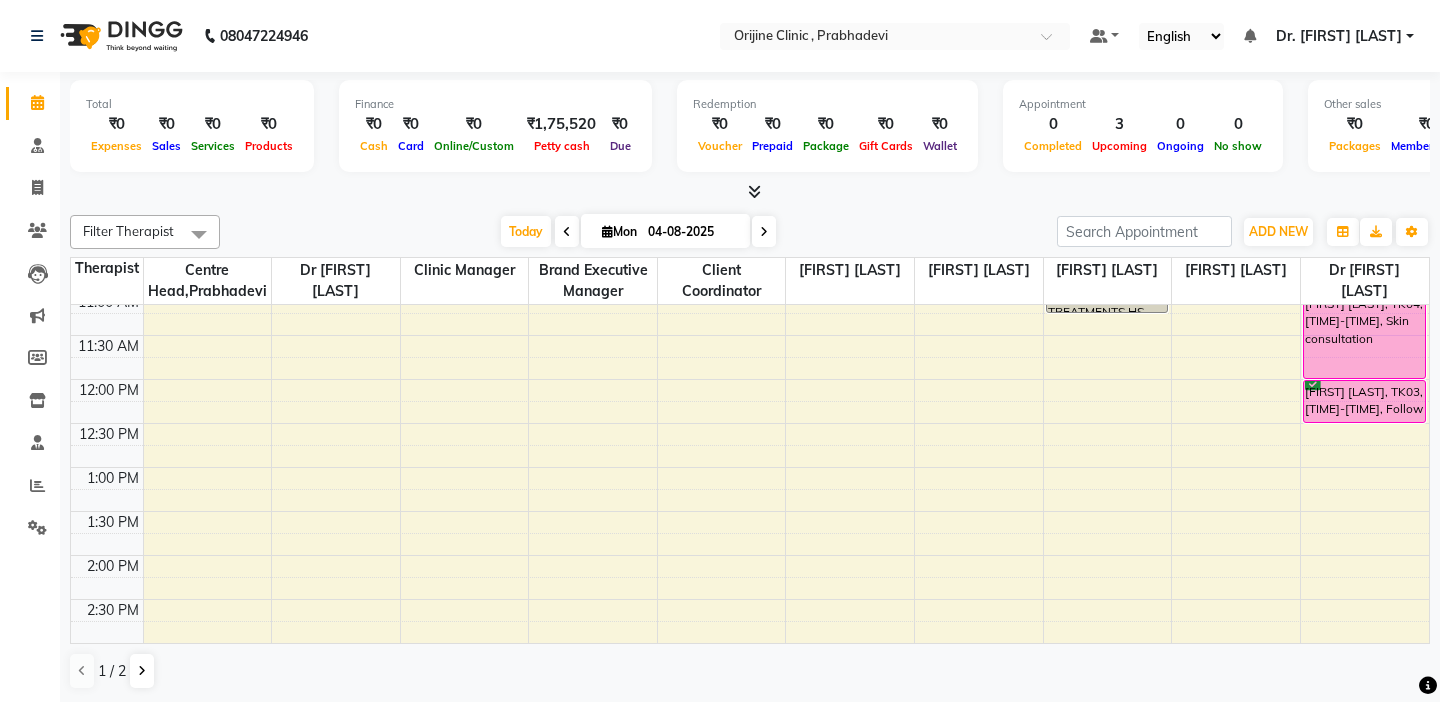 scroll, scrollTop: 280, scrollLeft: 0, axis: vertical 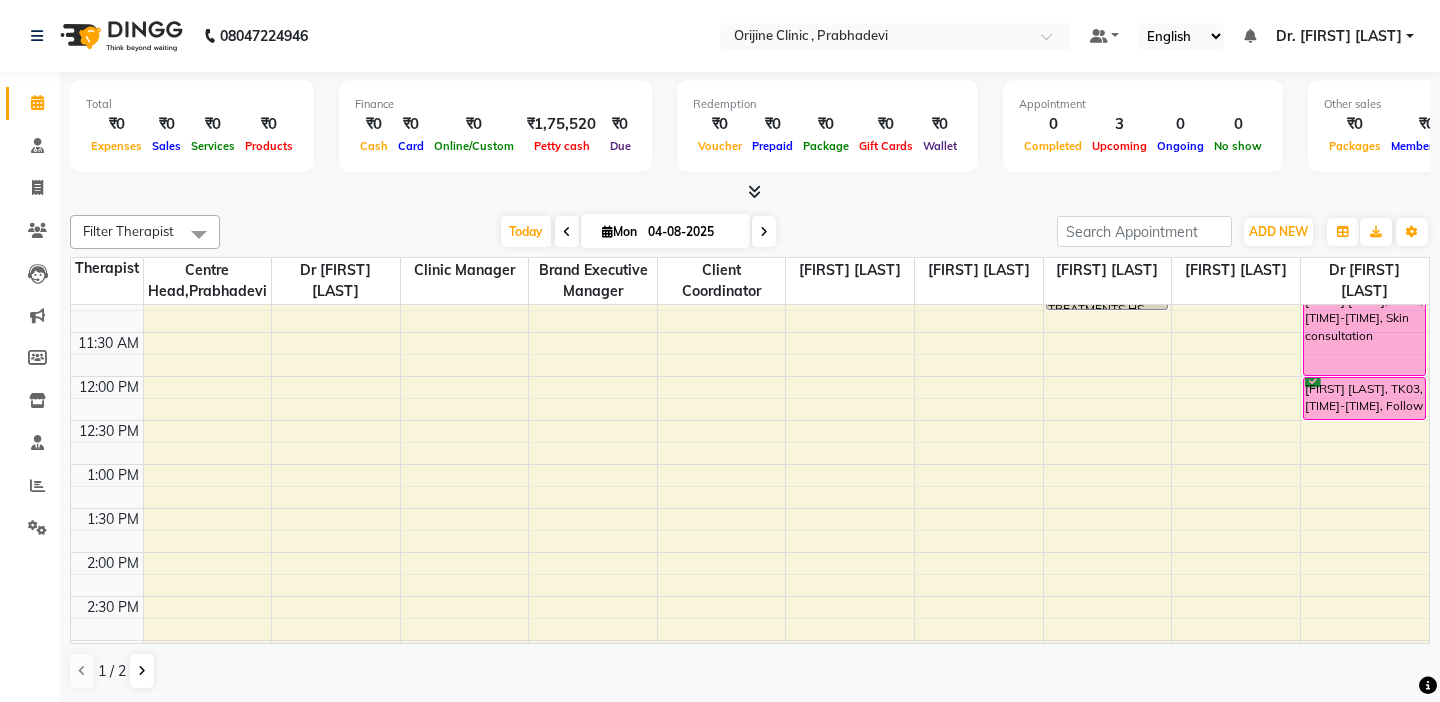 click at bounding box center (107, 365) 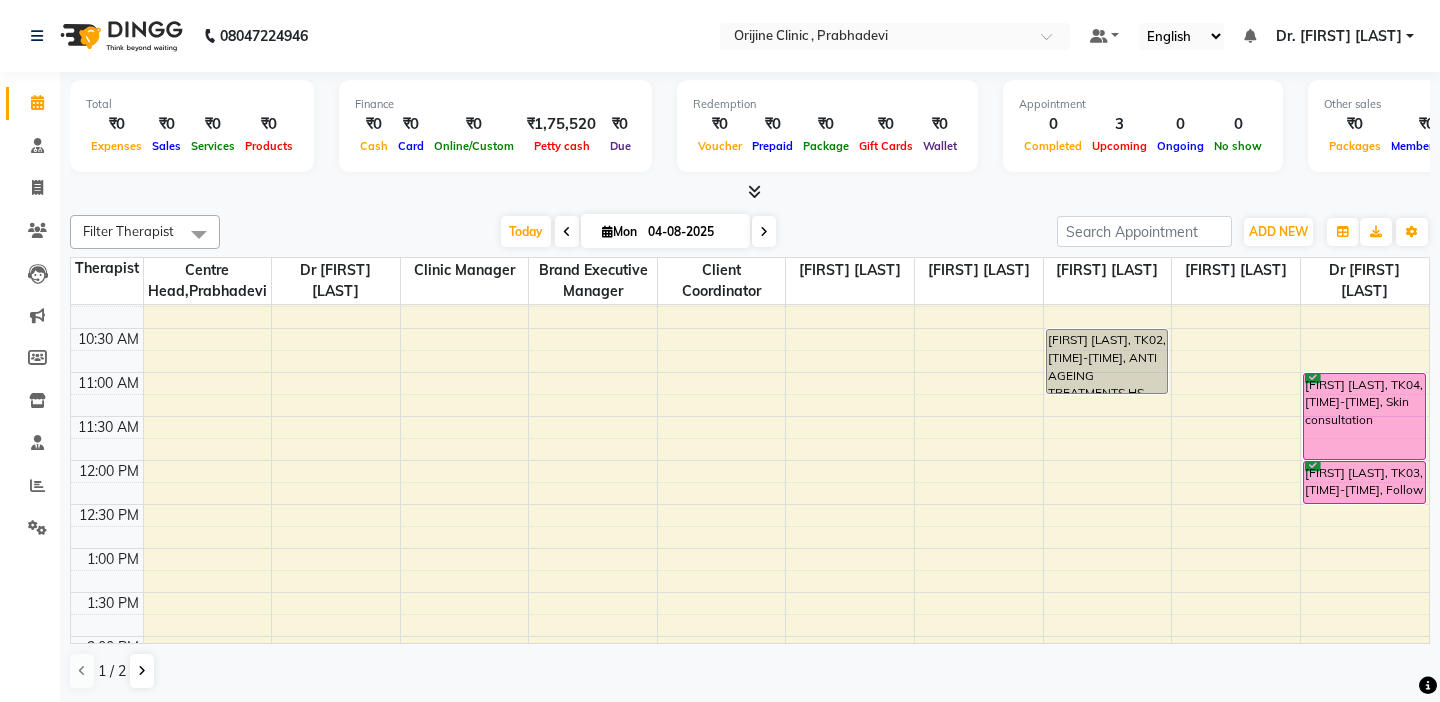 scroll, scrollTop: 200, scrollLeft: 0, axis: vertical 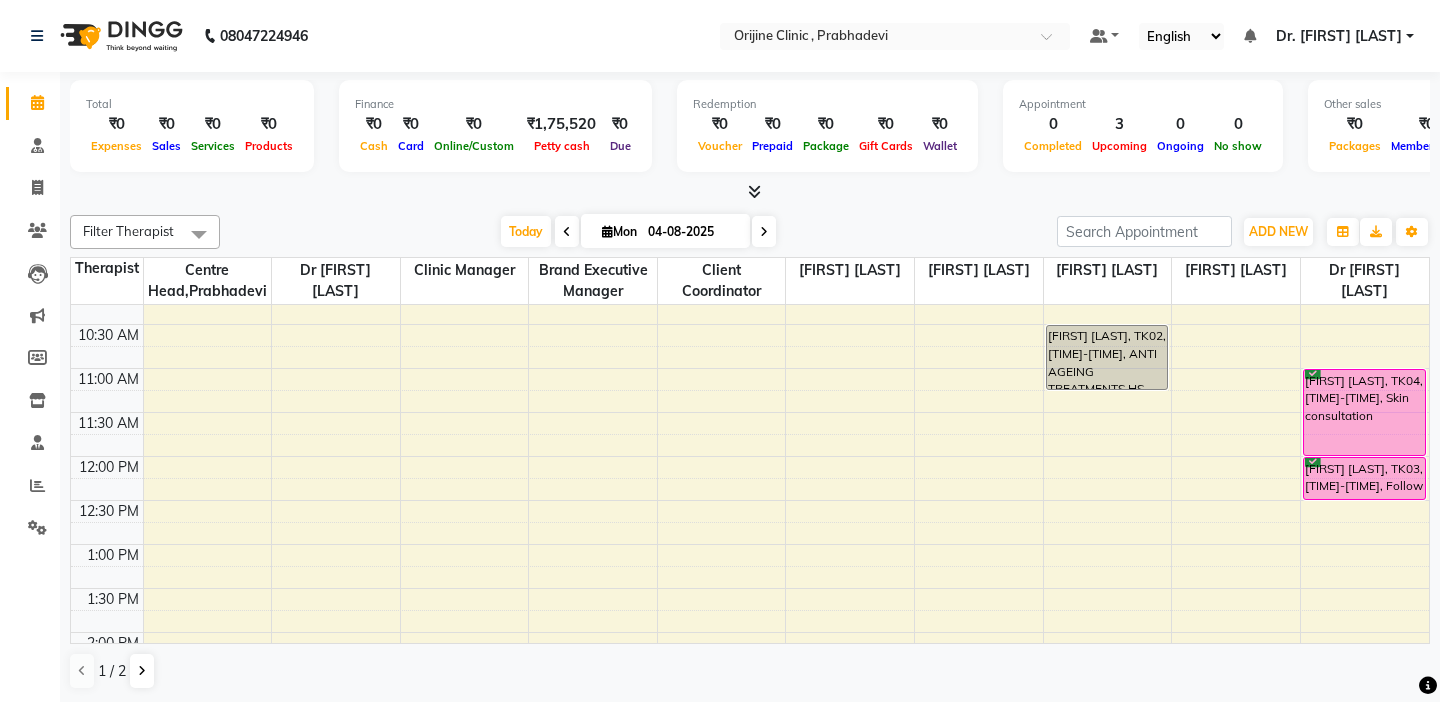 click at bounding box center (107, 357) 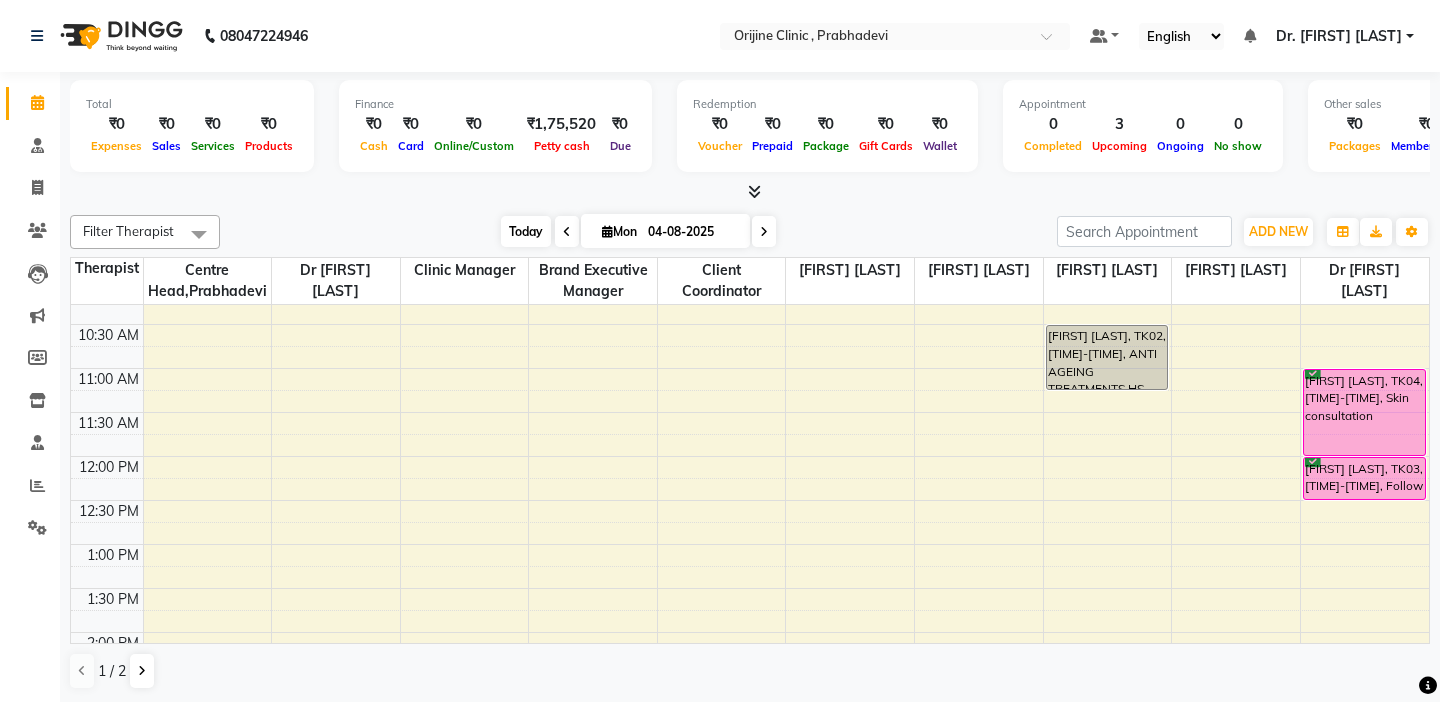 click on "Today" at bounding box center (526, 231) 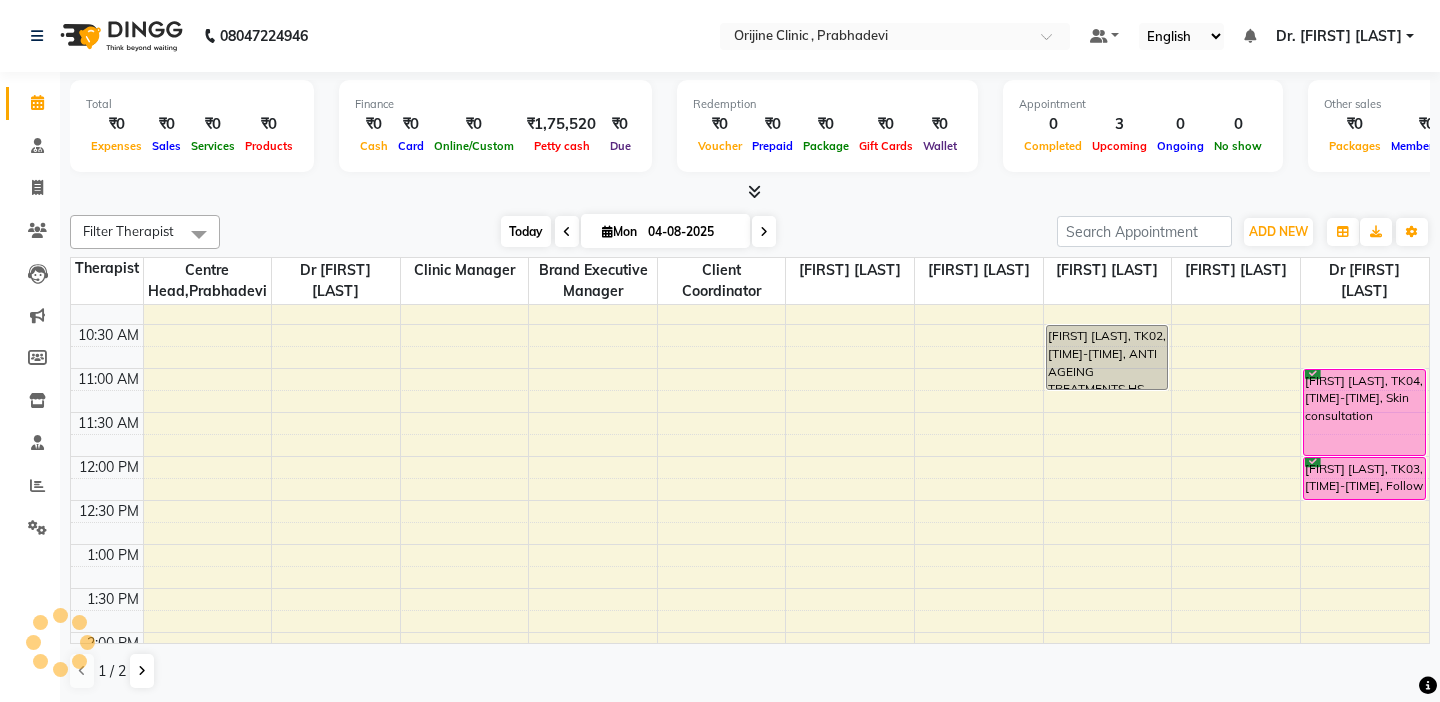 scroll, scrollTop: 705, scrollLeft: 0, axis: vertical 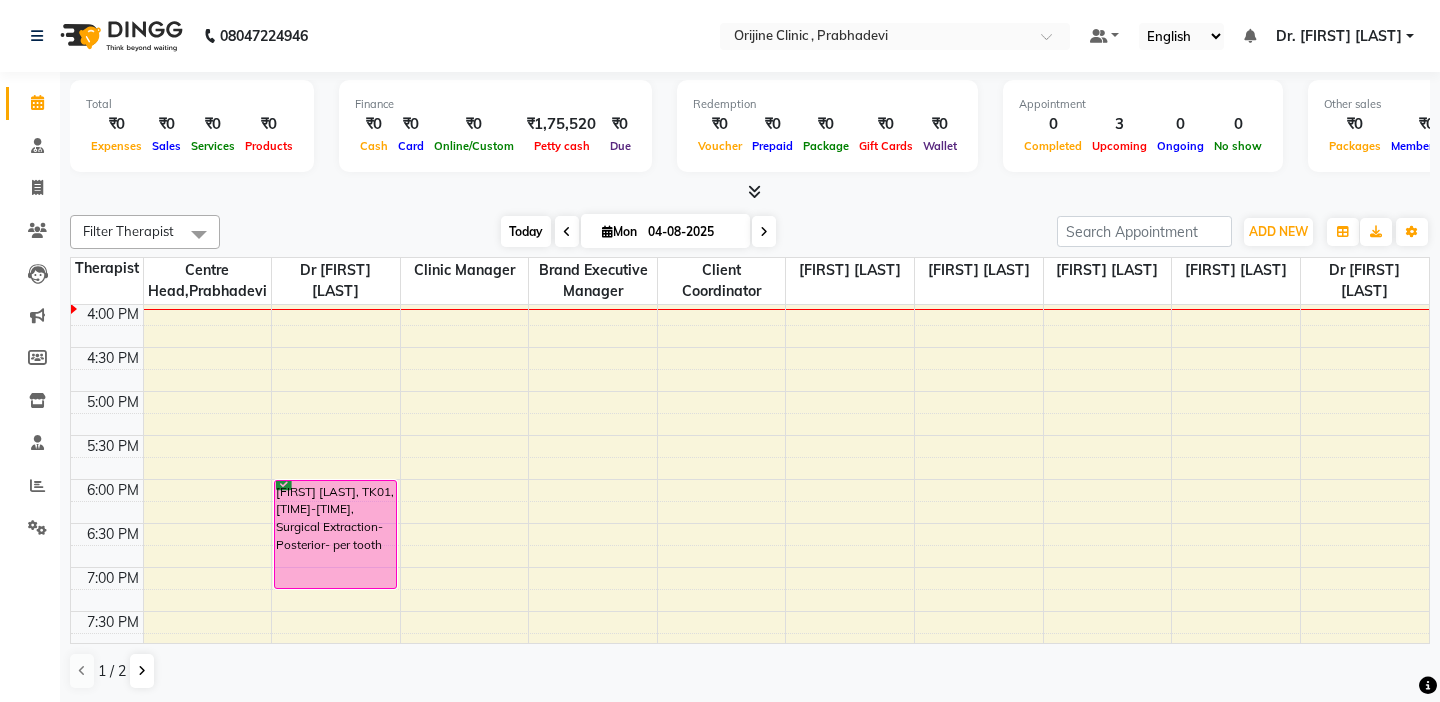 click on "Today" at bounding box center [526, 231] 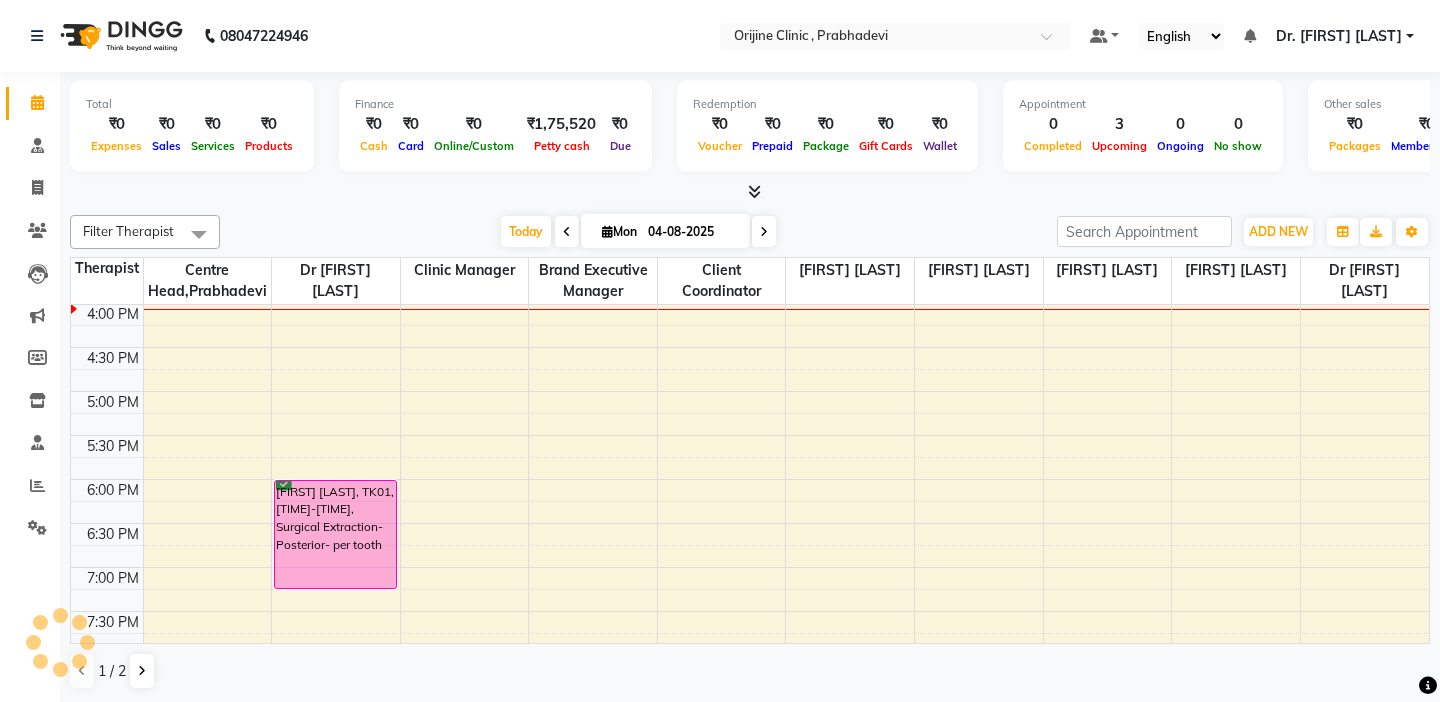 click at bounding box center [107, 336] 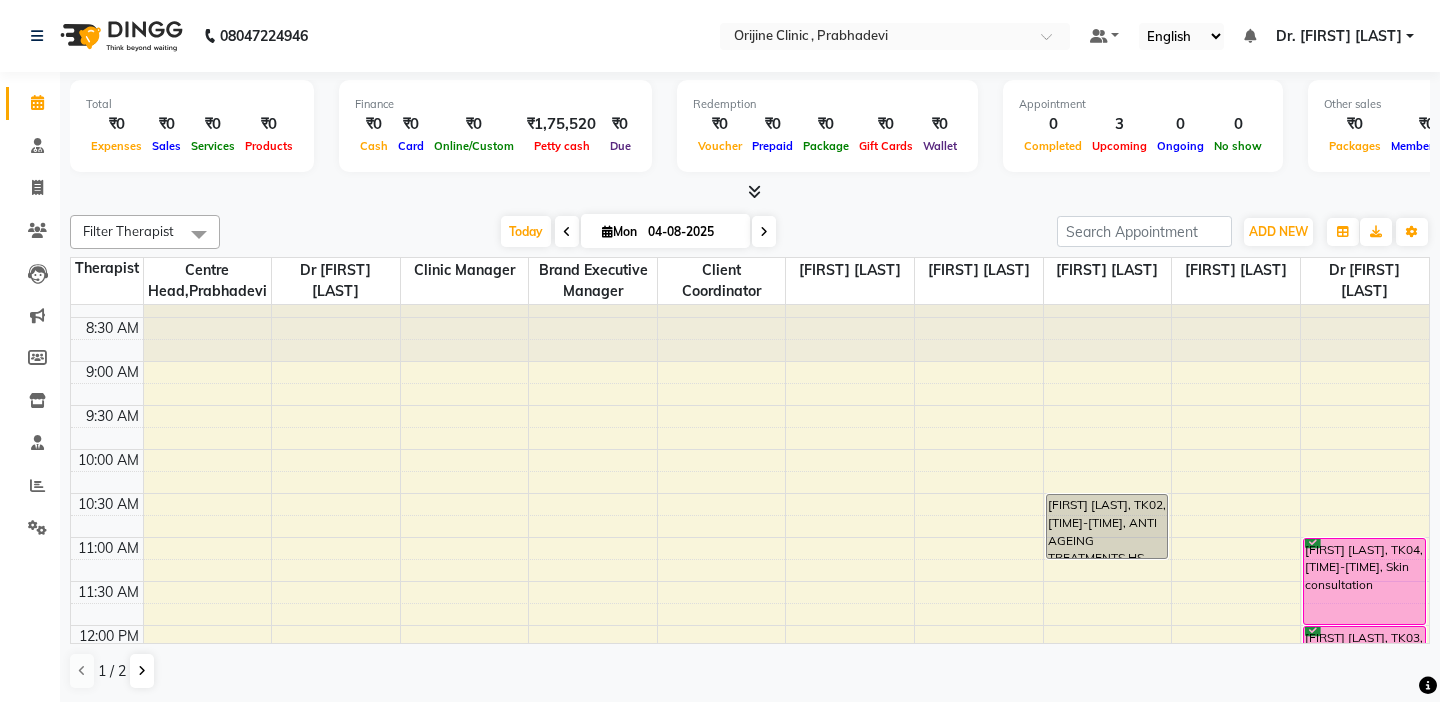 scroll, scrollTop: 0, scrollLeft: 0, axis: both 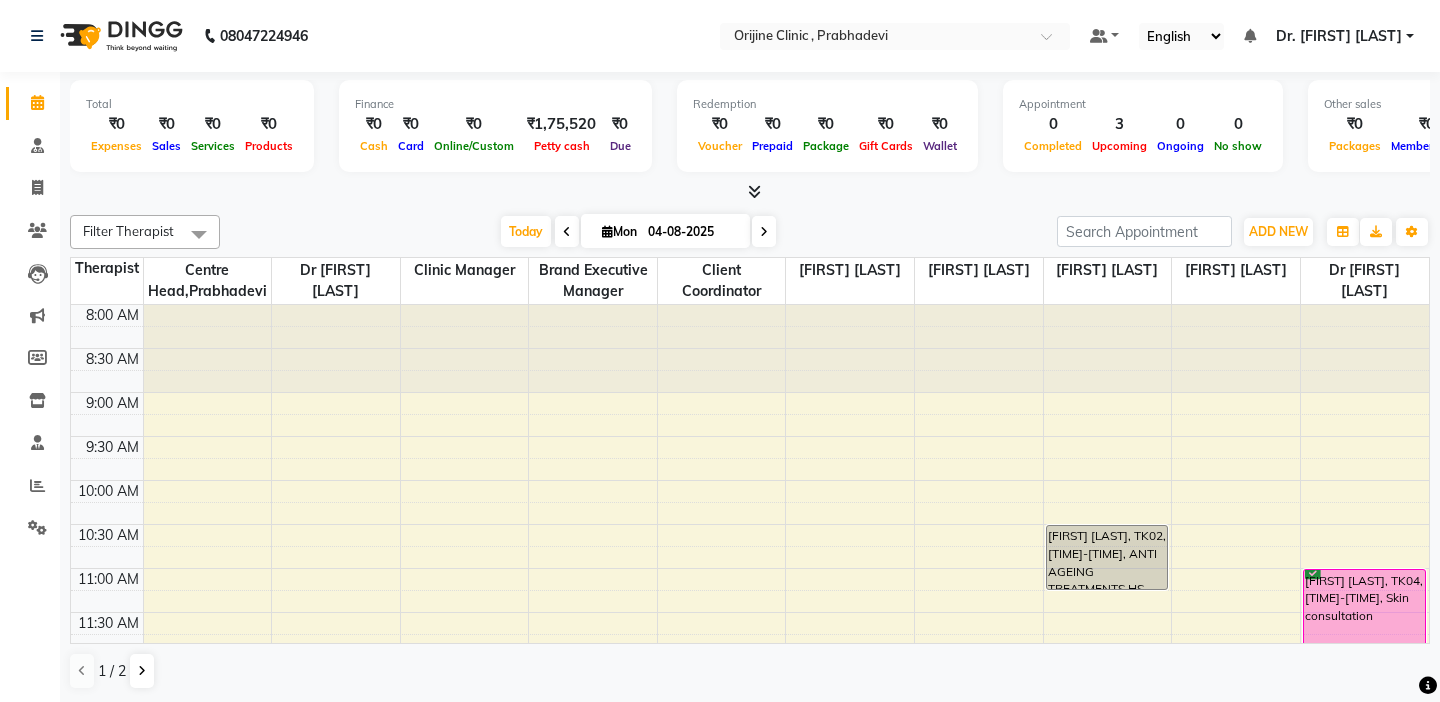click at bounding box center [764, 232] 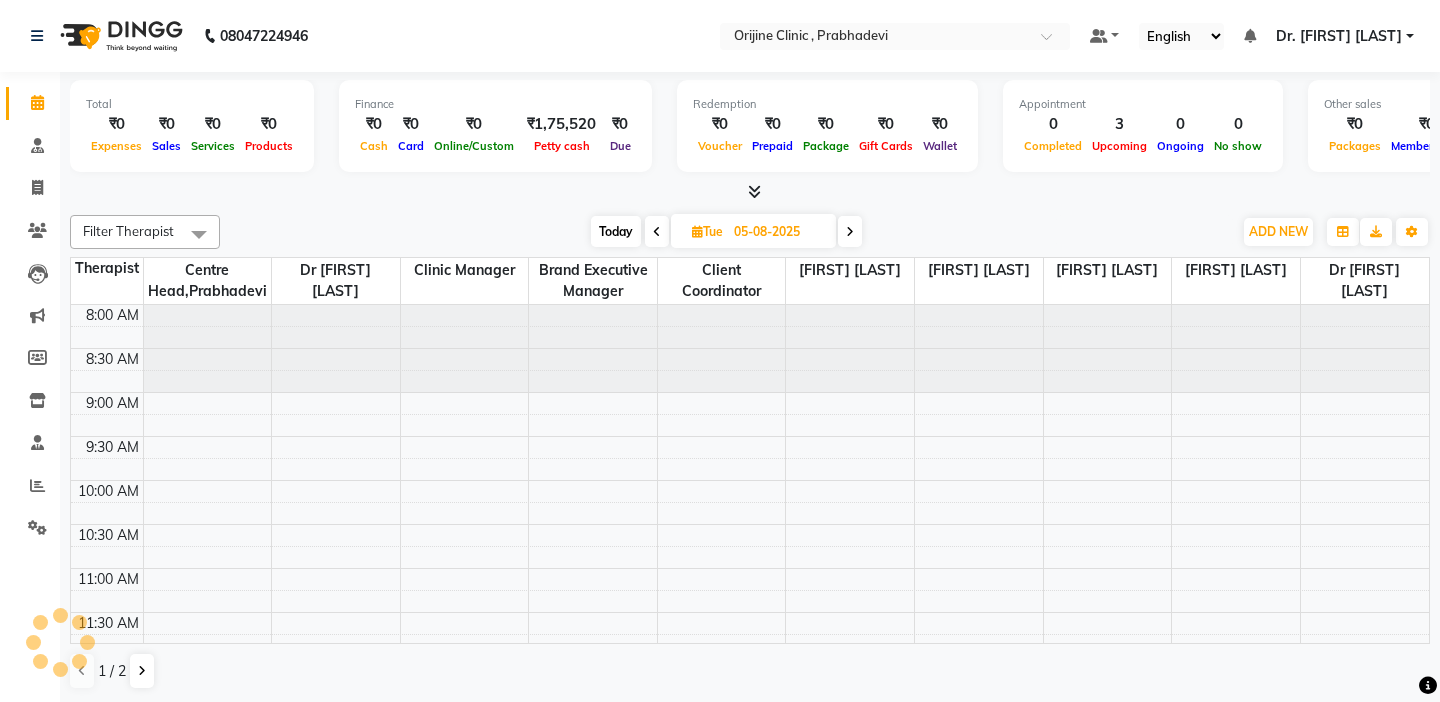 scroll, scrollTop: 705, scrollLeft: 0, axis: vertical 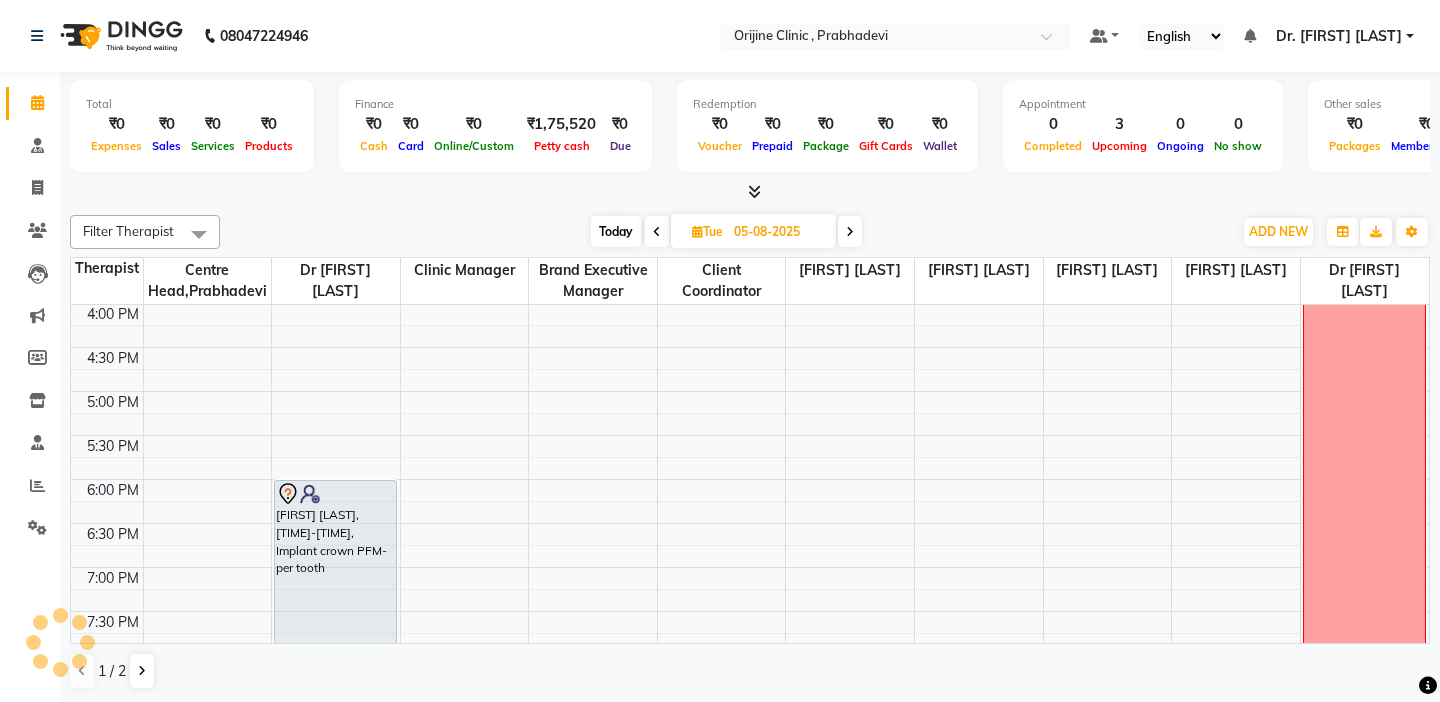 click at bounding box center (107, 336) 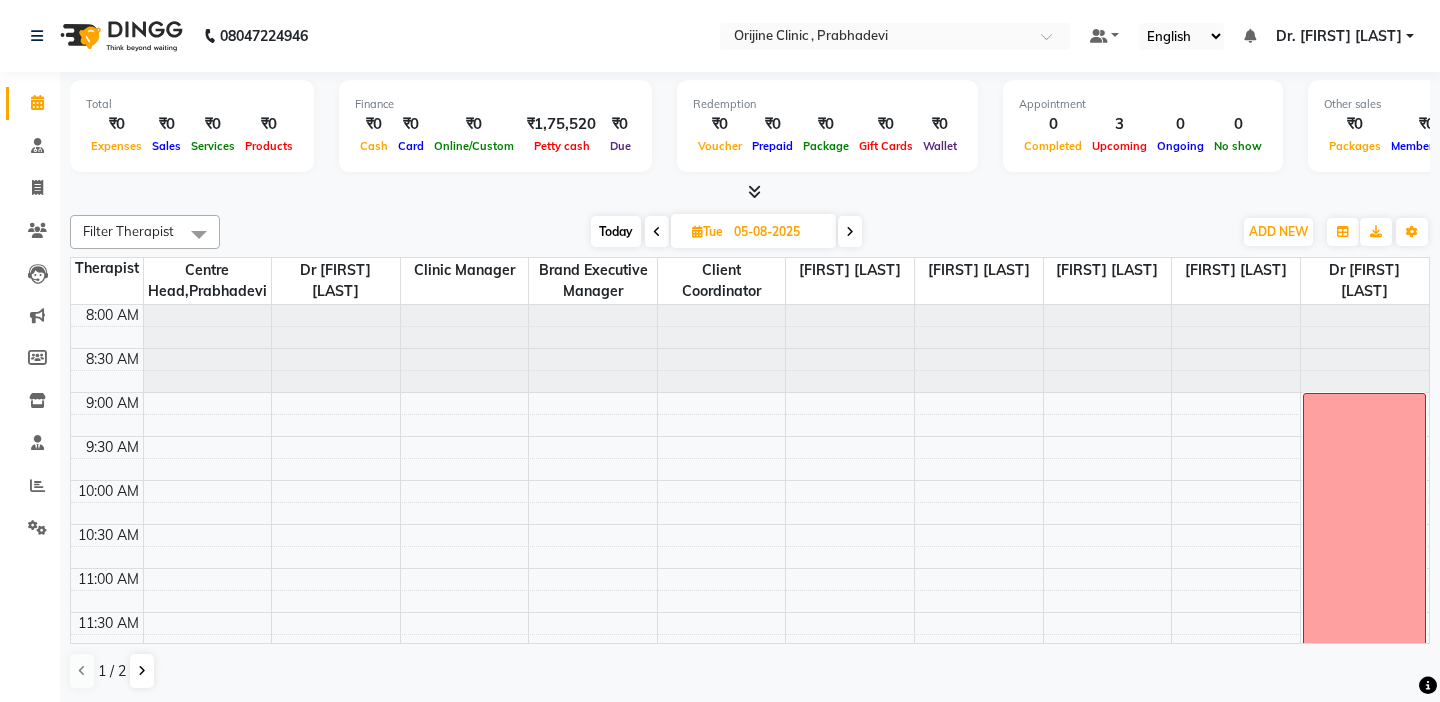 scroll, scrollTop: 0, scrollLeft: 0, axis: both 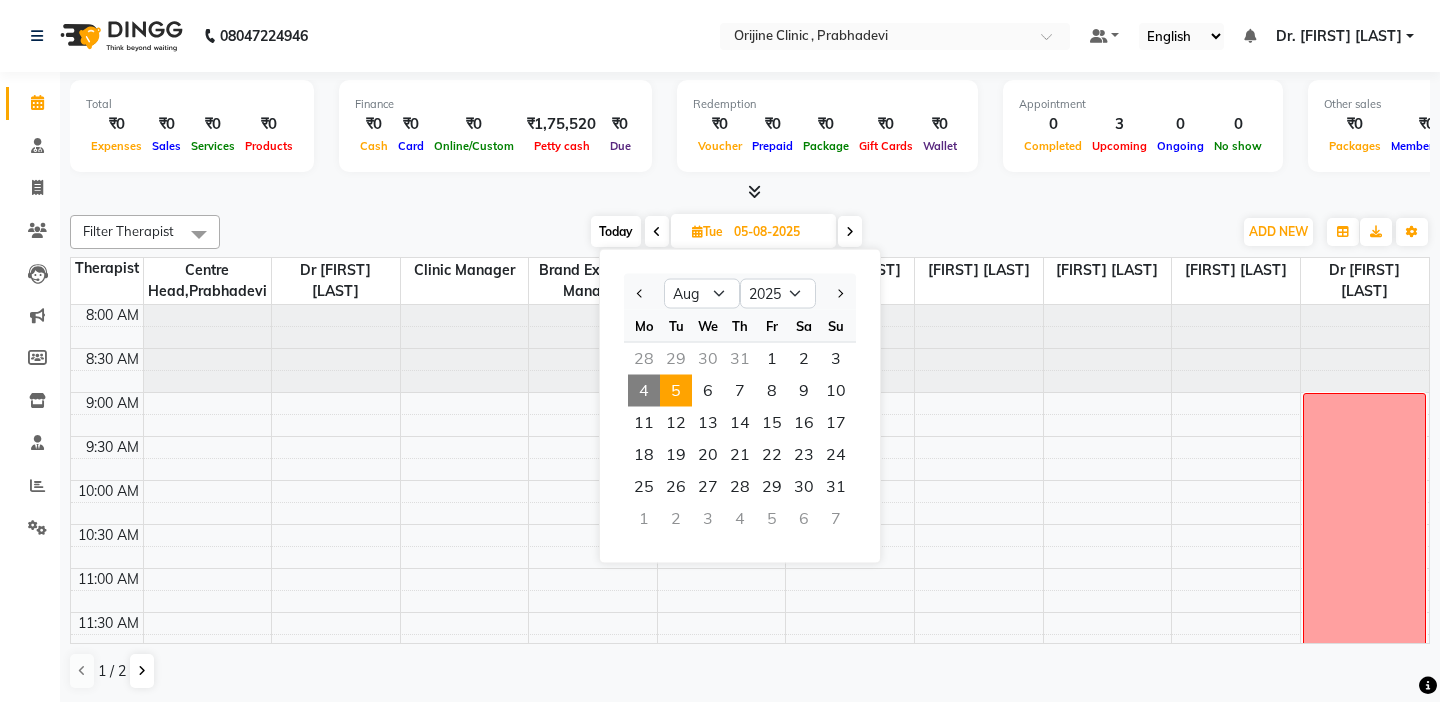 click on "5" at bounding box center [676, 391] 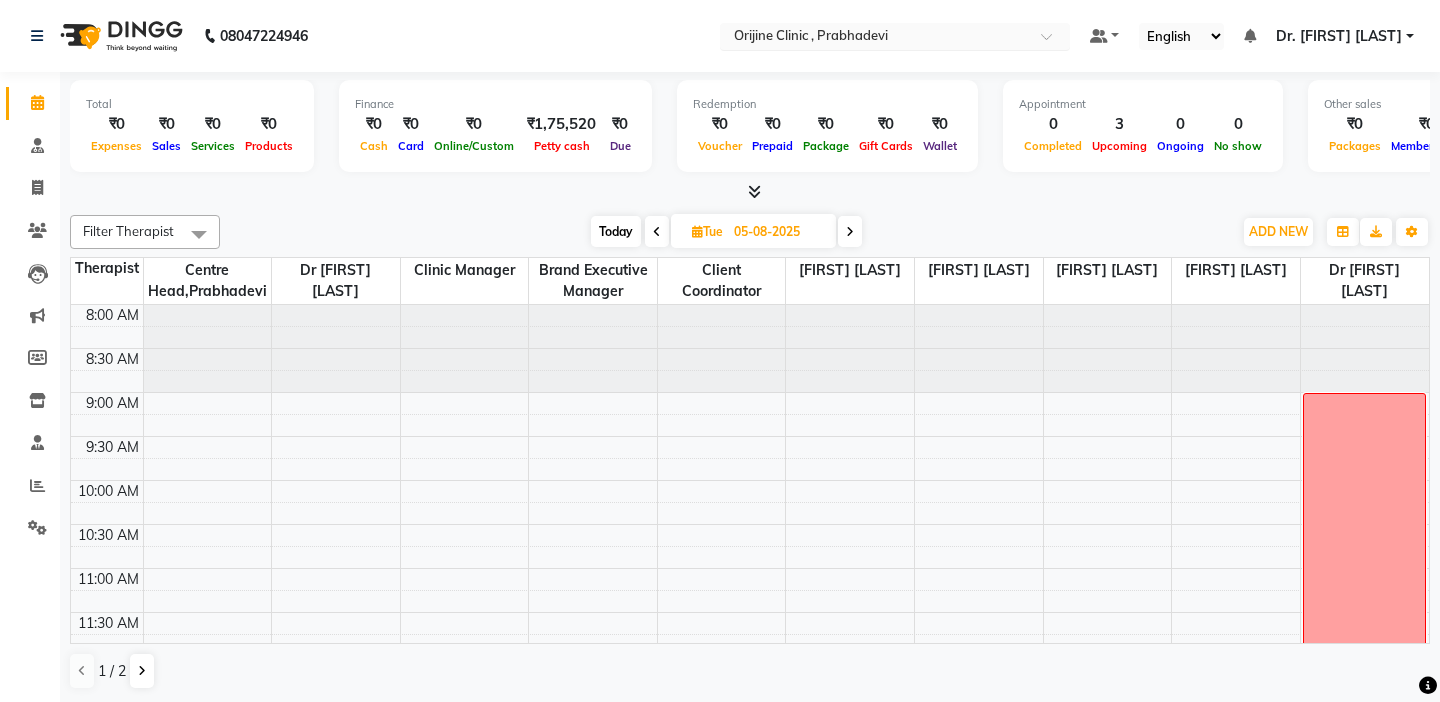 click at bounding box center (875, 38) 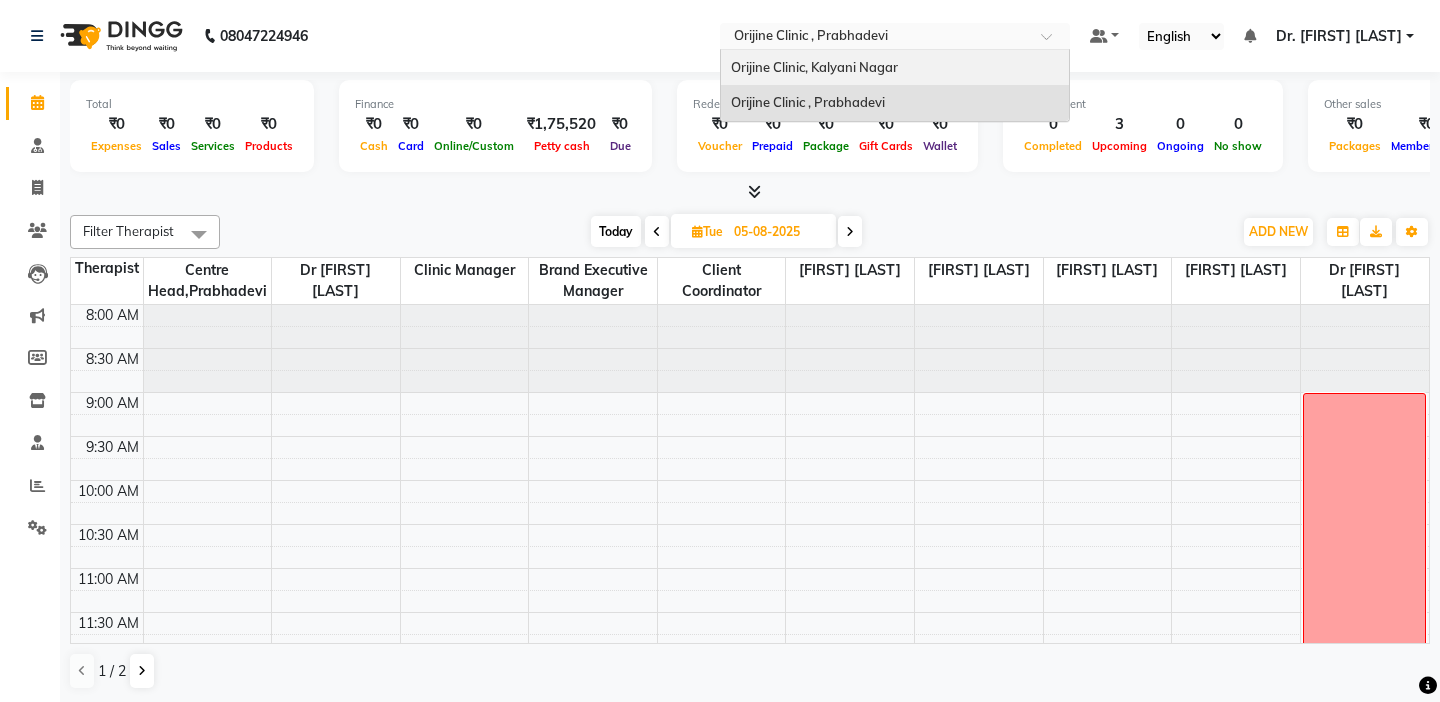 click on "Orijine Clinic, Kalyani Nagar" at bounding box center [814, 67] 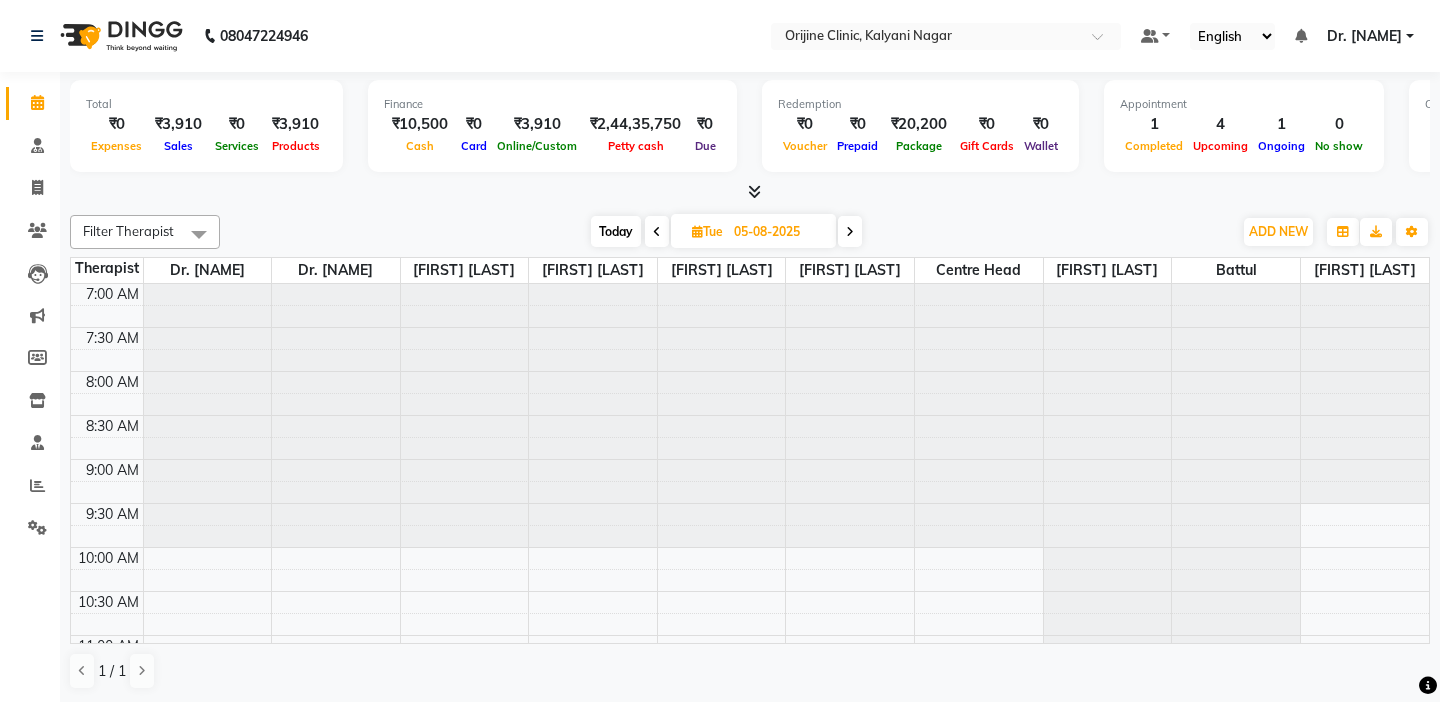 scroll, scrollTop: 0, scrollLeft: 0, axis: both 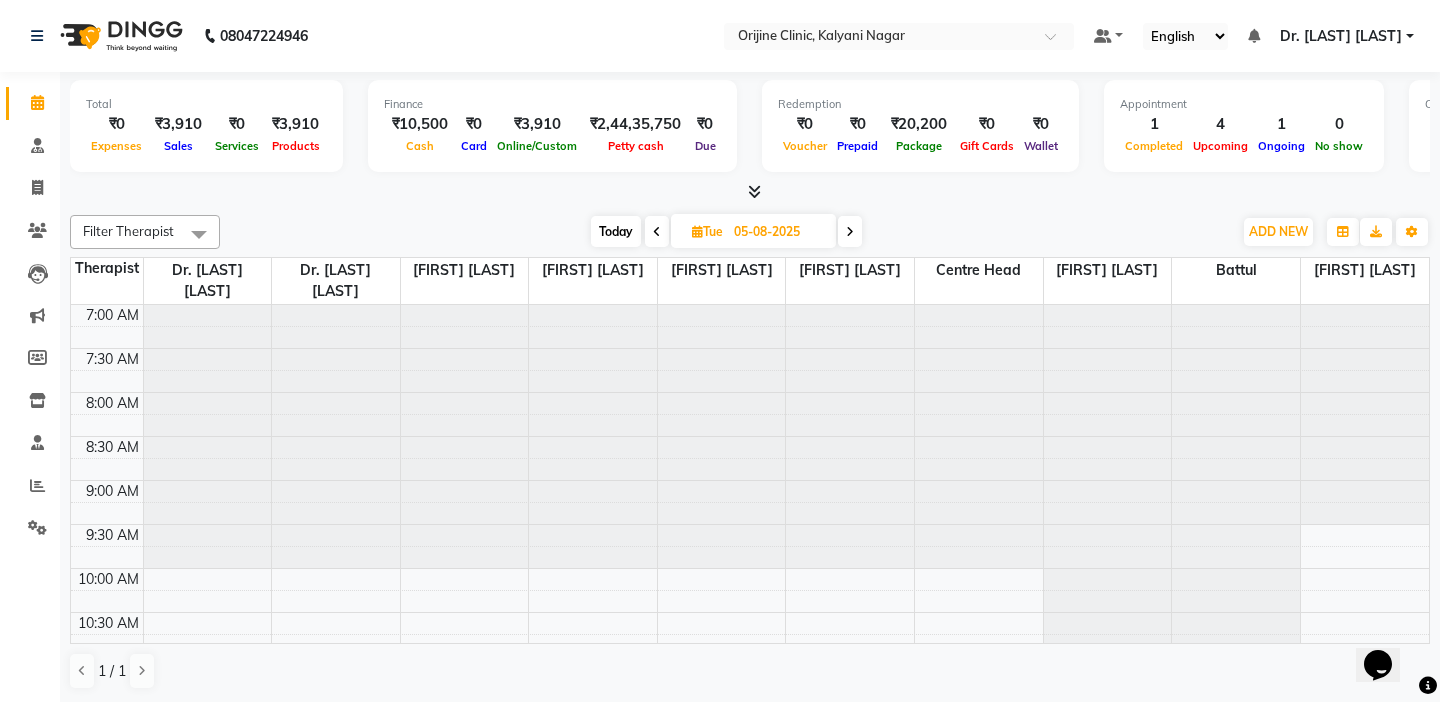 click on "7:30 AM" at bounding box center (112, 359) 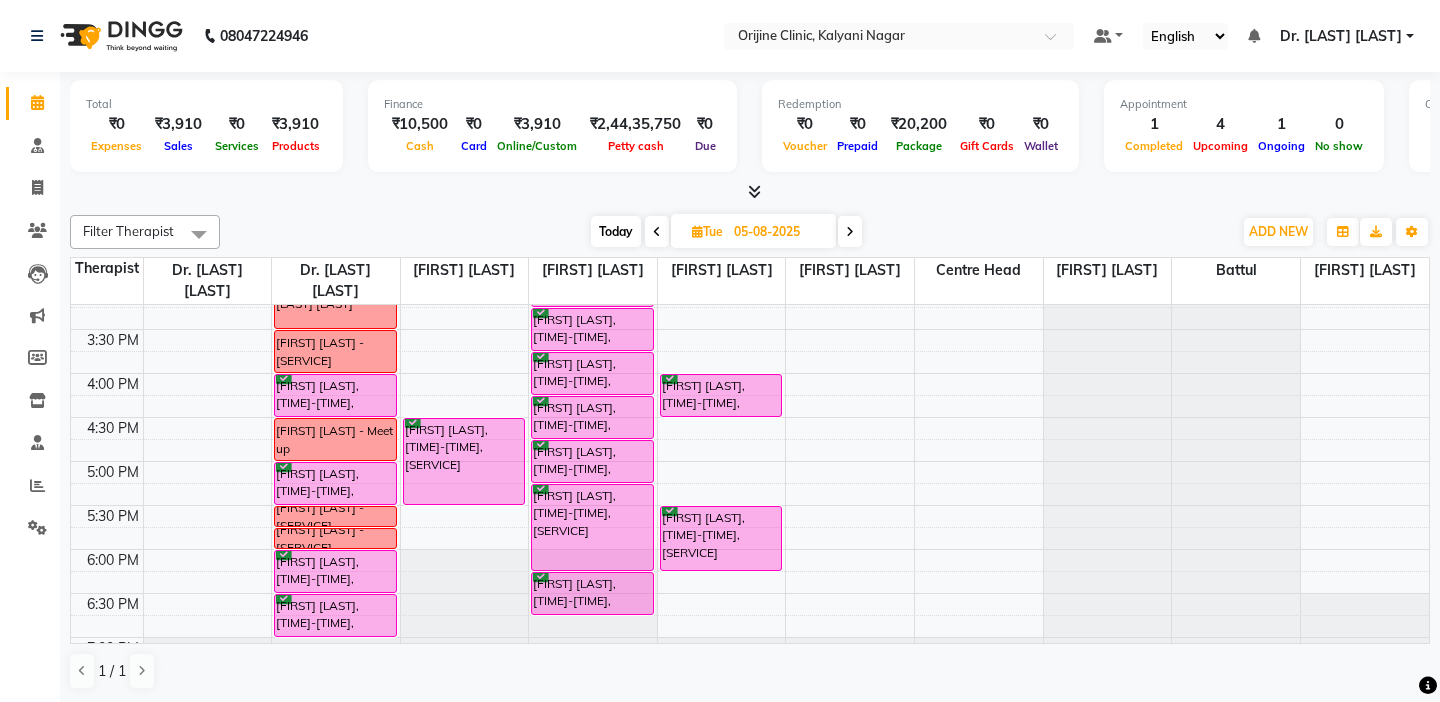 scroll, scrollTop: 800, scrollLeft: 0, axis: vertical 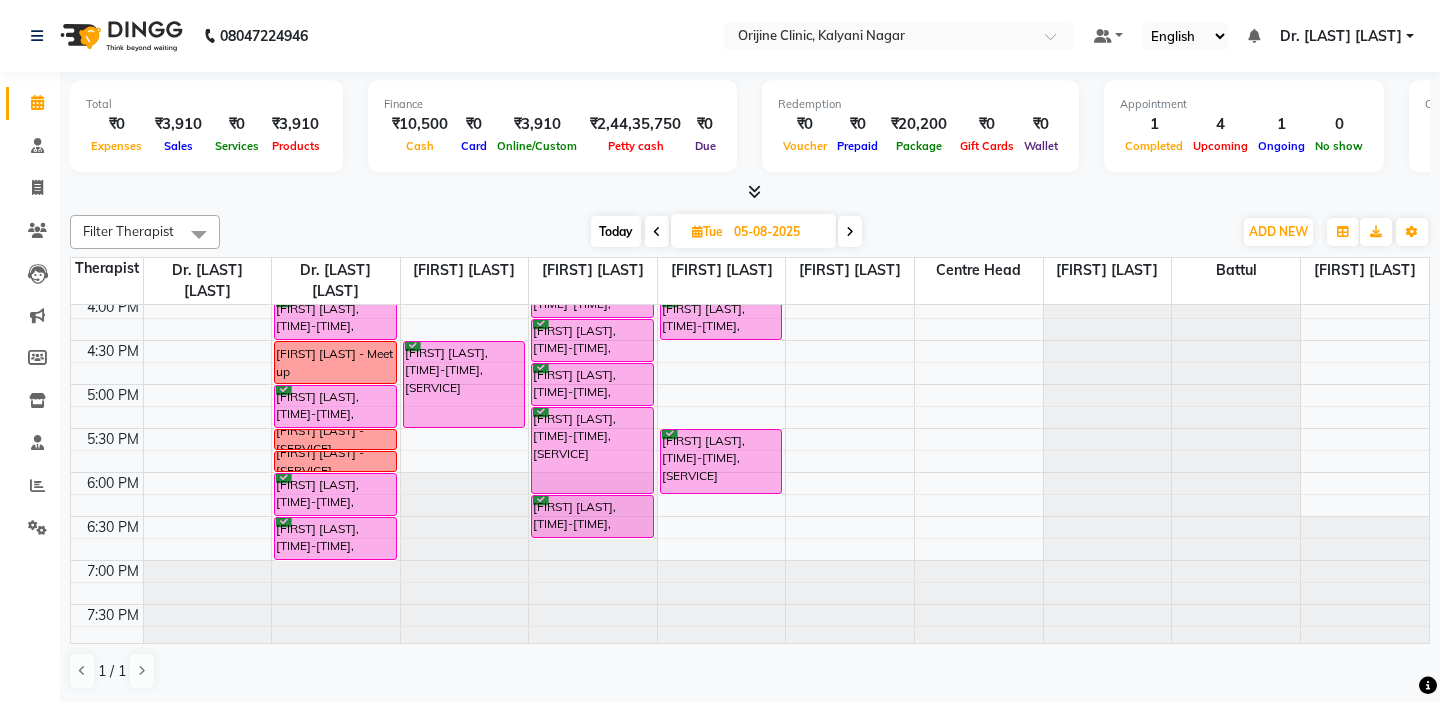 click at bounding box center [107, 373] 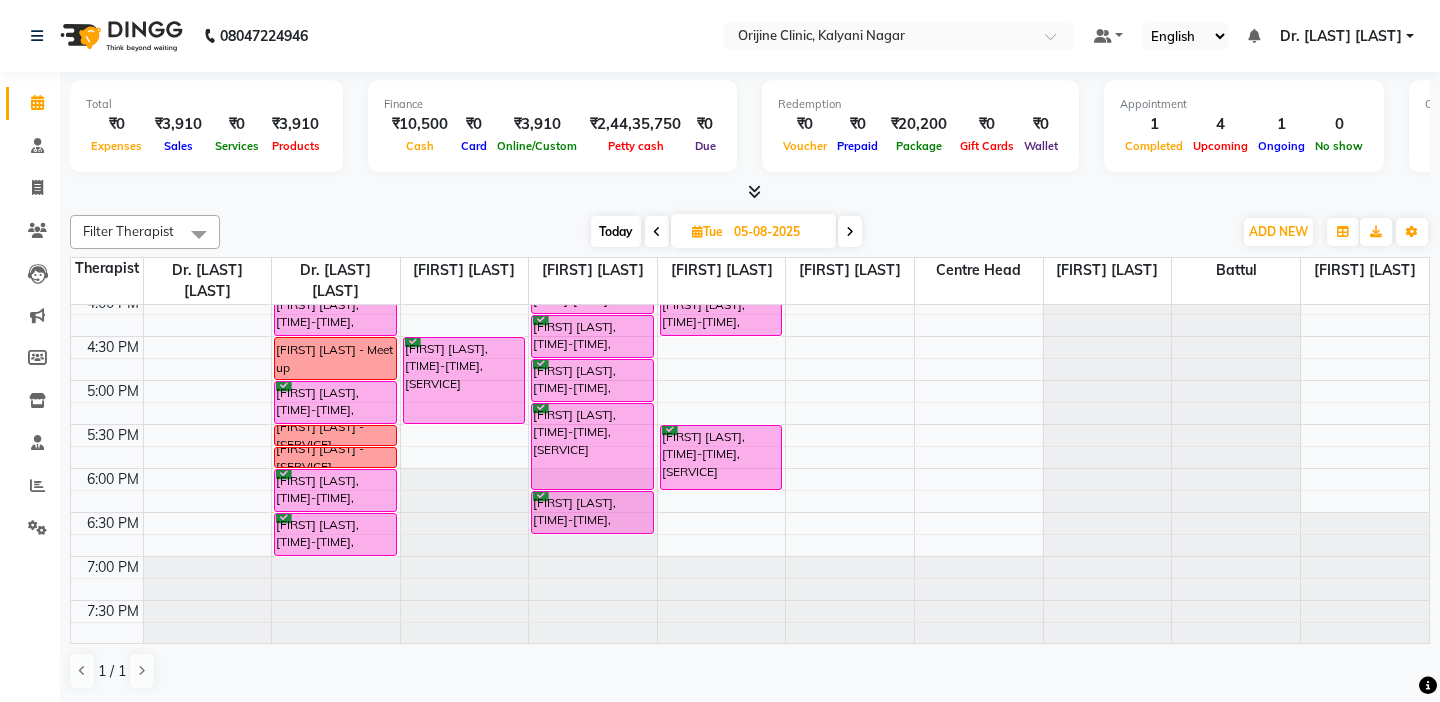 scroll, scrollTop: 804, scrollLeft: 0, axis: vertical 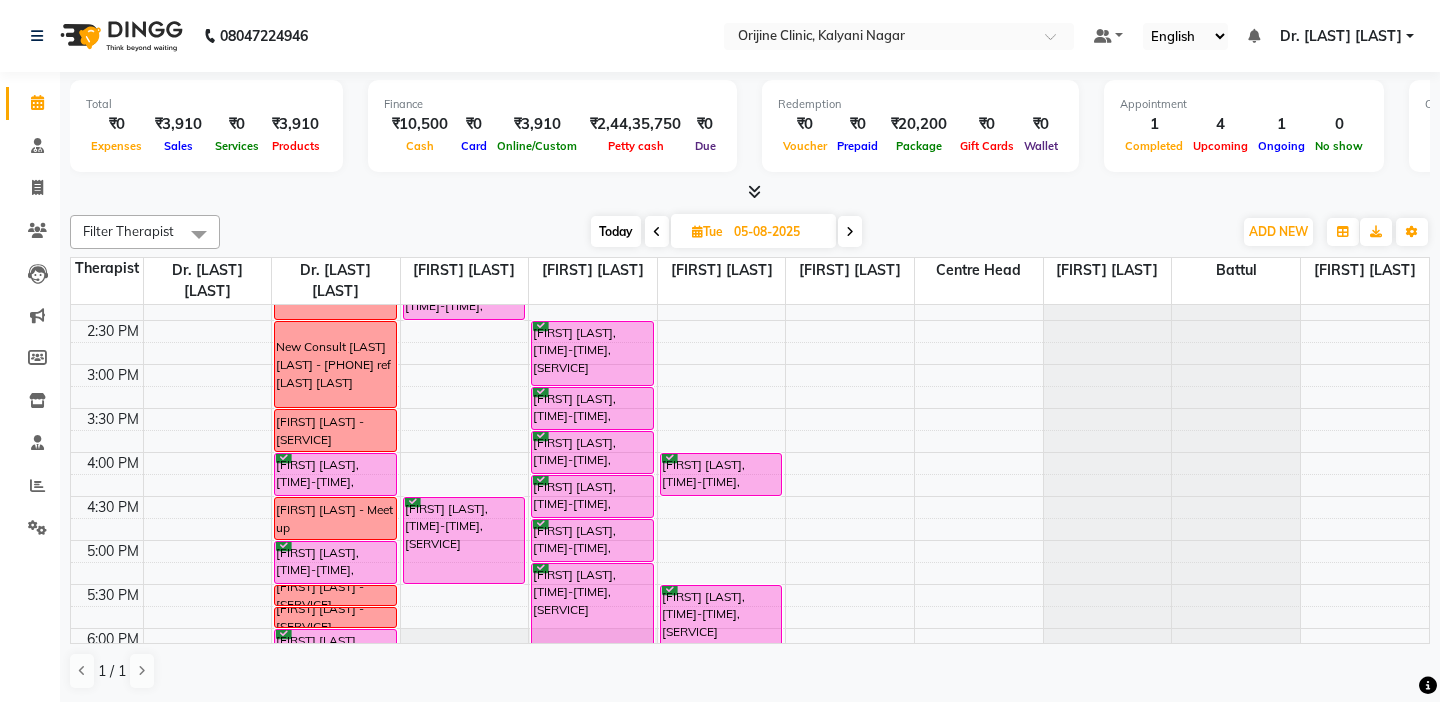 click at bounding box center [107, 353] 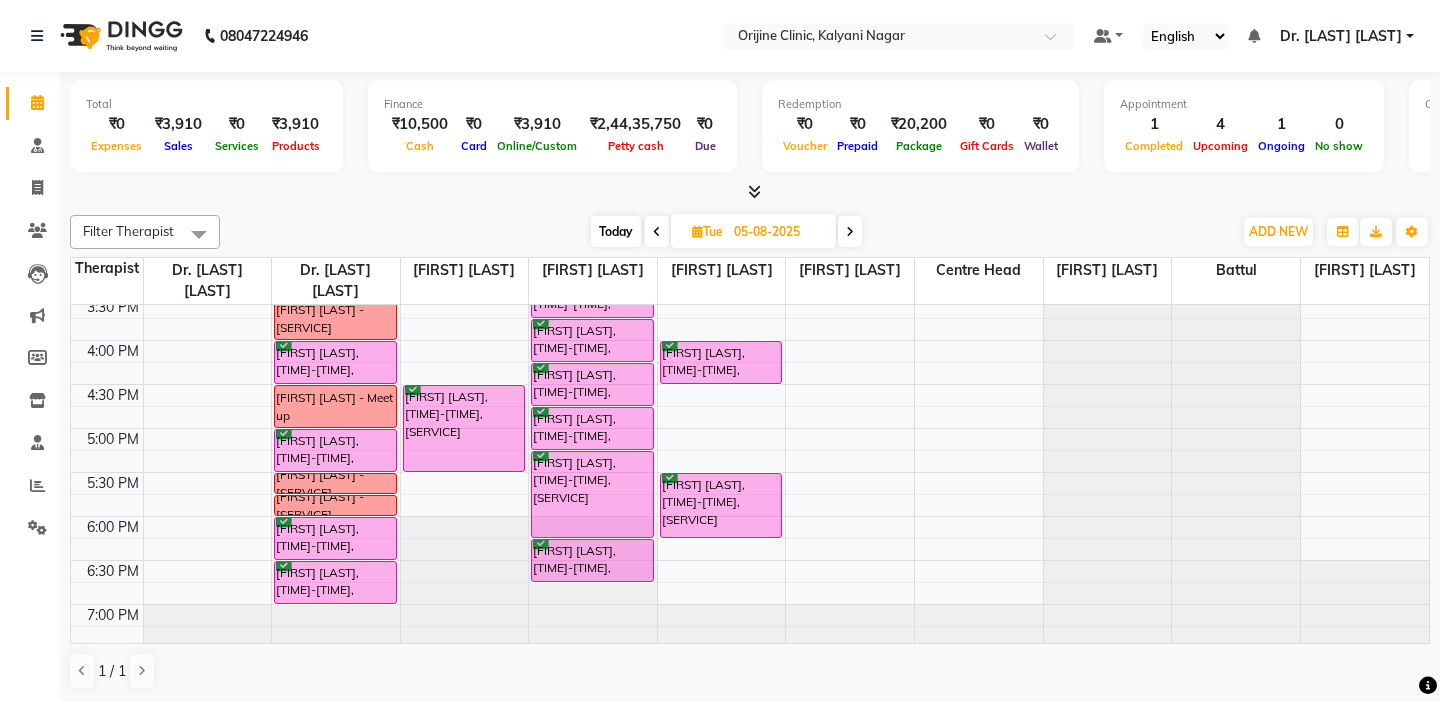 scroll, scrollTop: 796, scrollLeft: 0, axis: vertical 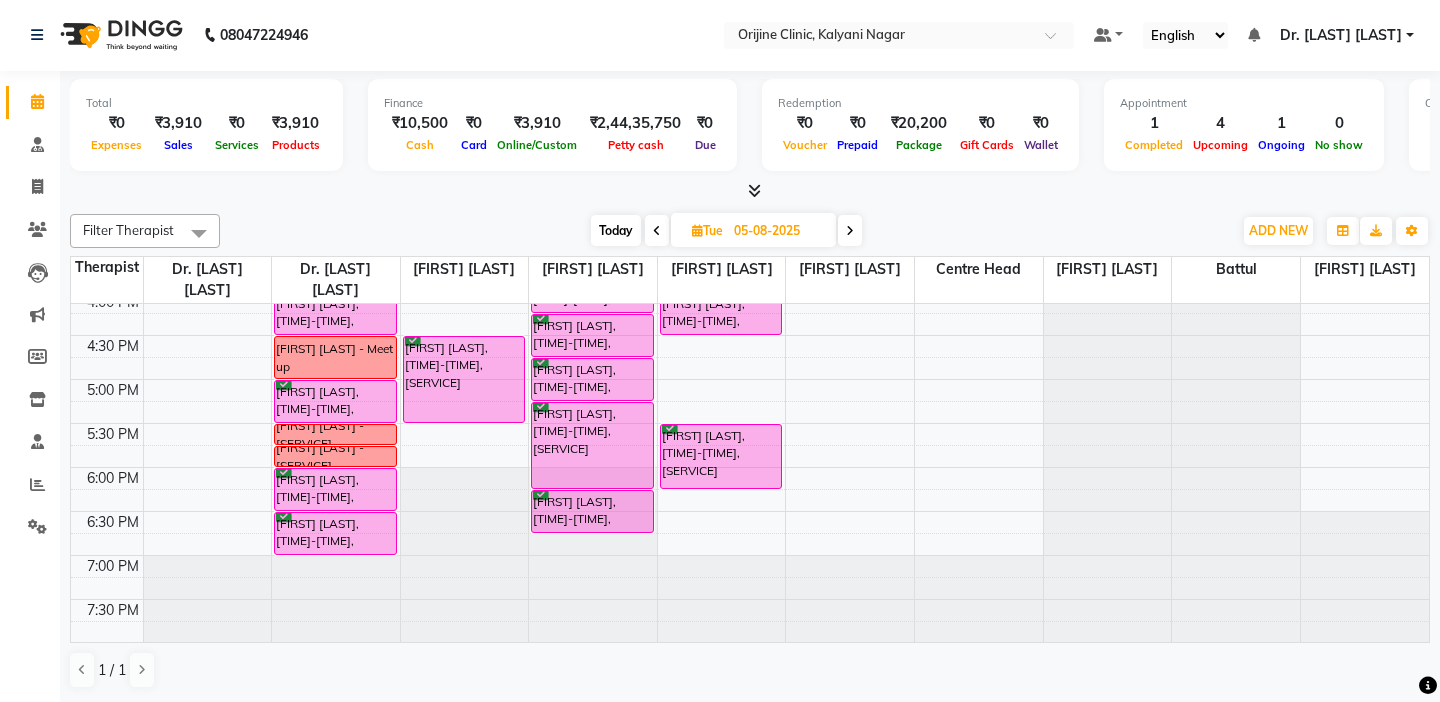 click at bounding box center (850, 230) 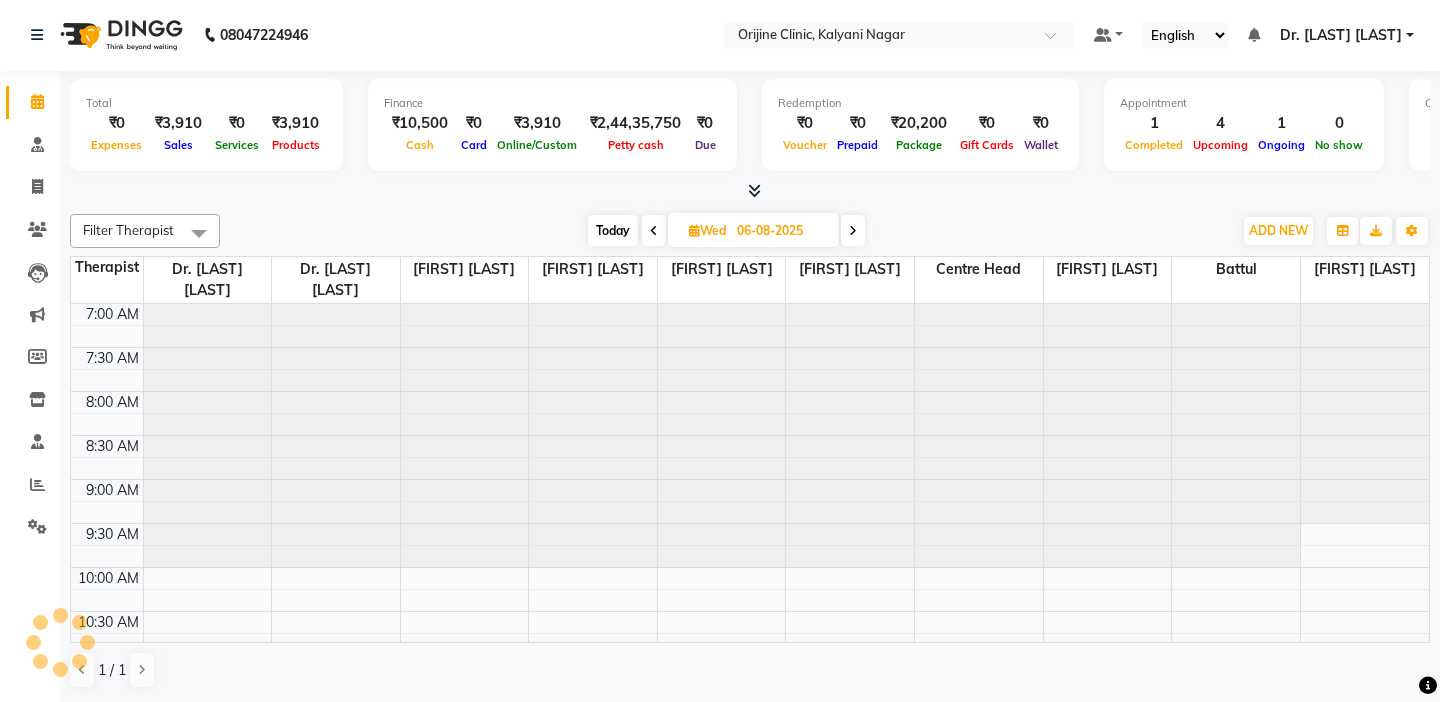 scroll, scrollTop: 793, scrollLeft: 0, axis: vertical 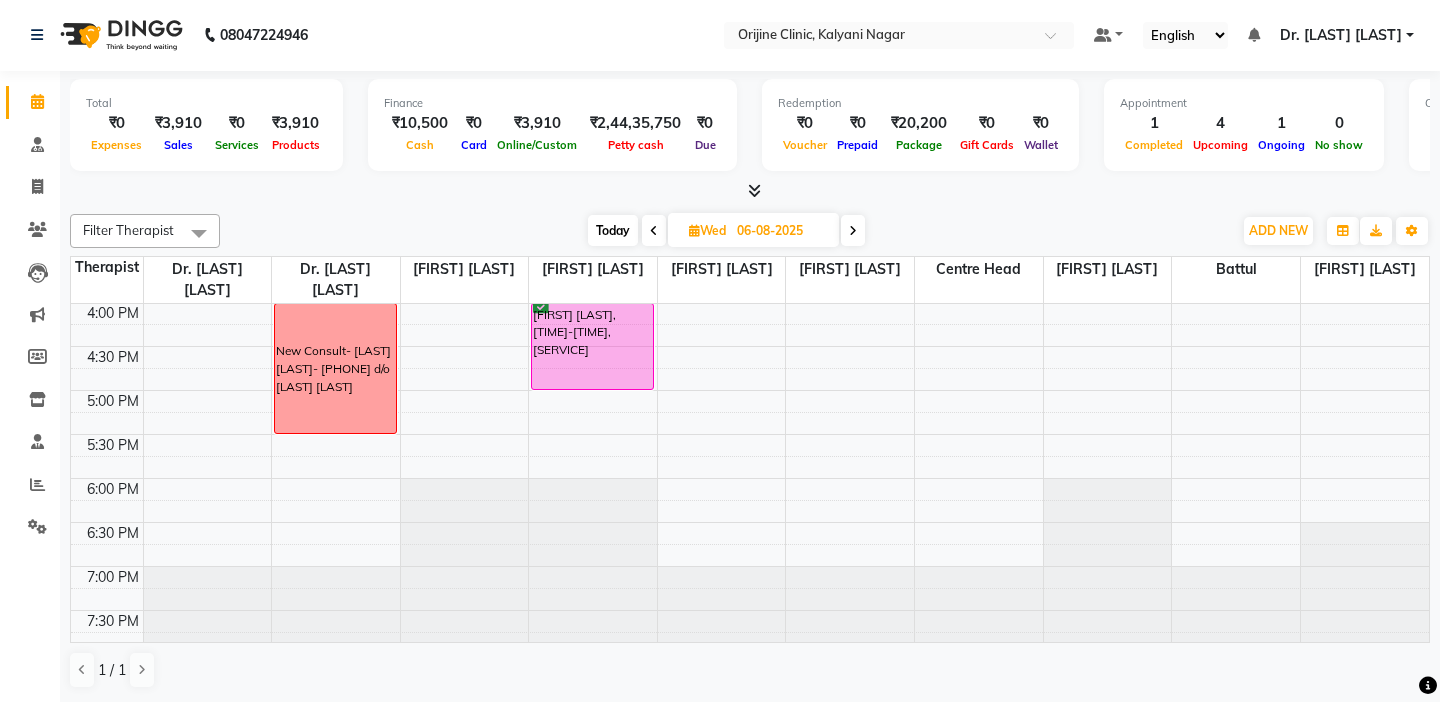 click at bounding box center [107, 379] 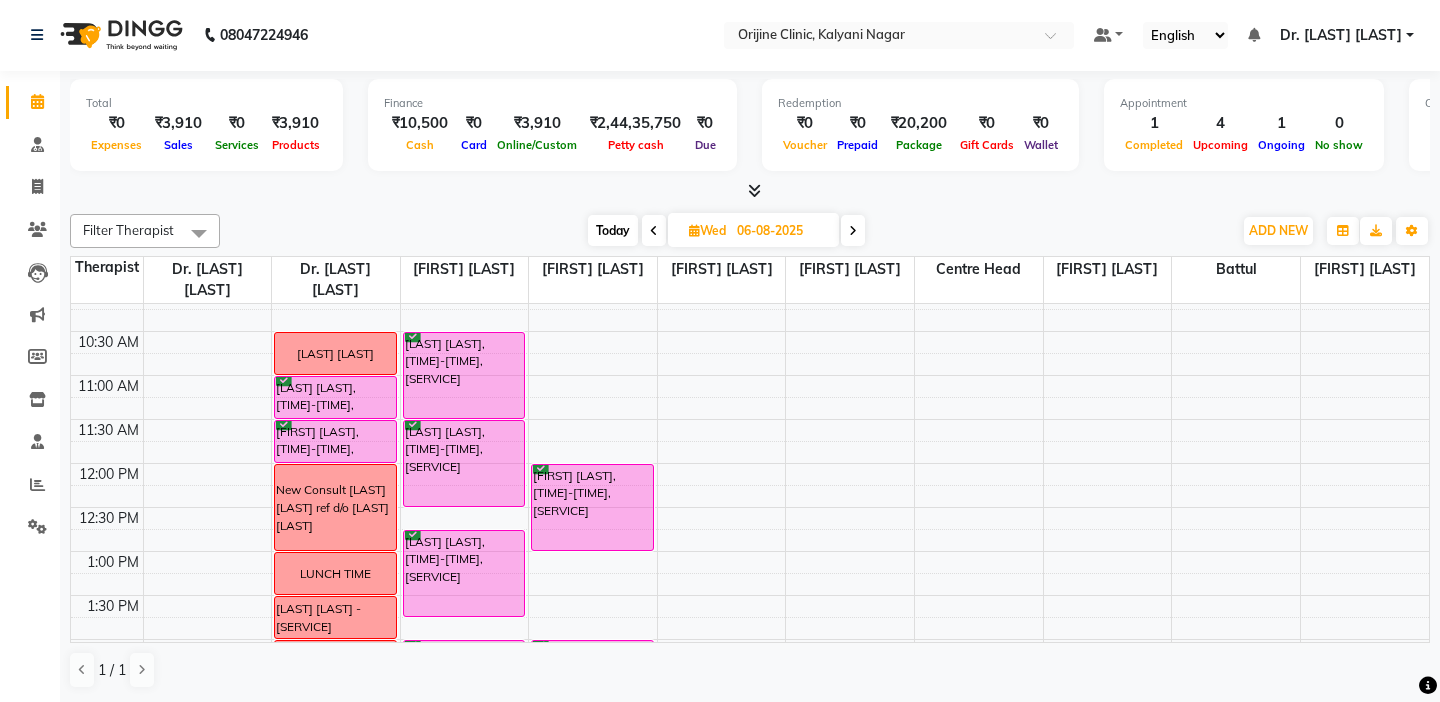 scroll, scrollTop: 273, scrollLeft: 0, axis: vertical 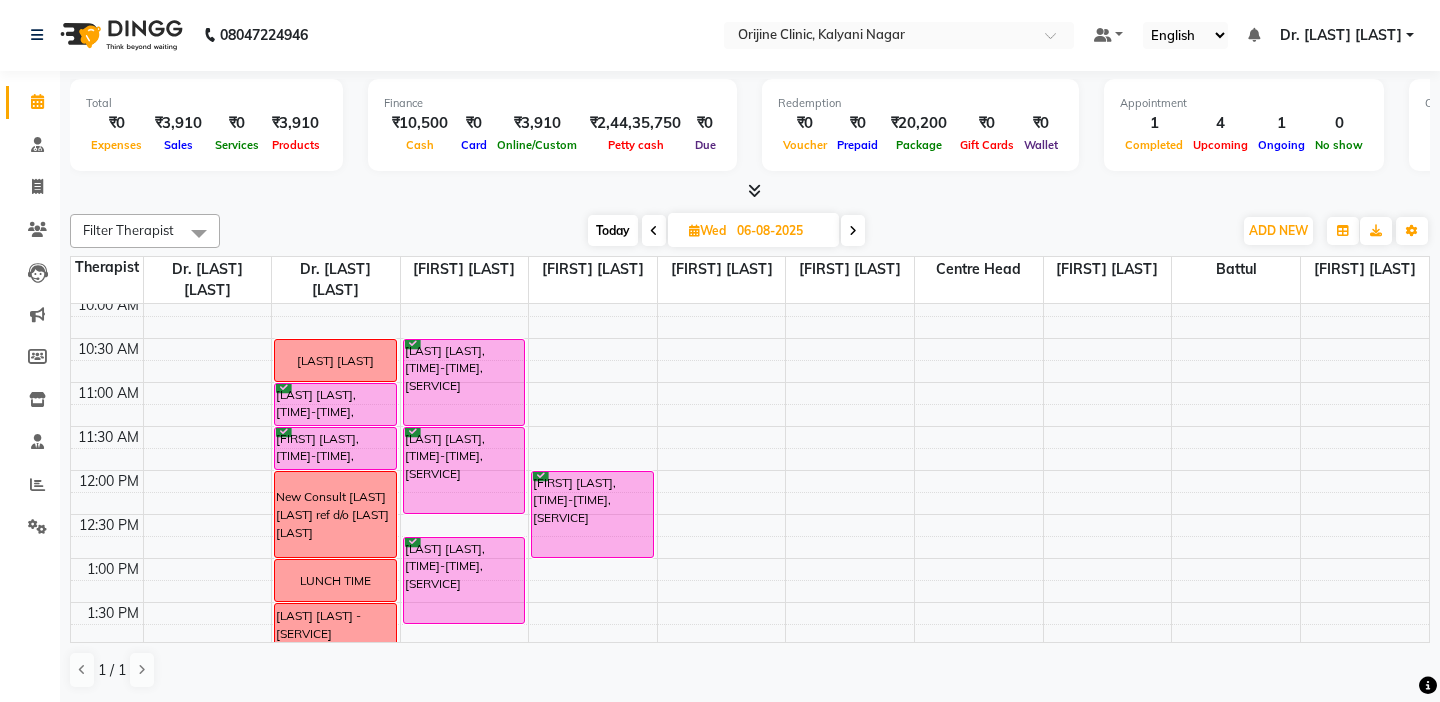 click on "Today" at bounding box center [613, 230] 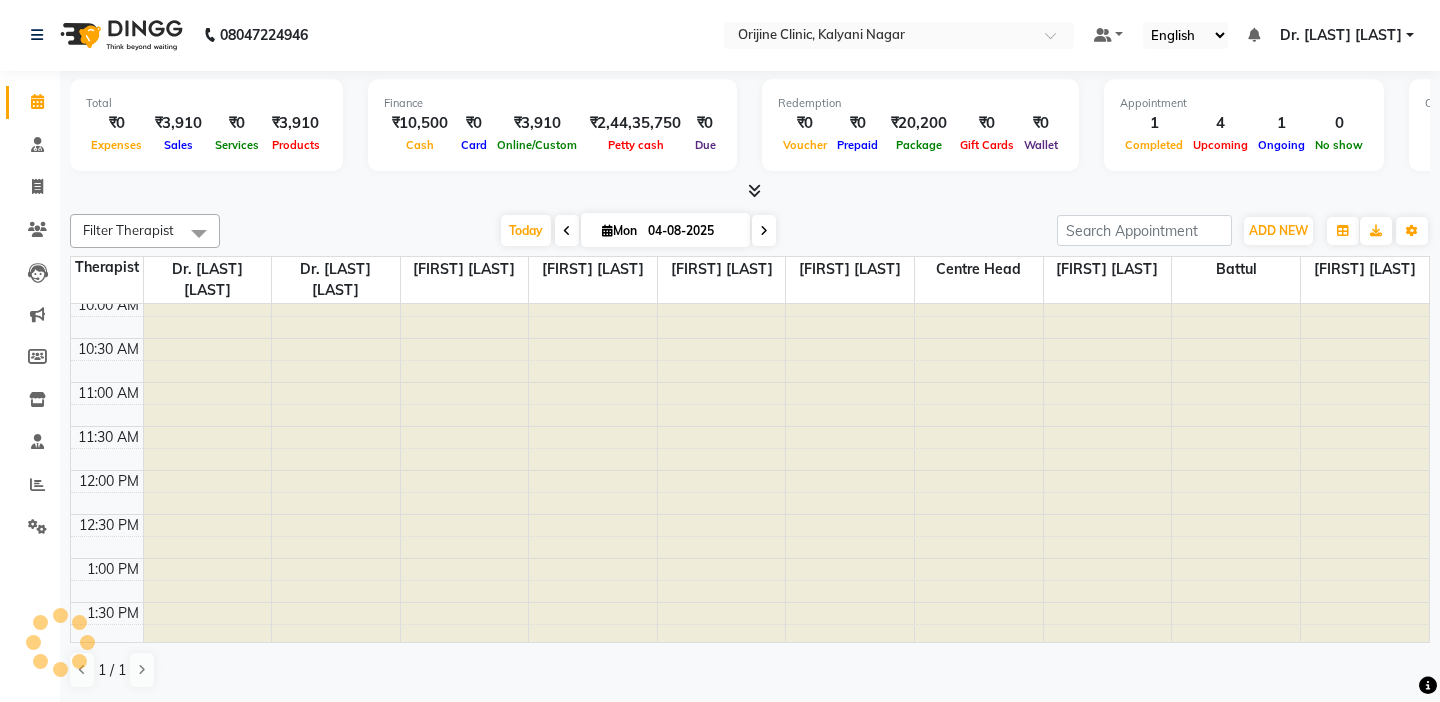 scroll, scrollTop: 793, scrollLeft: 0, axis: vertical 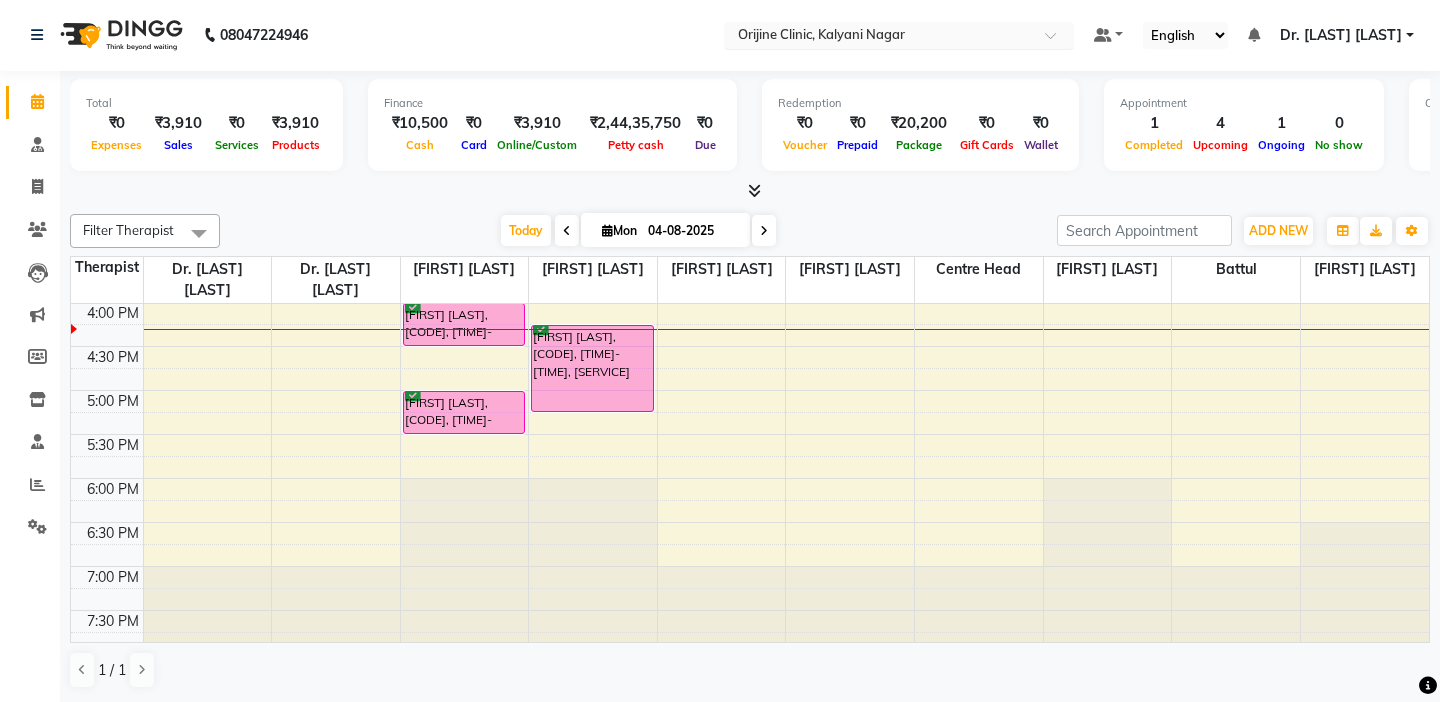 click at bounding box center [879, 37] 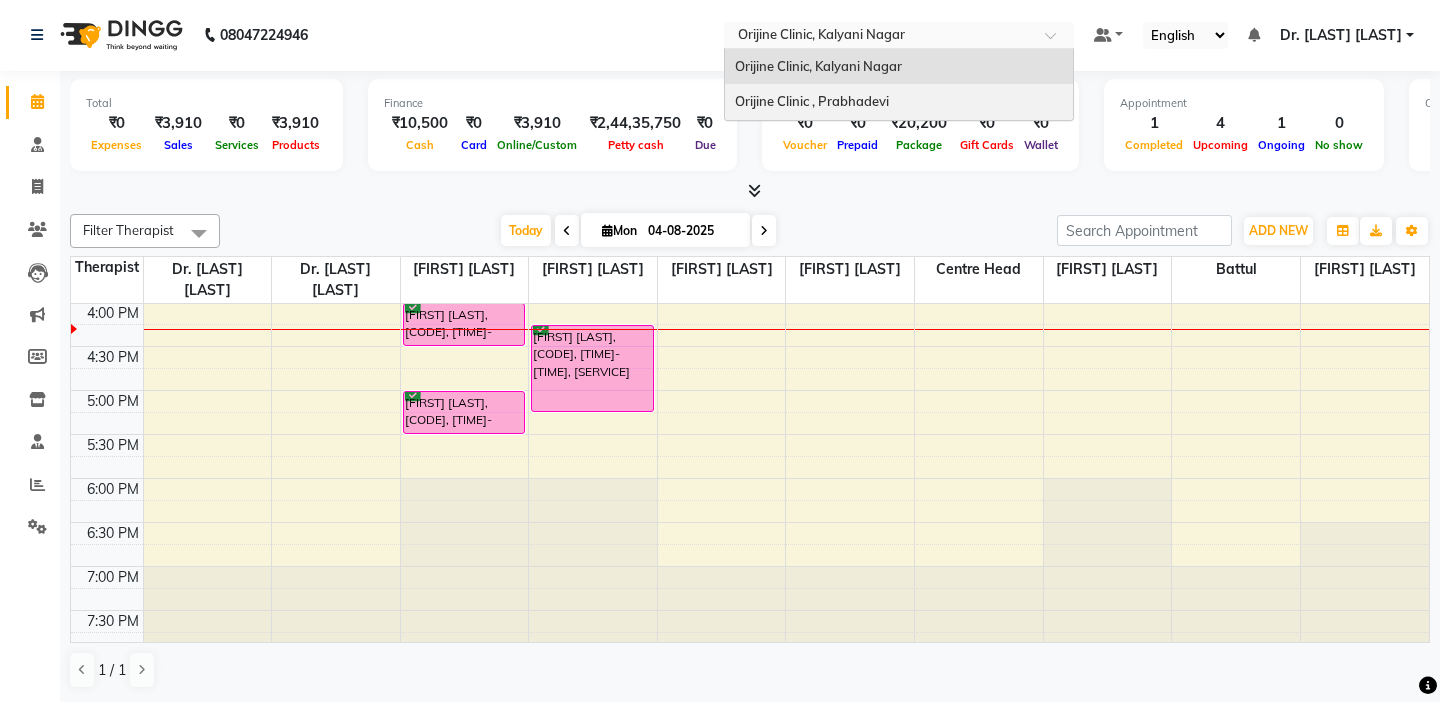 click on "Orijine Clinic , Prabhadevi" at bounding box center (812, 101) 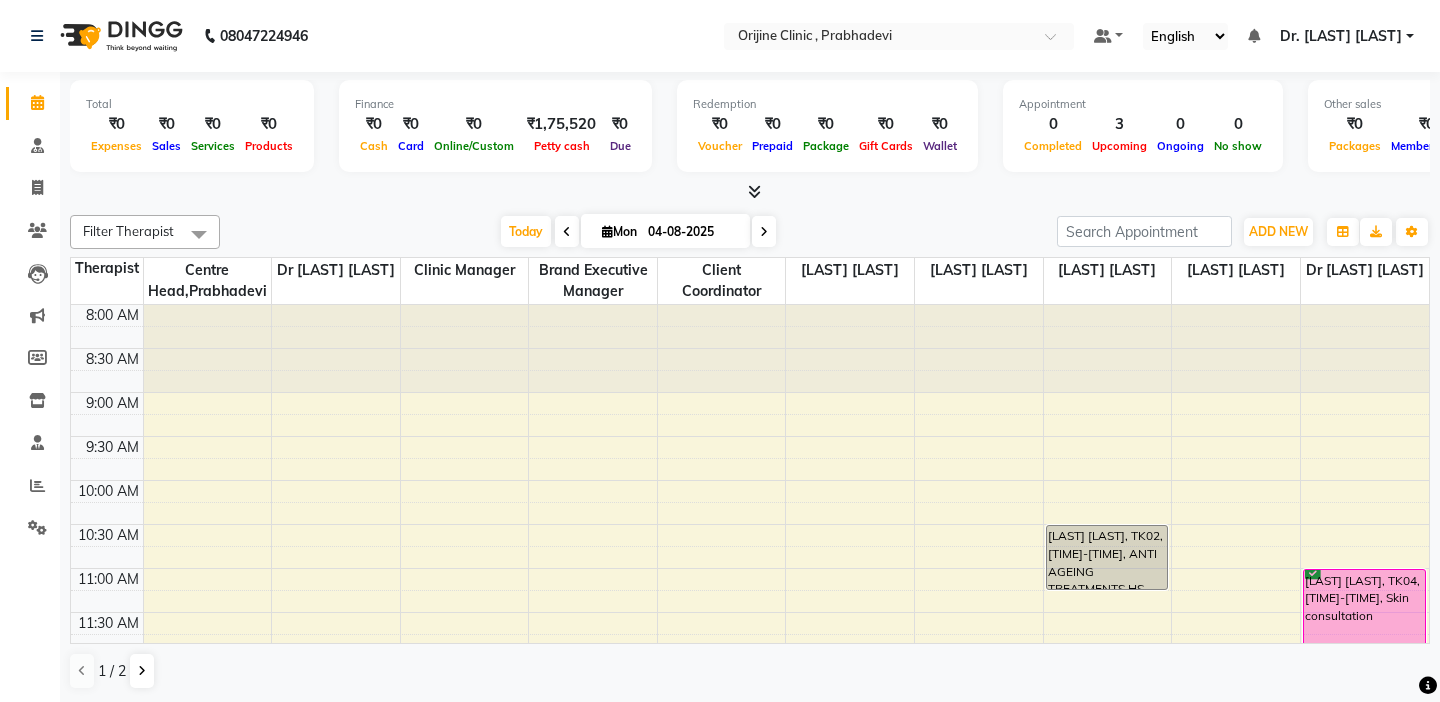 scroll, scrollTop: 0, scrollLeft: 0, axis: both 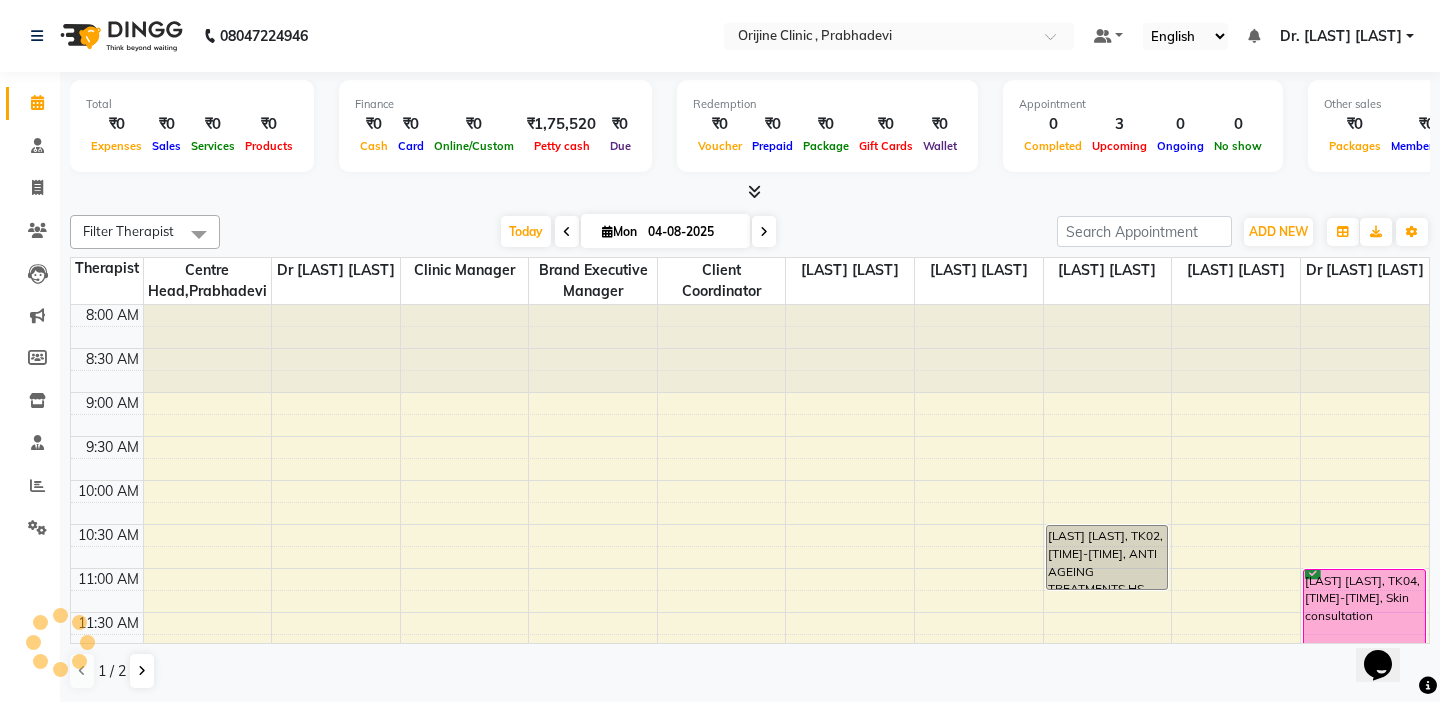 click at bounding box center [107, 337] 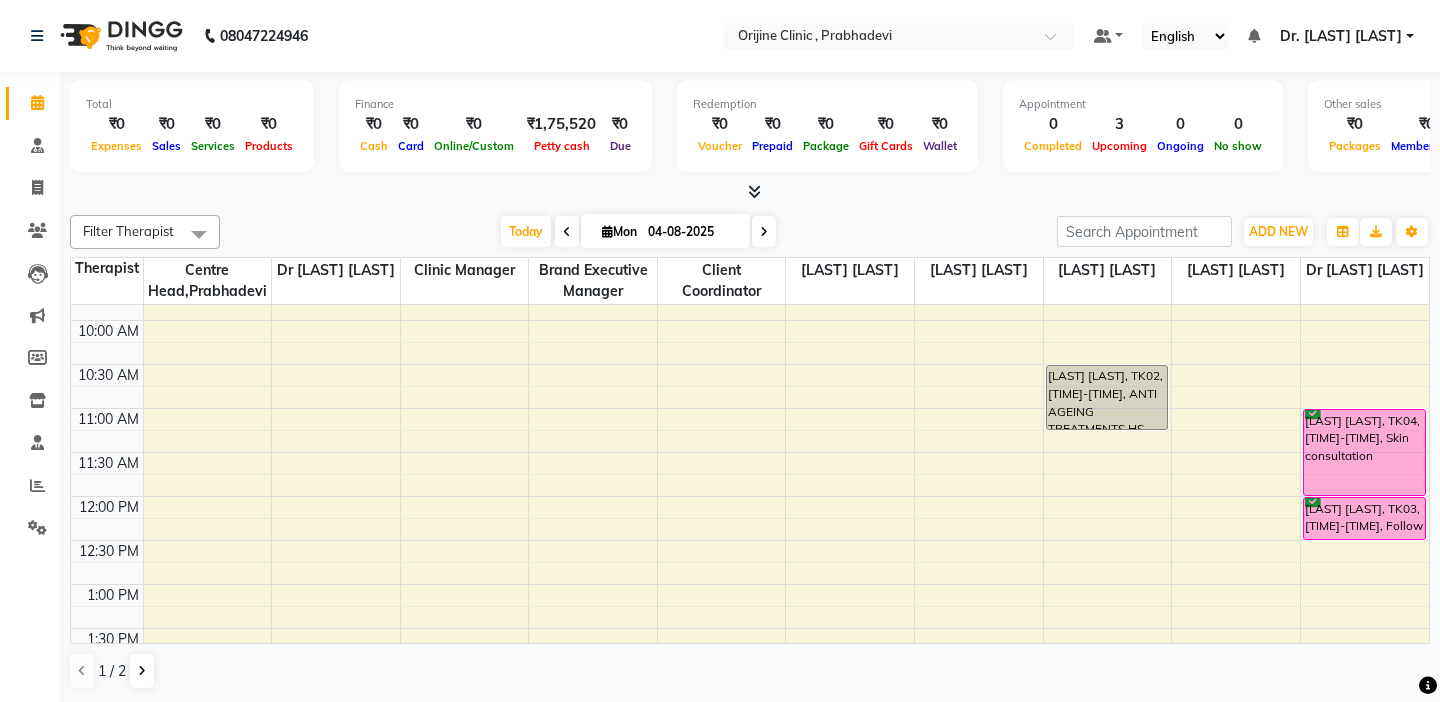 scroll, scrollTop: 120, scrollLeft: 0, axis: vertical 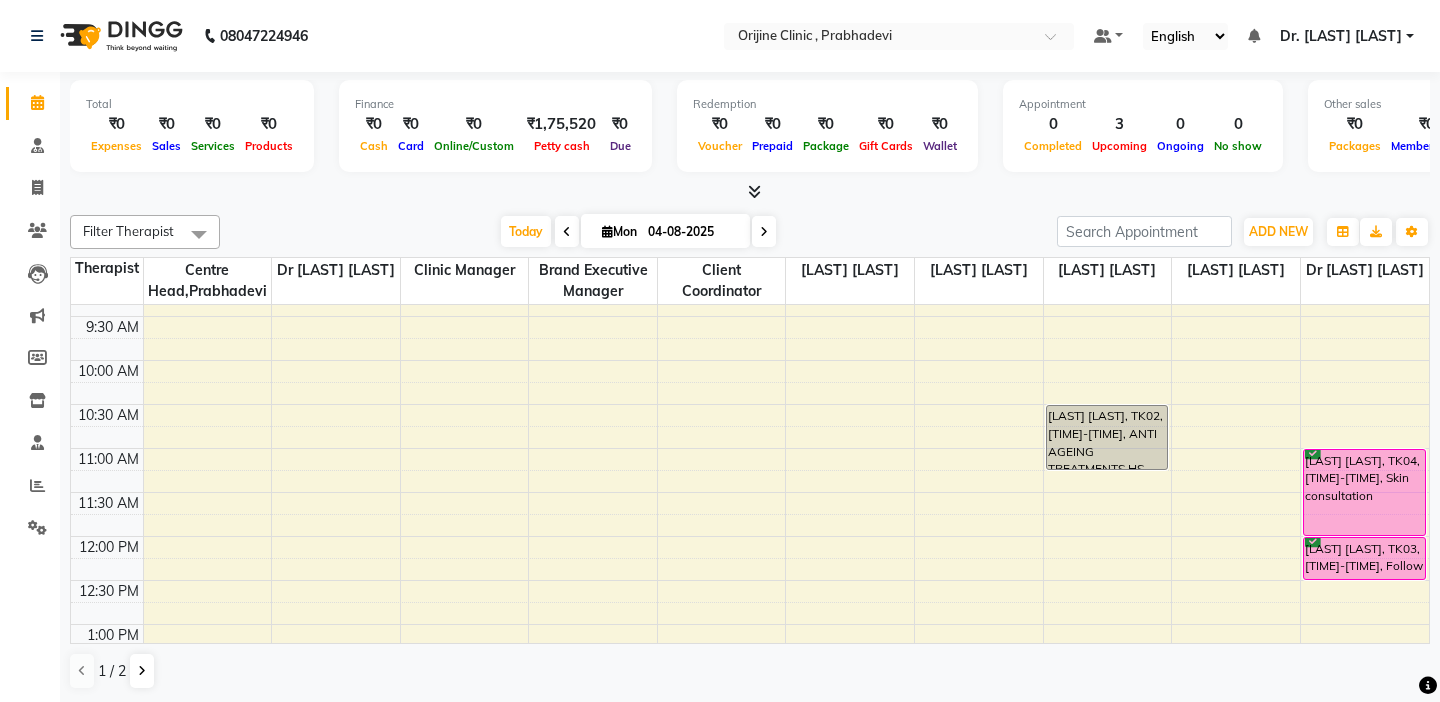 click at bounding box center (764, 231) 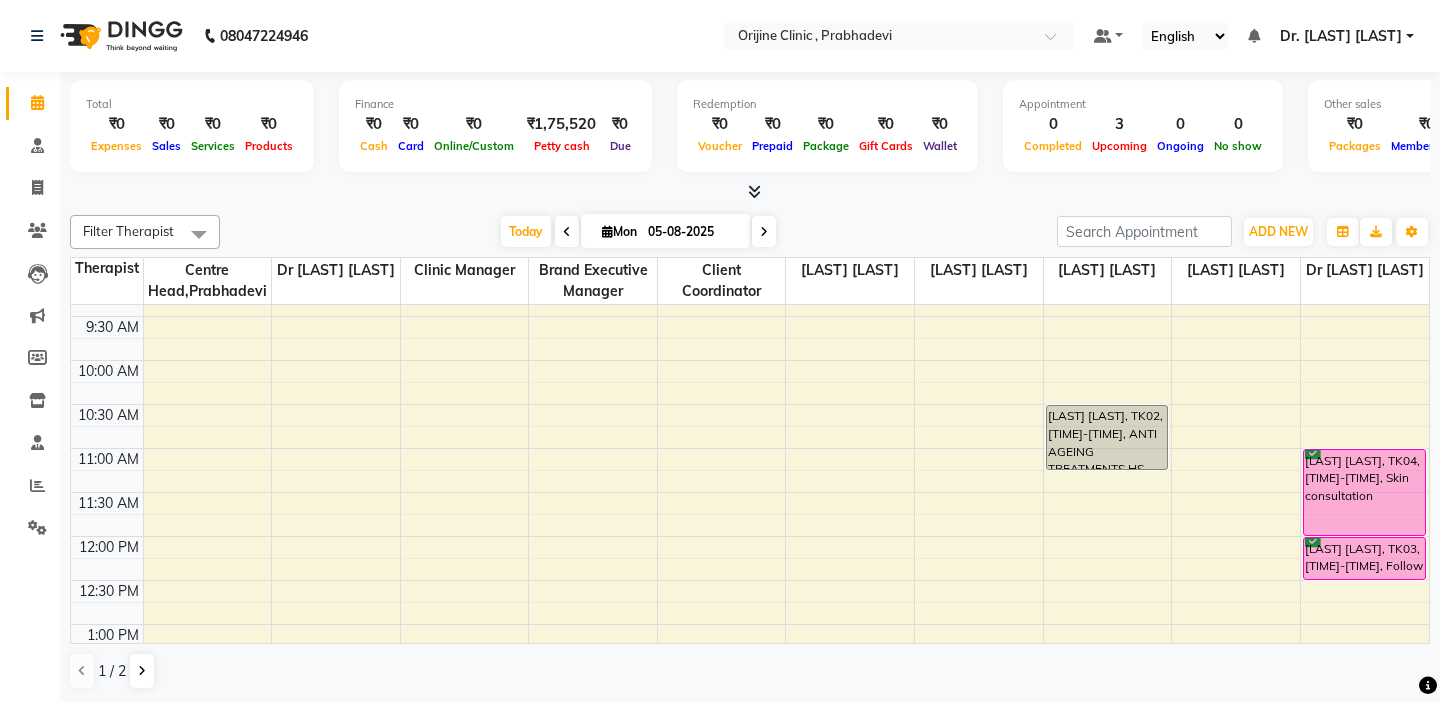 scroll, scrollTop: 705, scrollLeft: 0, axis: vertical 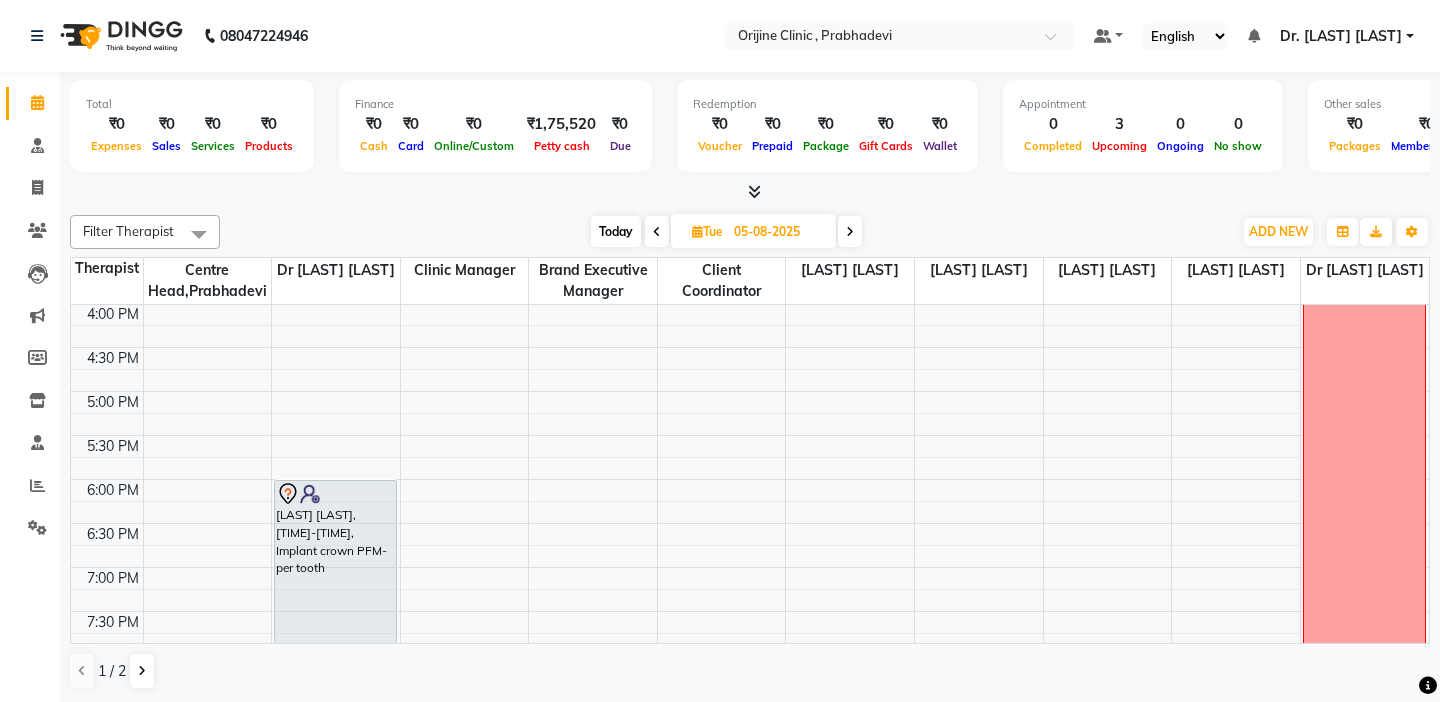 click at bounding box center (107, 380) 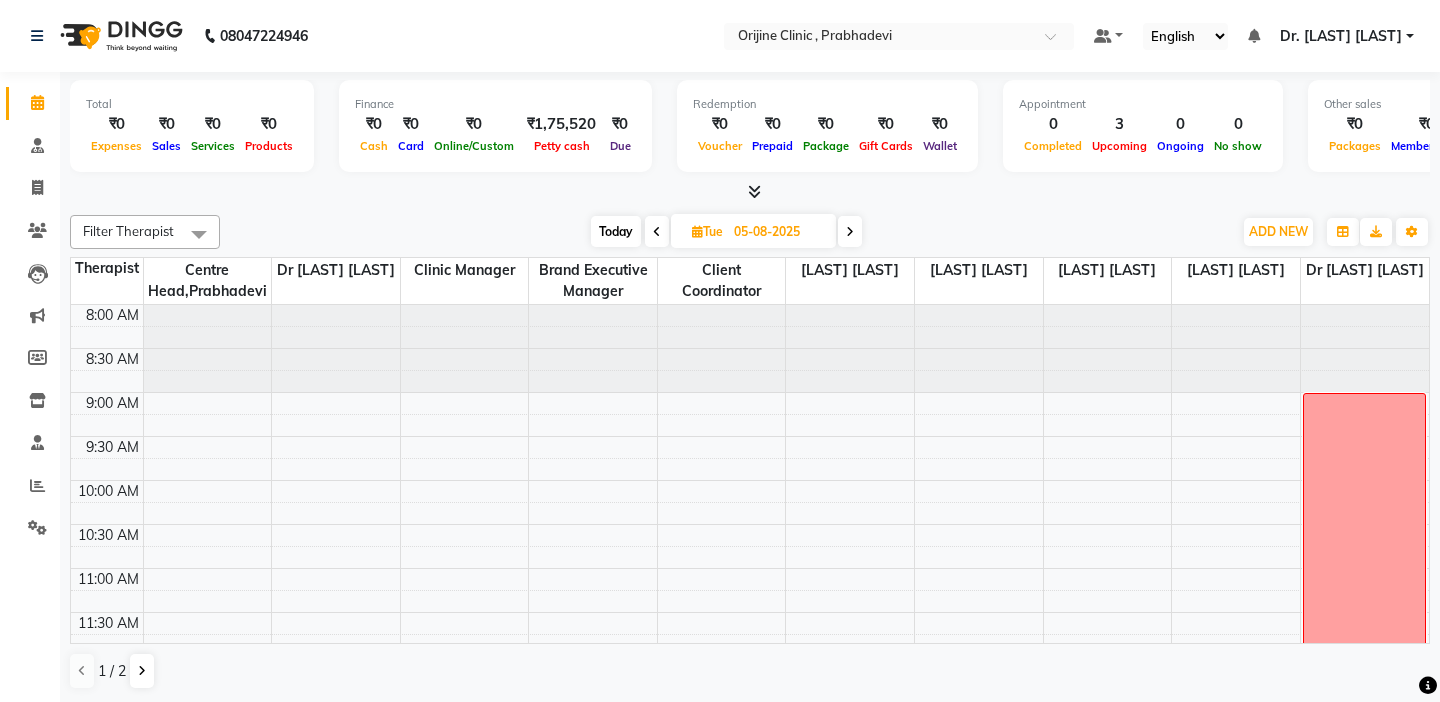 scroll, scrollTop: 0, scrollLeft: 0, axis: both 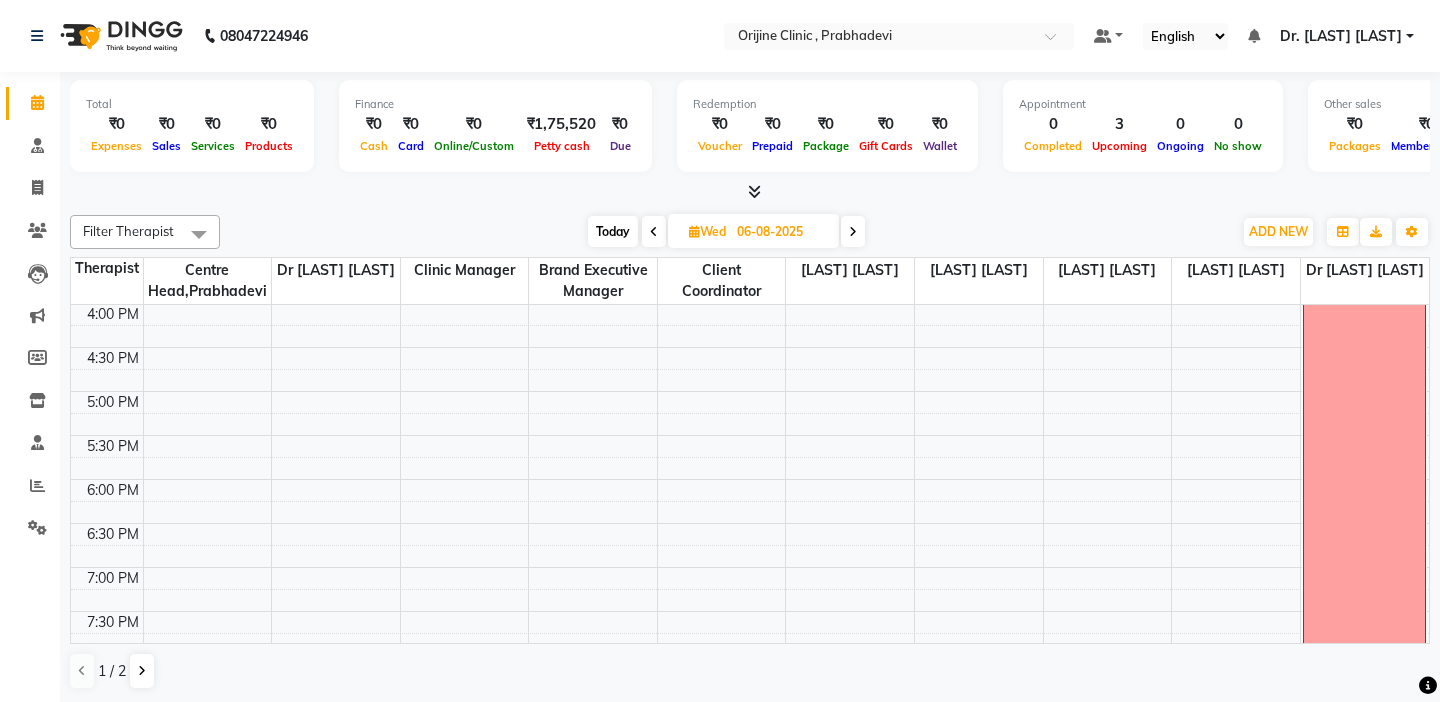 click at bounding box center (107, 336) 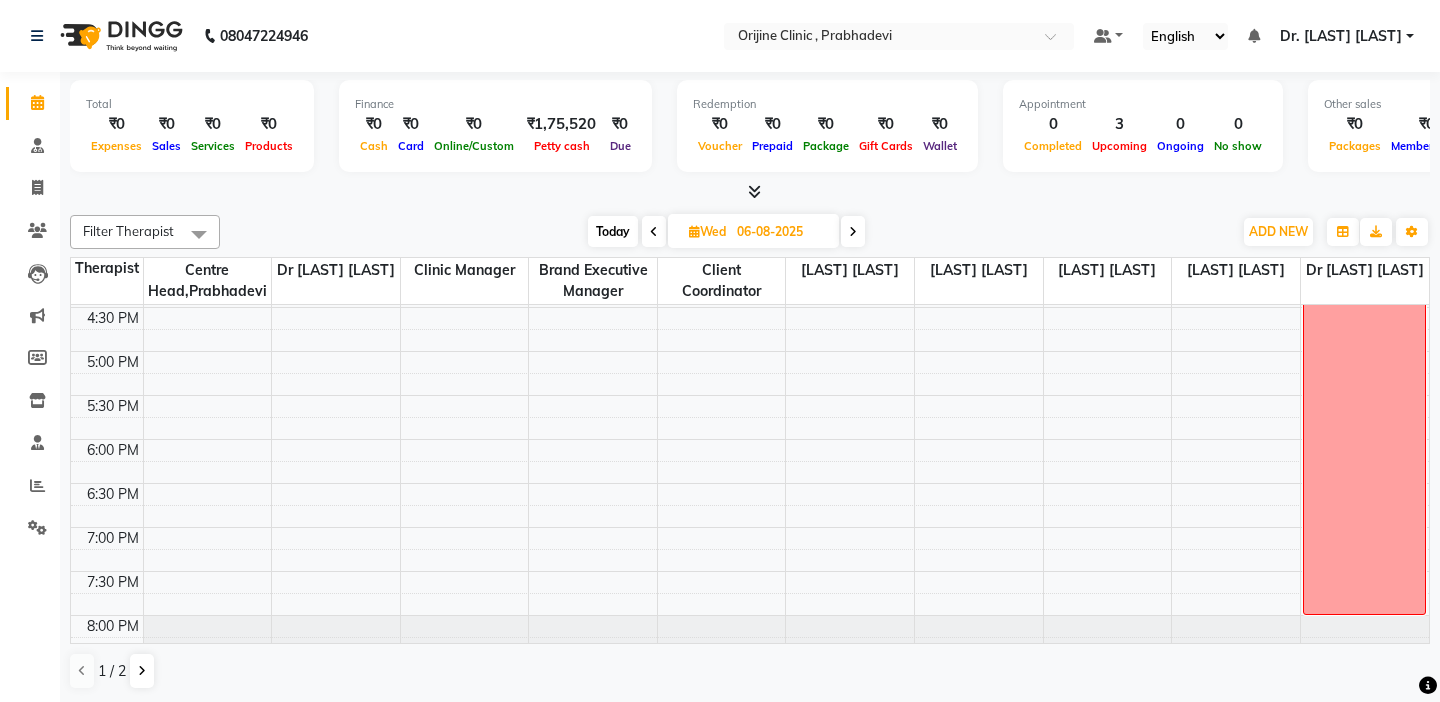 scroll, scrollTop: 801, scrollLeft: 0, axis: vertical 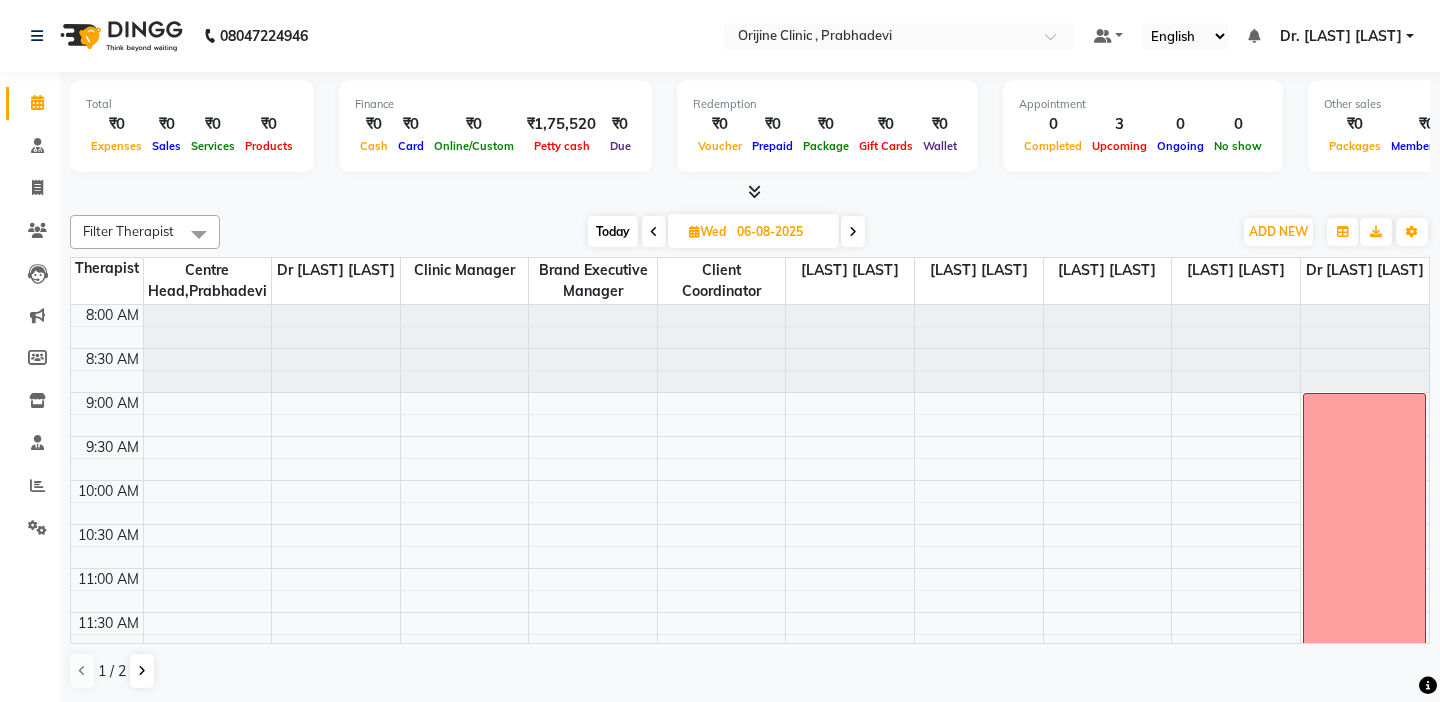 click at bounding box center (853, 231) 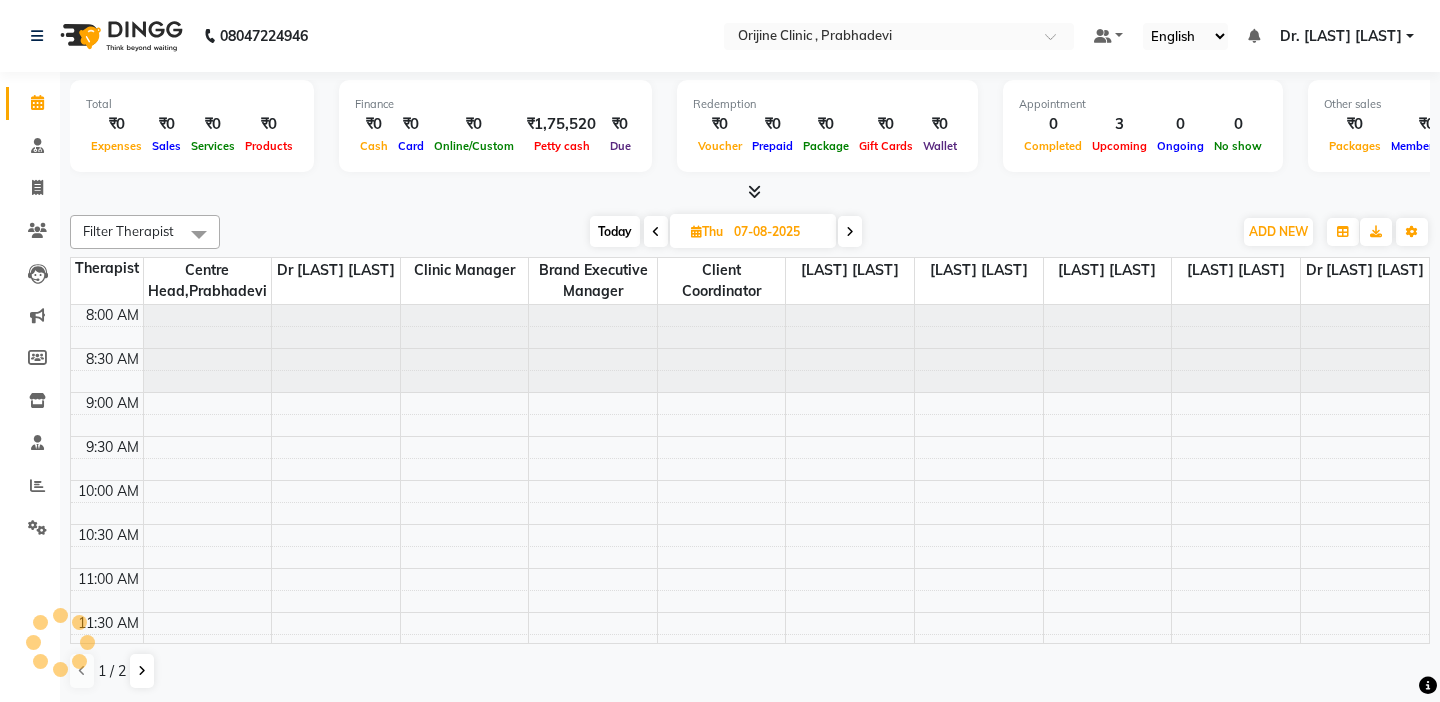 scroll, scrollTop: 705, scrollLeft: 0, axis: vertical 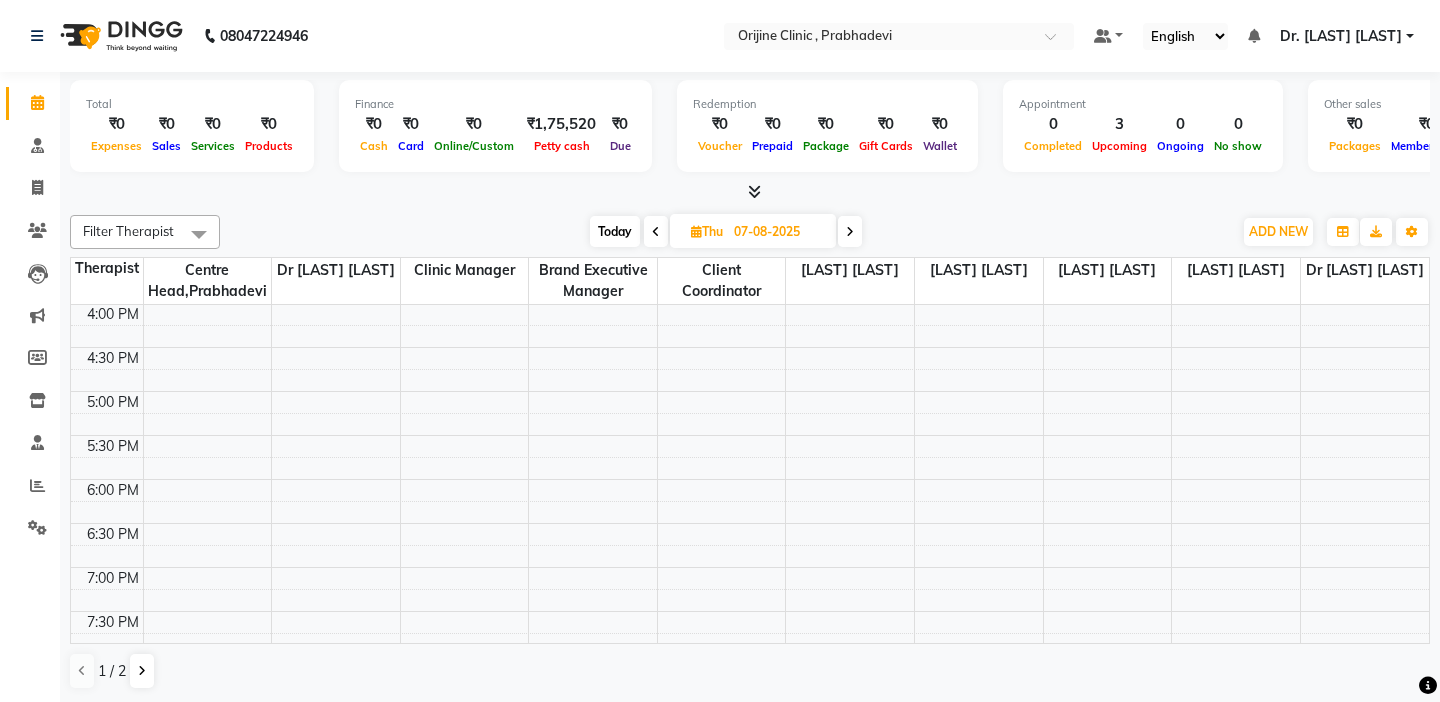 click at bounding box center [107, 336] 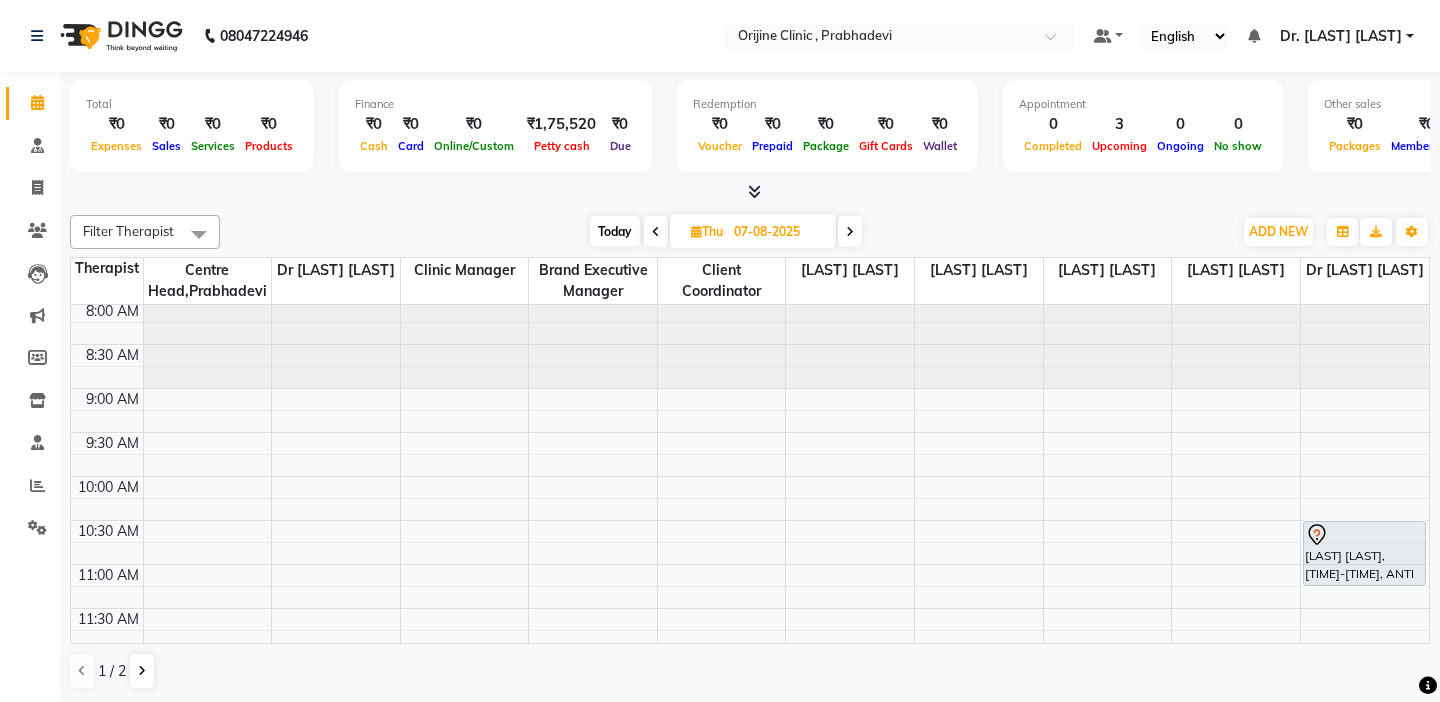 scroll, scrollTop: 0, scrollLeft: 0, axis: both 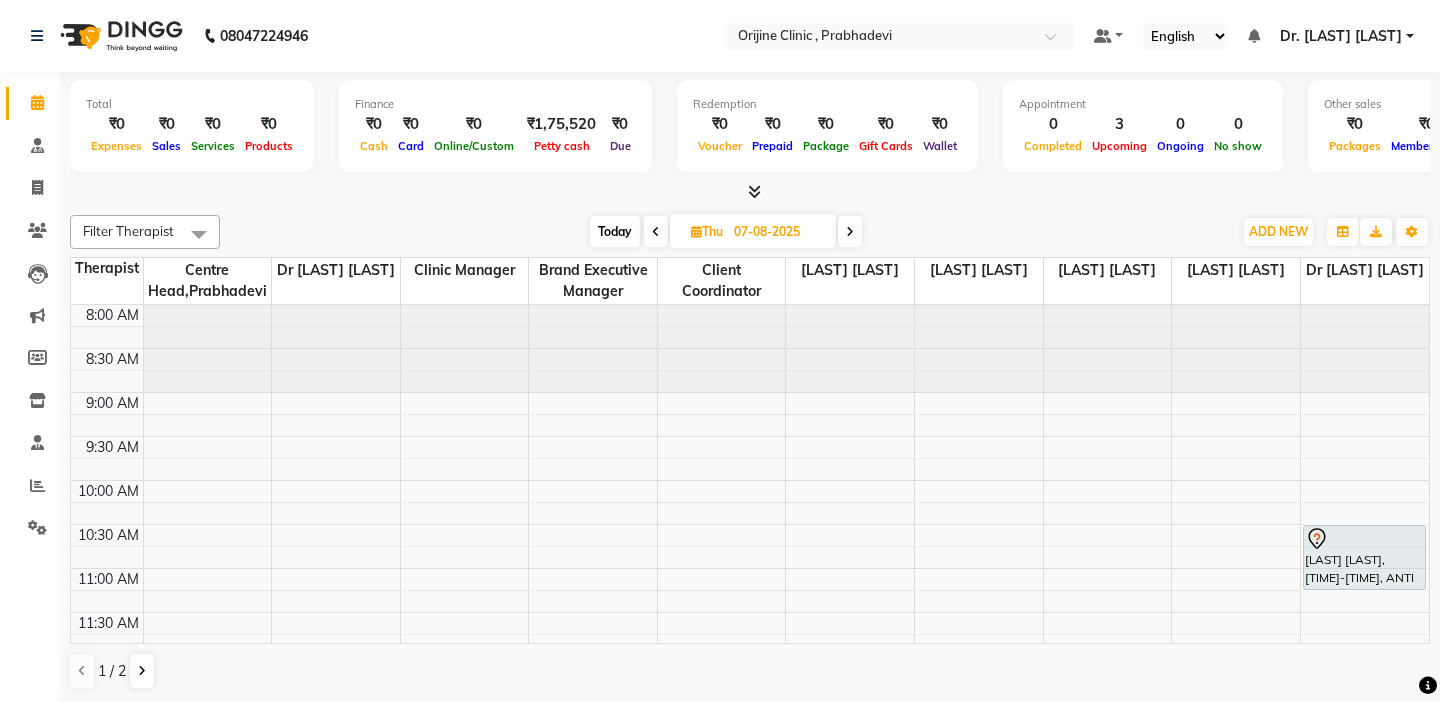 click at bounding box center [850, 231] 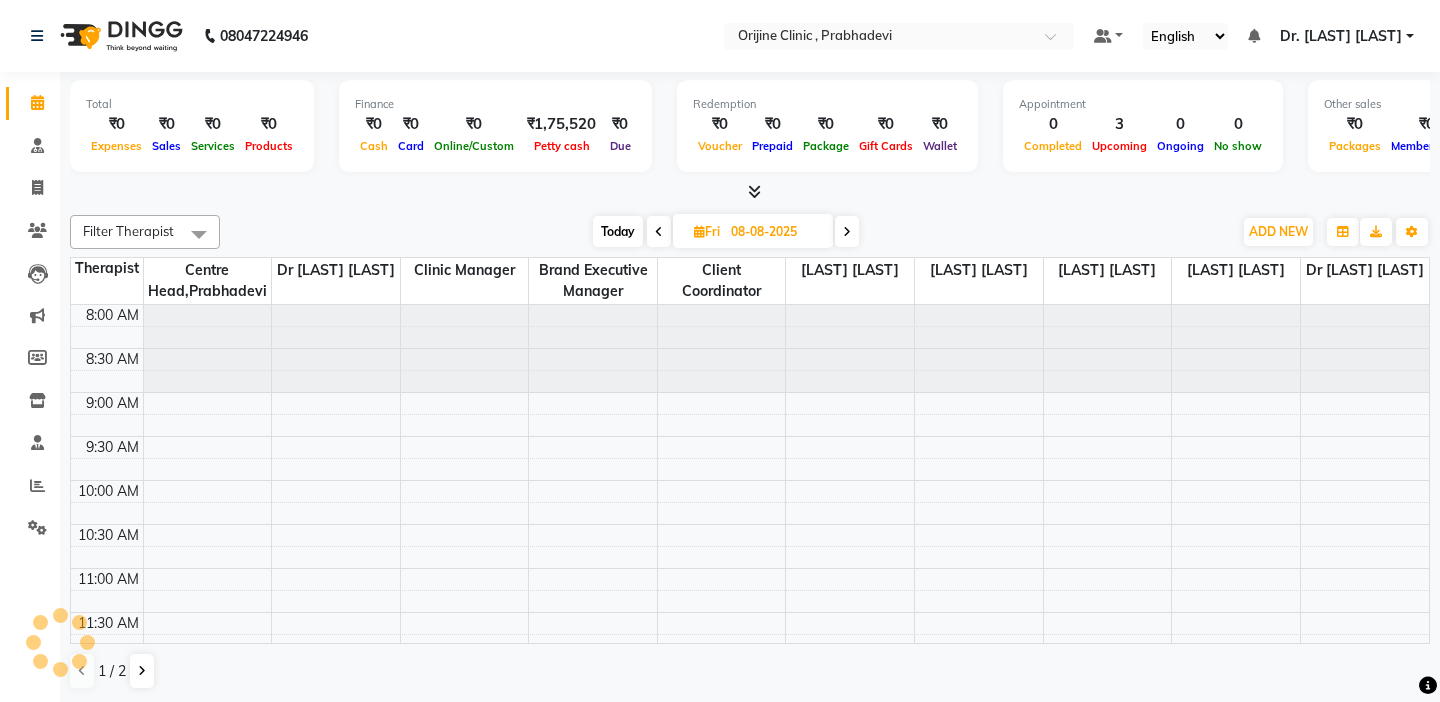 scroll, scrollTop: 705, scrollLeft: 0, axis: vertical 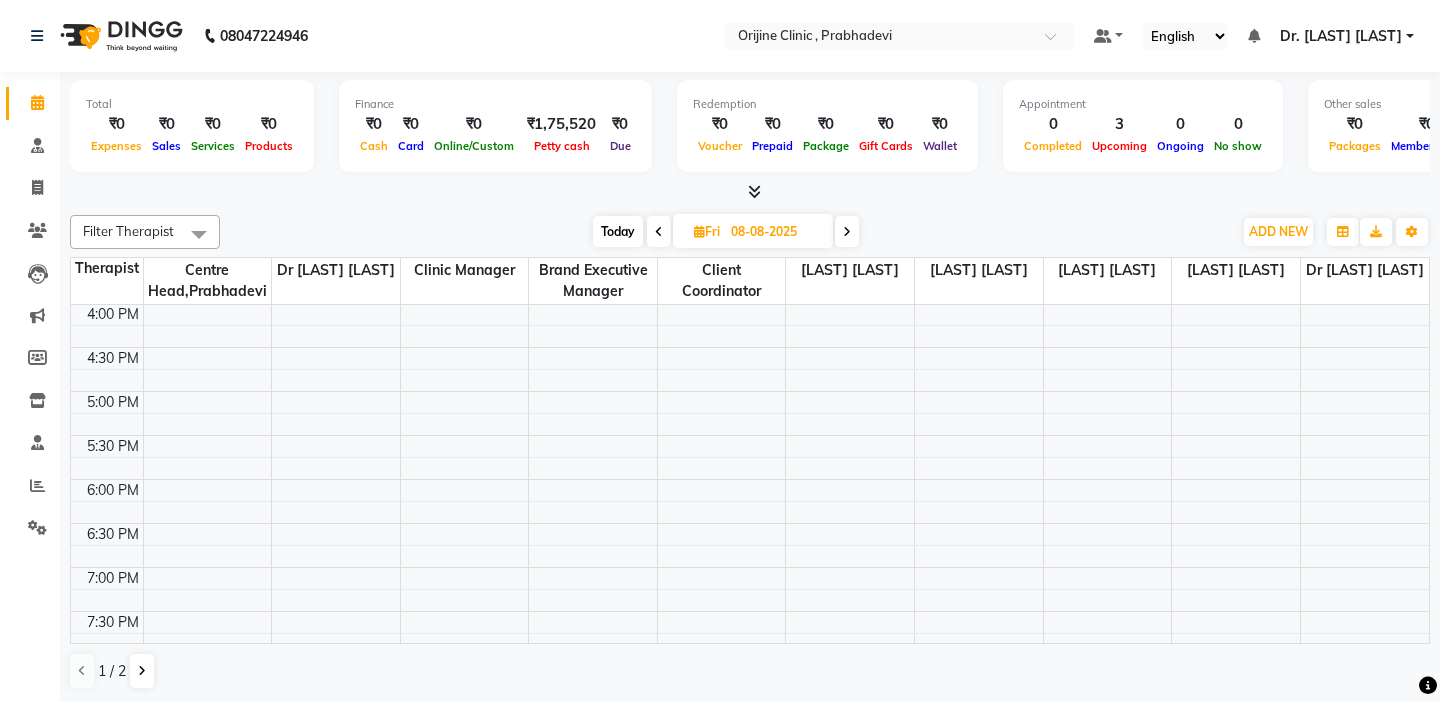 click at bounding box center [107, 336] 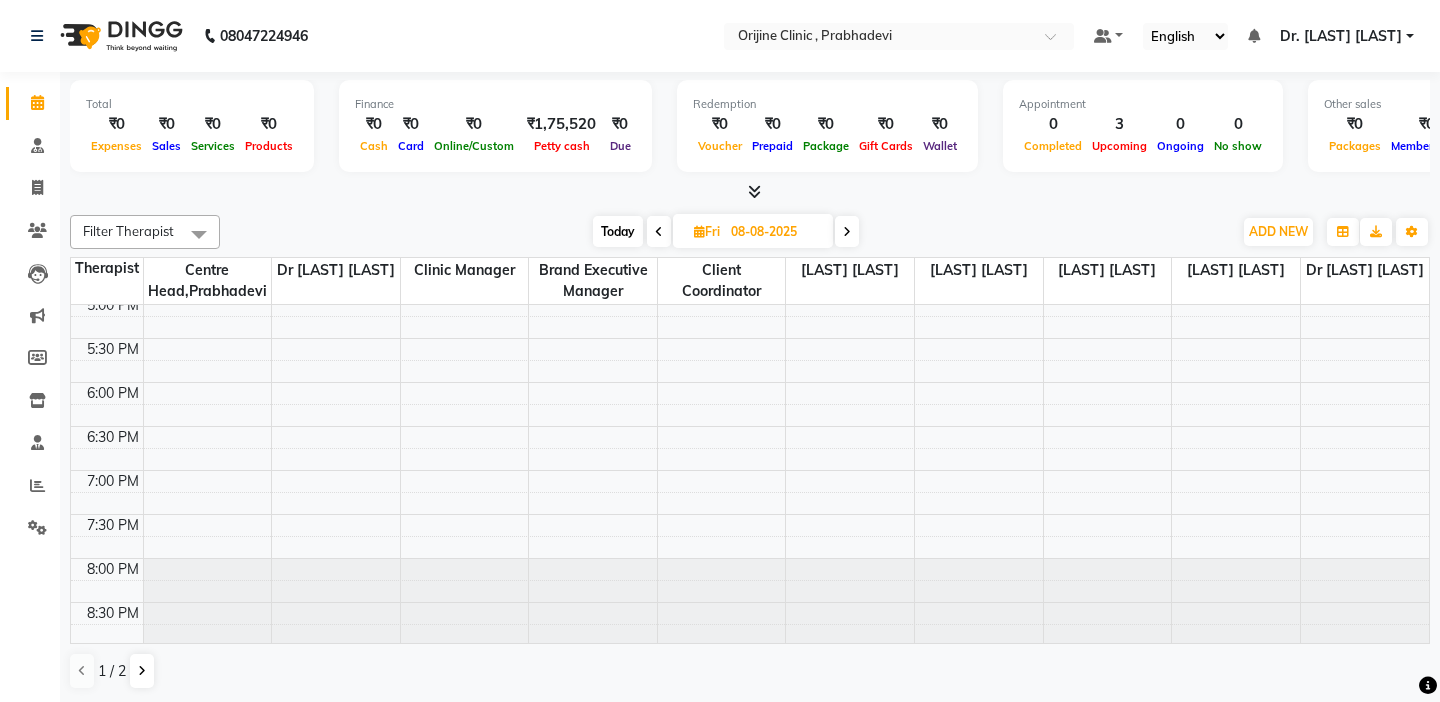 scroll, scrollTop: 804, scrollLeft: 0, axis: vertical 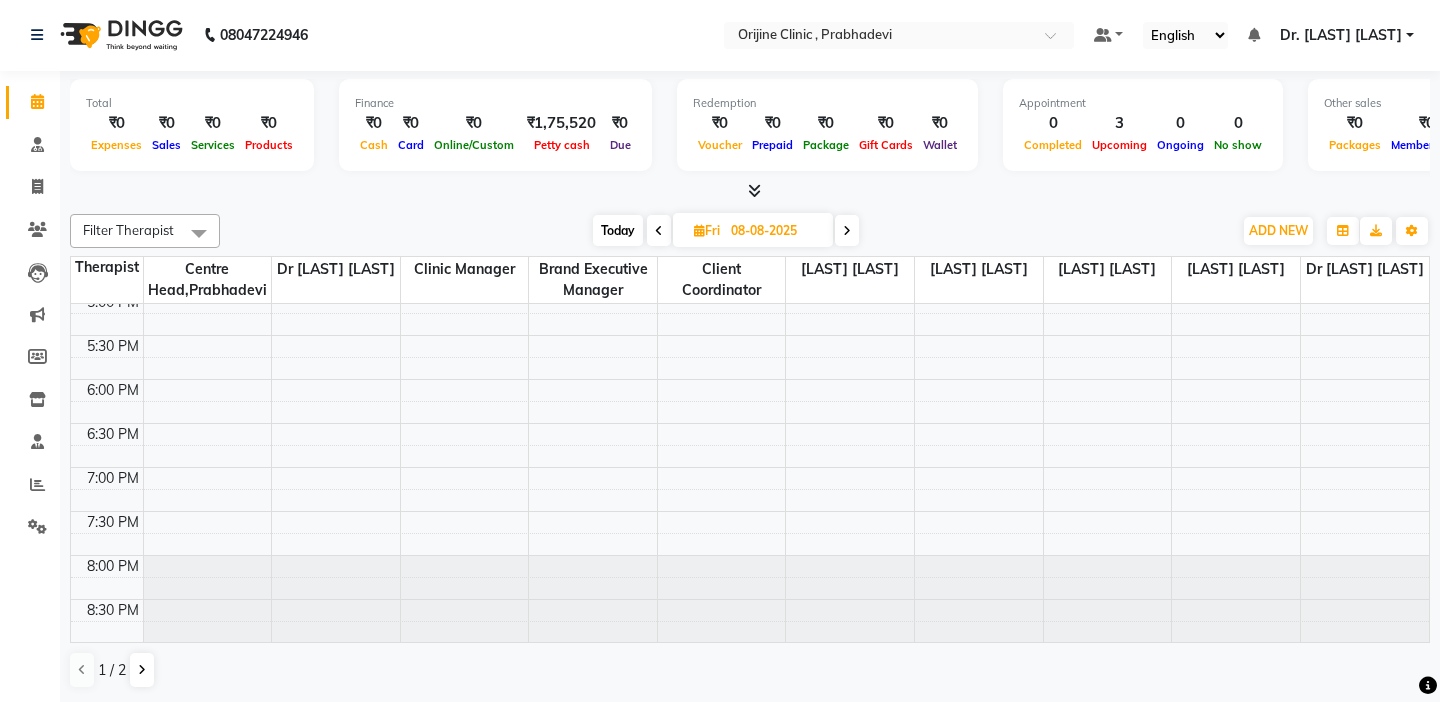click at bounding box center [847, 230] 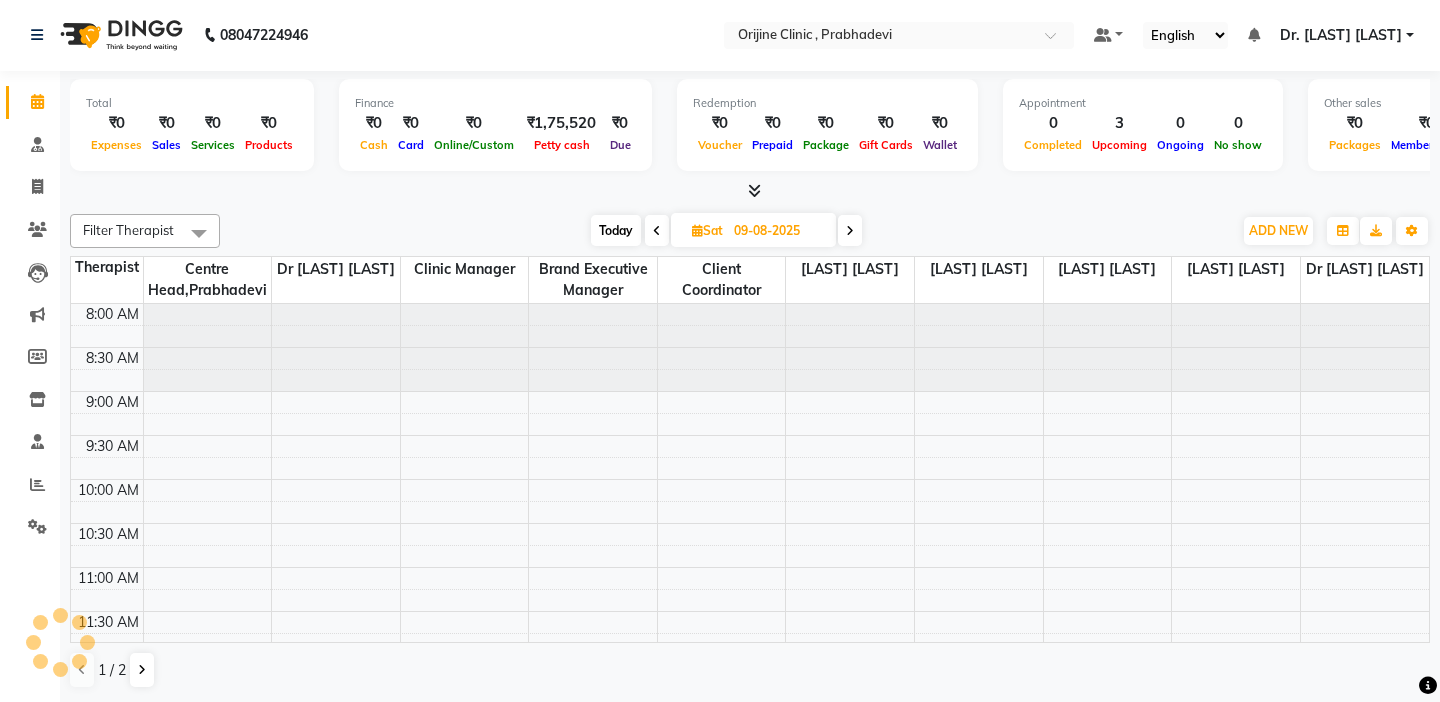 scroll, scrollTop: 705, scrollLeft: 0, axis: vertical 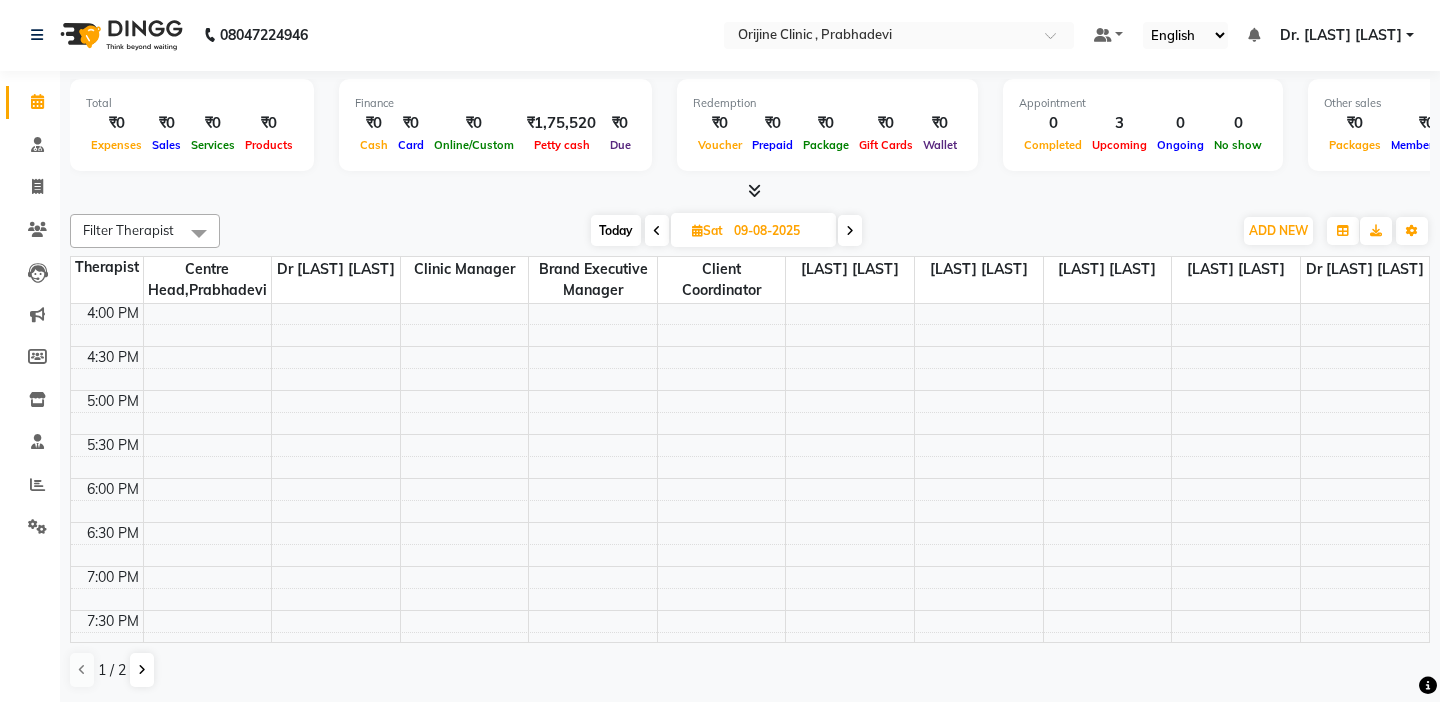 click at bounding box center (107, 335) 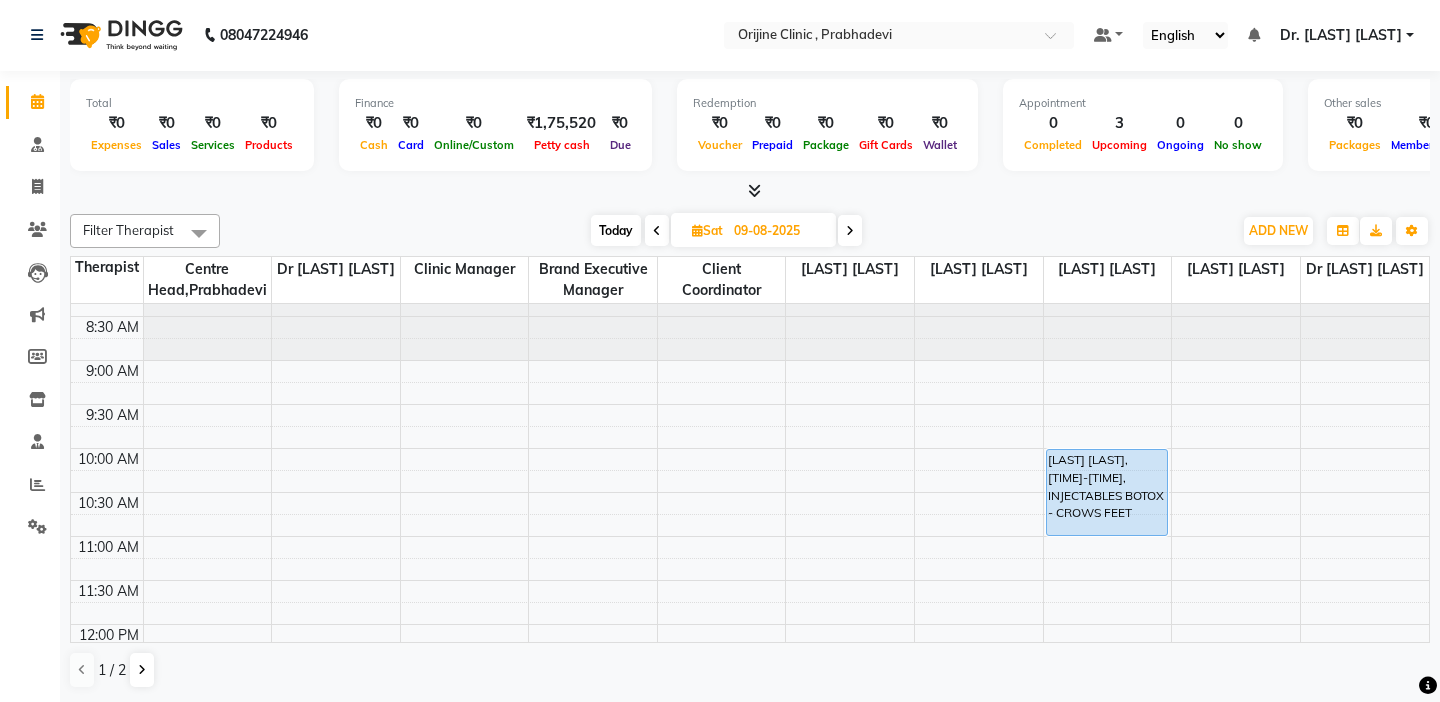 scroll, scrollTop: 0, scrollLeft: 0, axis: both 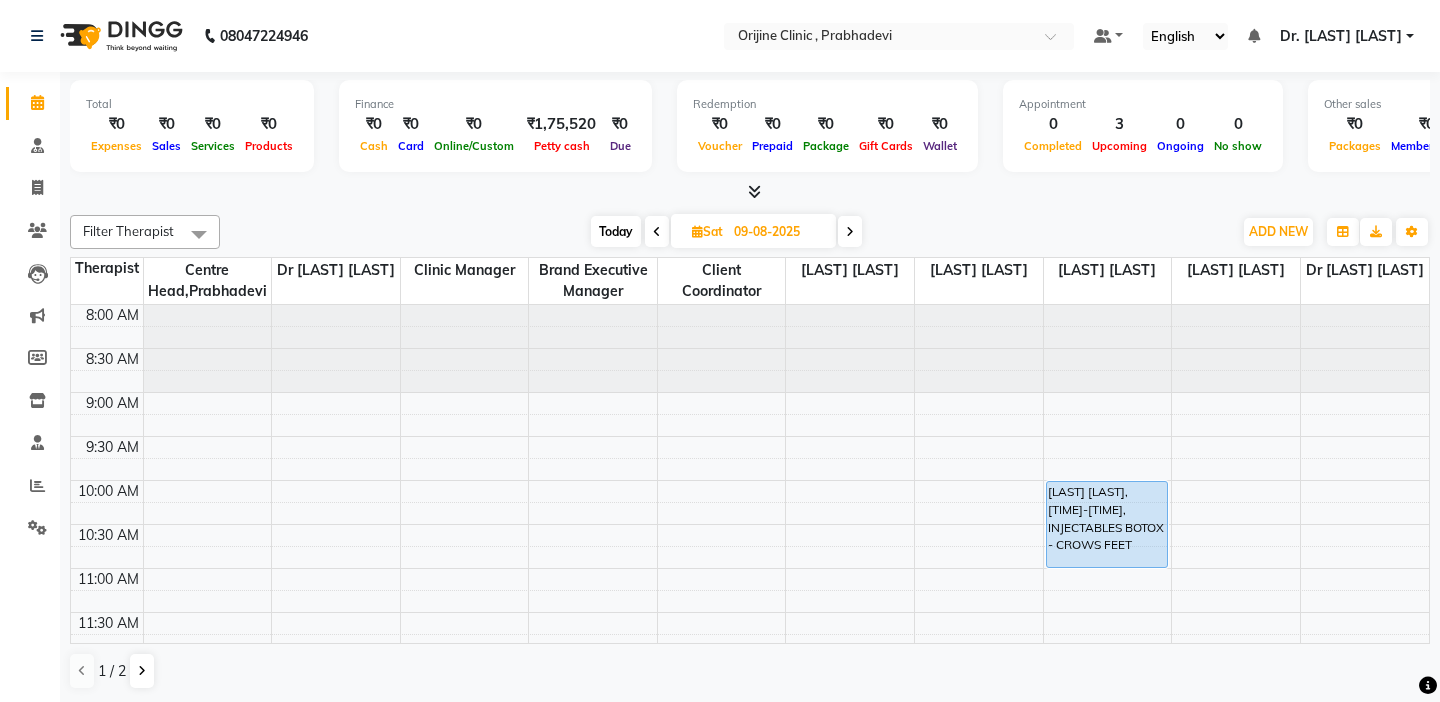 click on "Today" at bounding box center [616, 231] 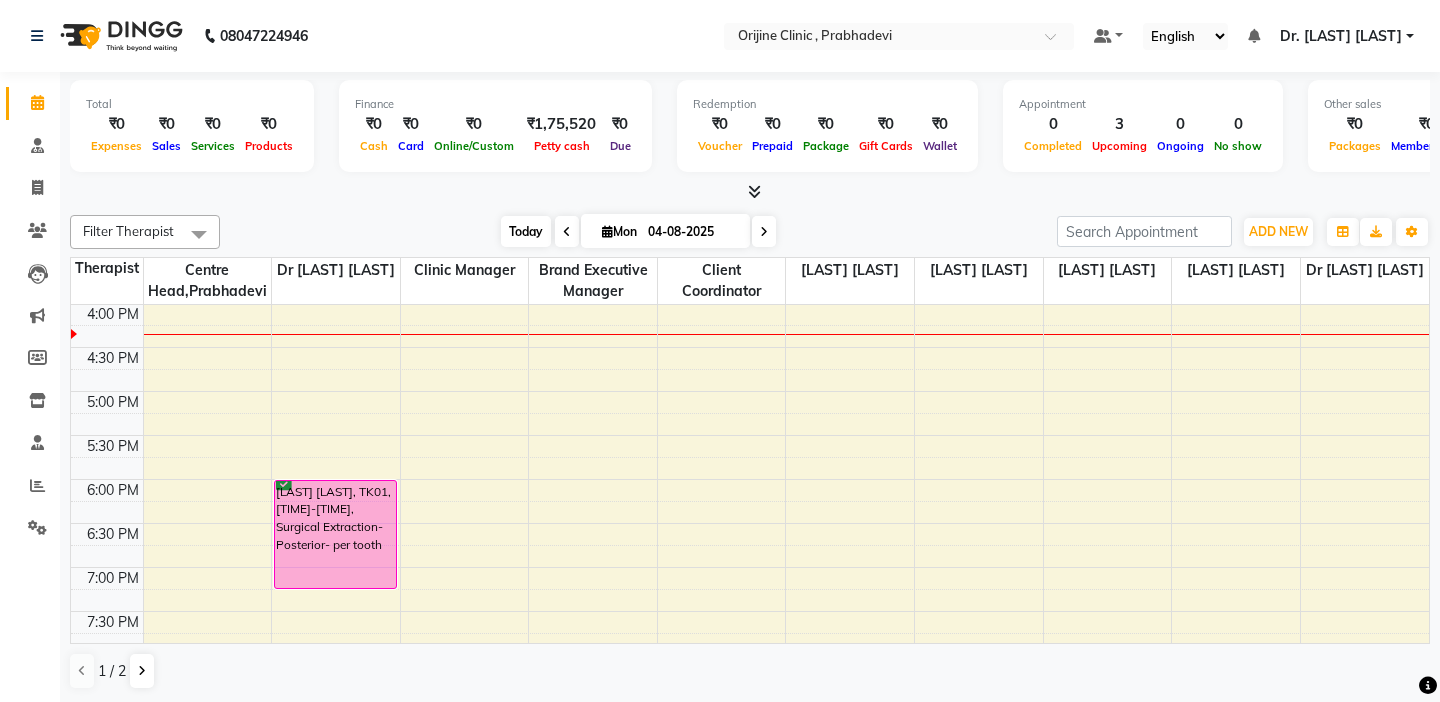 click on "Today" at bounding box center [526, 231] 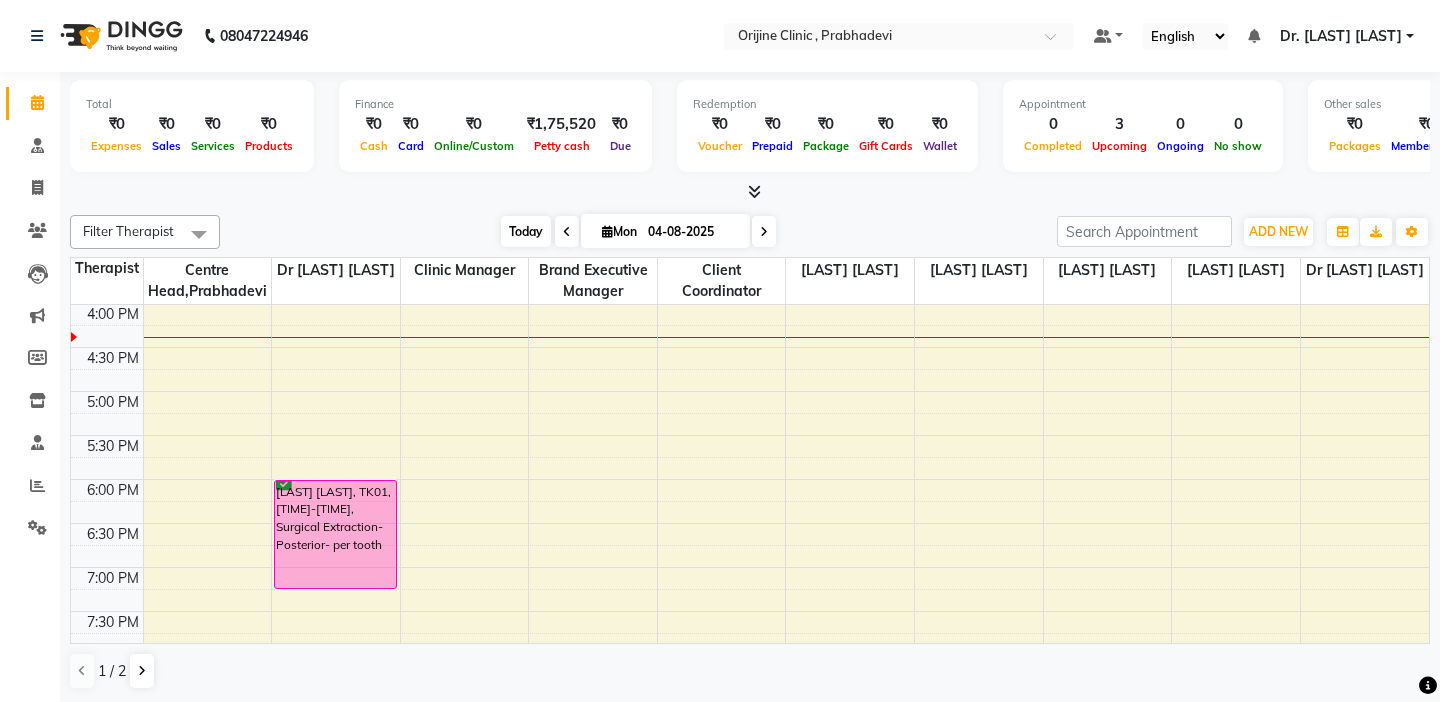 scroll, scrollTop: 1, scrollLeft: 0, axis: vertical 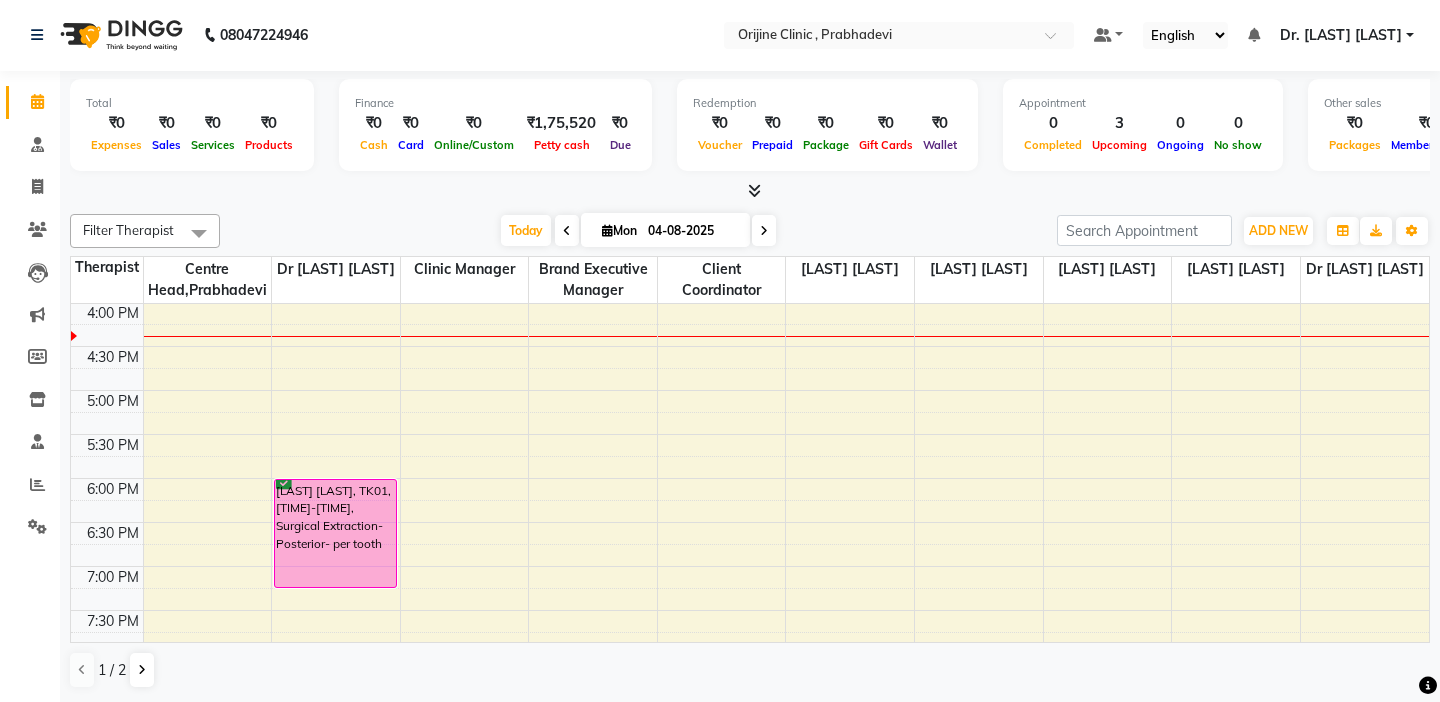 click on "Filter Therapist Select All [LAST] [LAST] [LAST] [LAST] [LAST] [LAST] Brand Executive Manager Centre Head, [CITY] Client Coordinator Clinic Manager Dr [LAST] [LAST]  Dr [LAST] [LAST]  Dr [LAST] [LAST]  Heena  [LAST] [LAST] Today  Mon 04-08-2025 Toggle Dropdown Add Appointment Add Invoice Add Expense Add Attendance Add Client Add Transaction Toggle Dropdown Add Appointment Add Invoice Add Expense Add Attendance Add Client ADD NEW Toggle Dropdown Add Appointment Add Invoice Add Expense Add Attendance Add Client Add Transaction Filter Therapist Select All [LAST] [LAST] [LAST] [LAST] [LAST] [LAST] Brand Executive Manager Centre Head, [CITY] Client Coordinator Clinic Manager Dr [LAST] [LAST]  Dr [LAST] [LAST]  Dr [LAST] [LAST]  Heena  [LAST] [LAST] Group By  Staff View   Room View  View as Vertical  Vertical - Week View  Horizontal  Horizontal - Week View  List  Toggle Dropdown Calendar Settings Manage Tags   Arrange Therapists   Reset Therapists  Full Screen  Show Available Stylist  Zoom 100% 10" at bounding box center [750, 231] 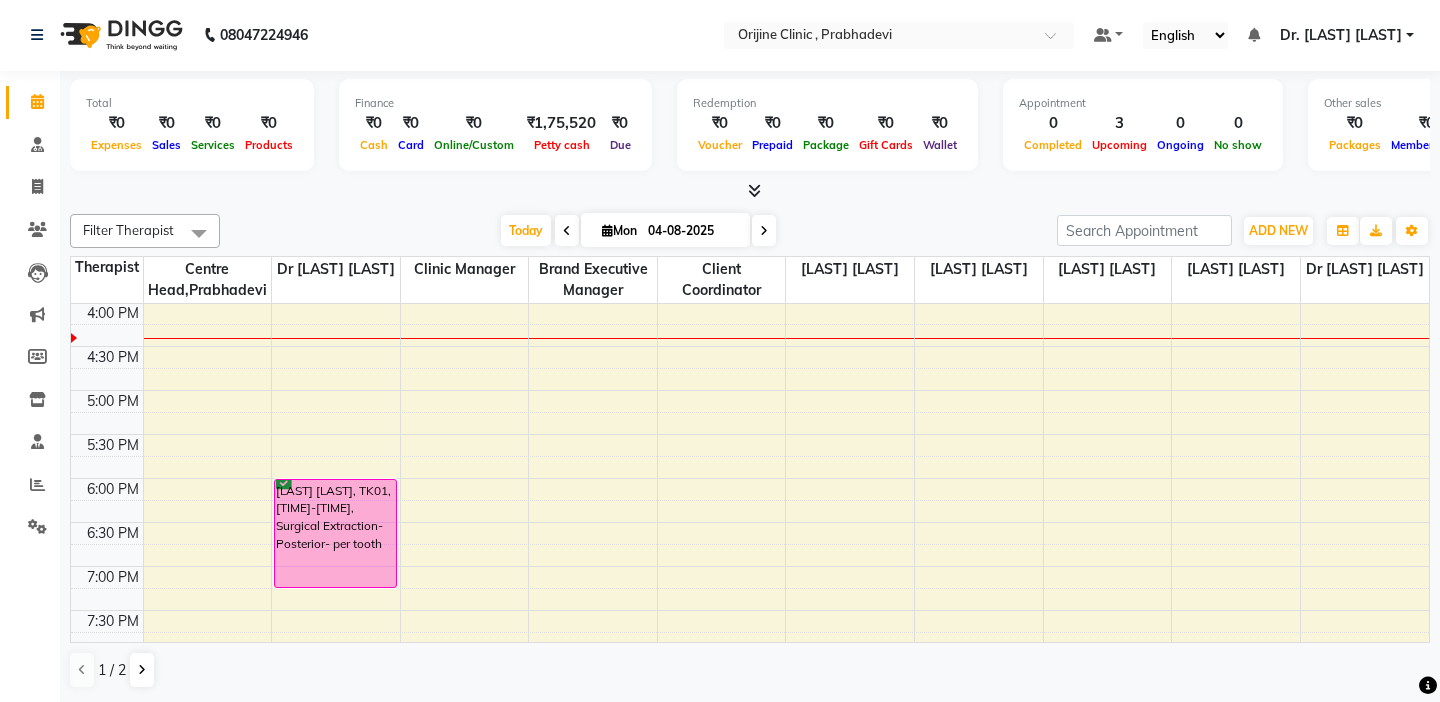 click at bounding box center [107, 335] 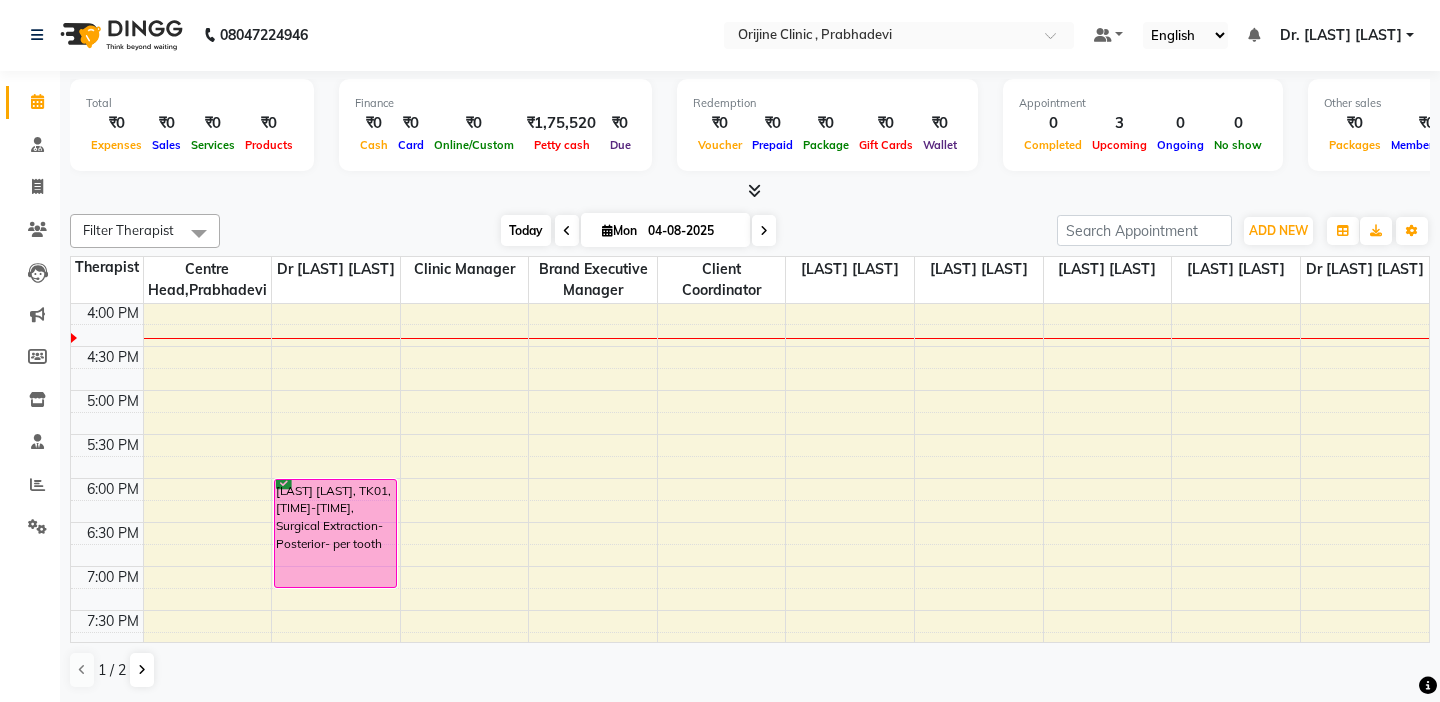 click on "Today" at bounding box center (526, 230) 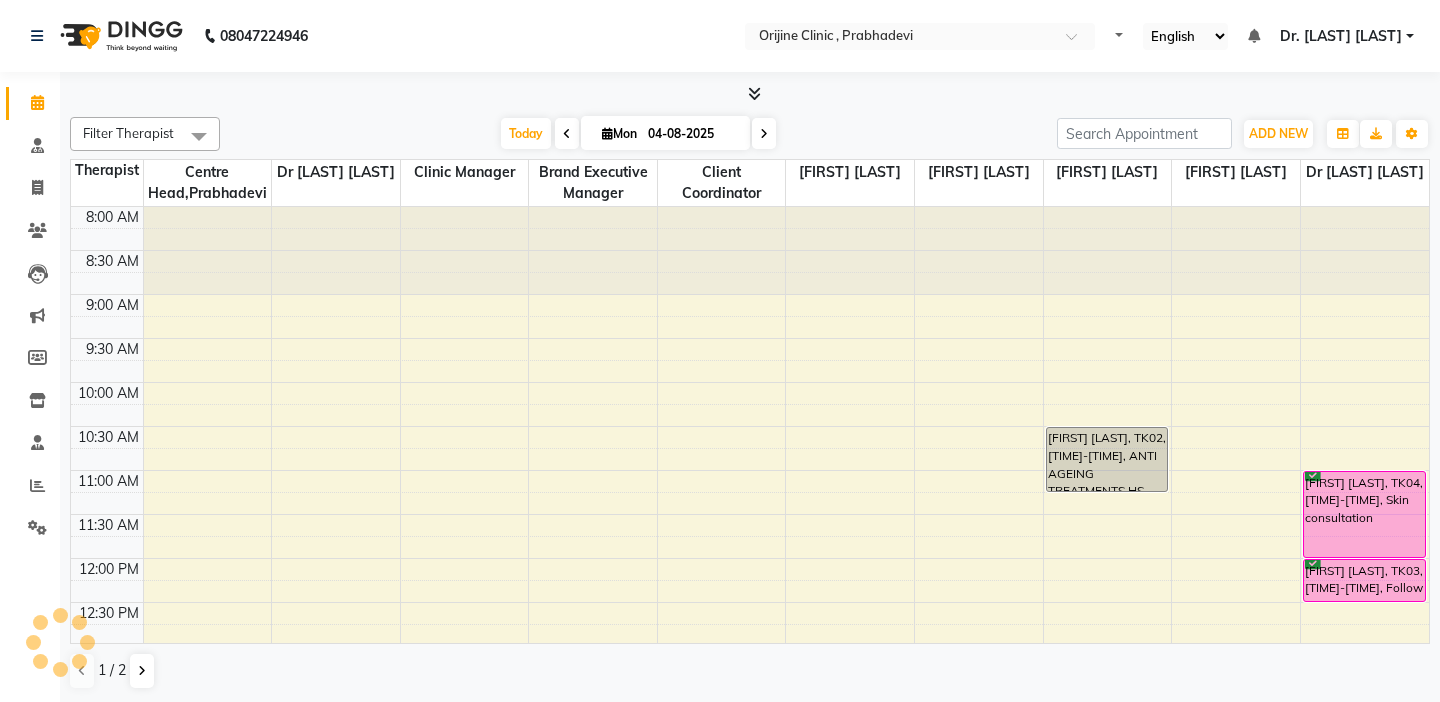 scroll, scrollTop: 0, scrollLeft: 0, axis: both 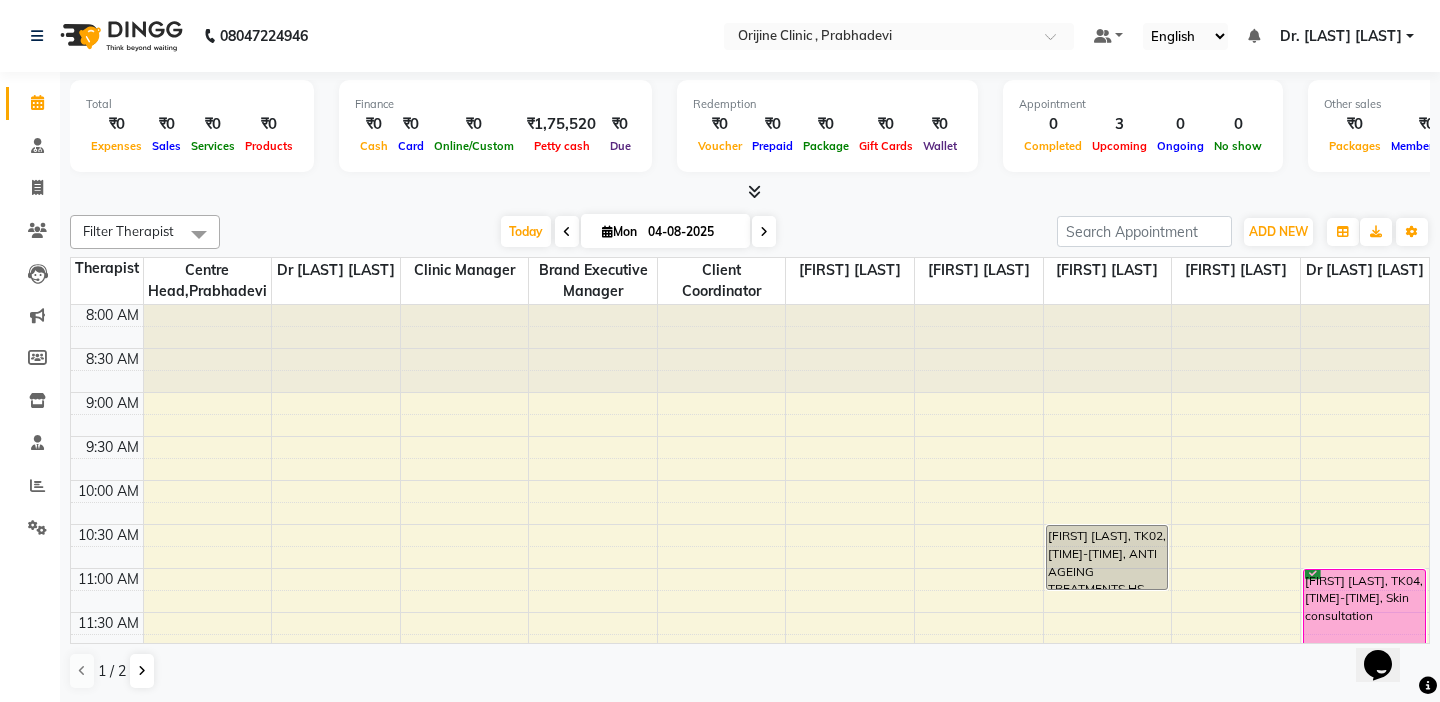 click at bounding box center (107, 337) 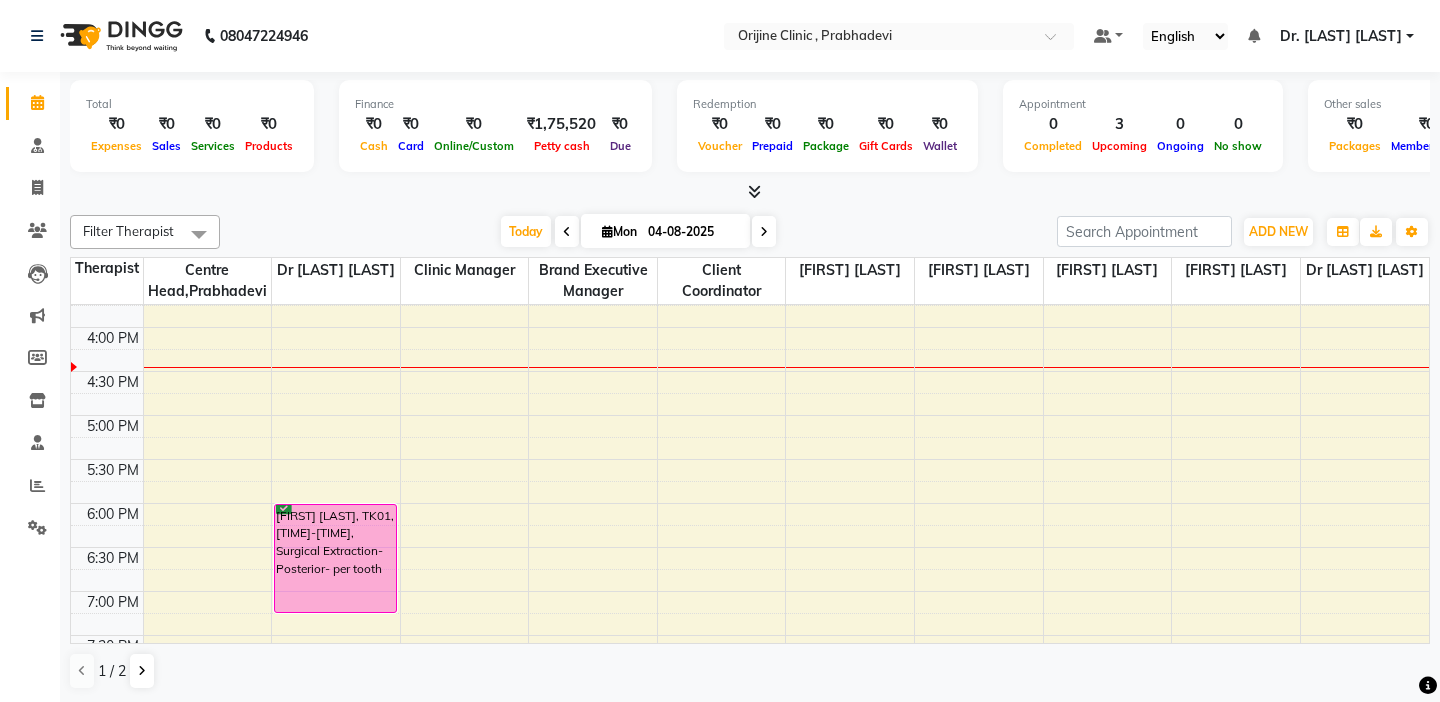 scroll, scrollTop: 720, scrollLeft: 0, axis: vertical 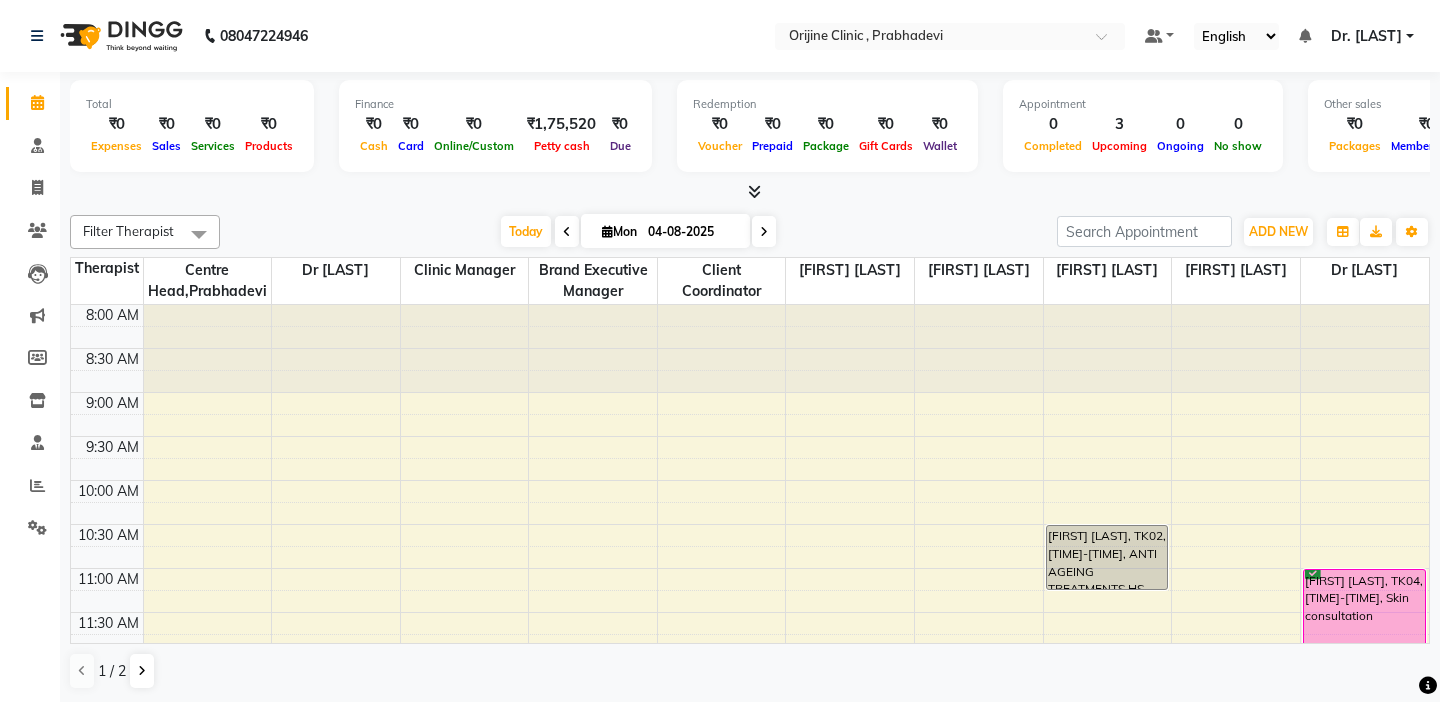 click at bounding box center (607, 231) 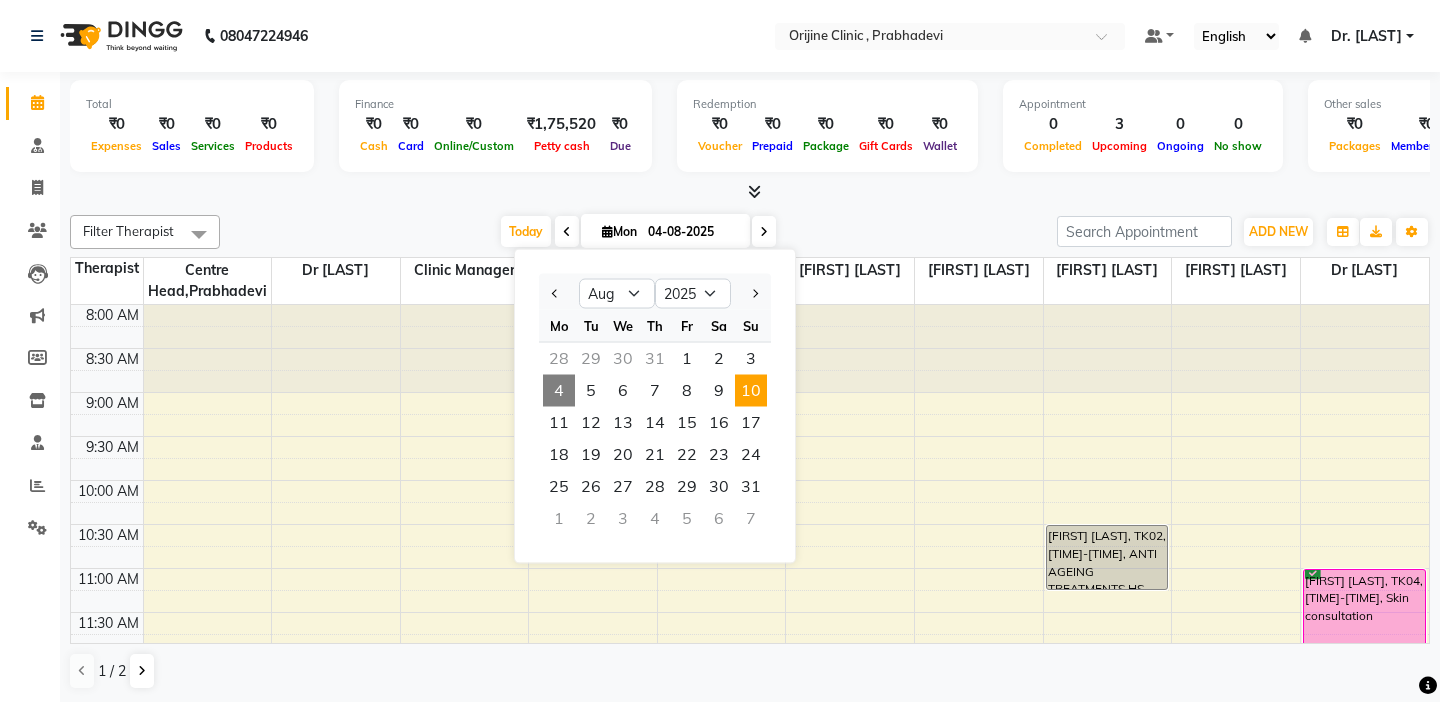 click on "10" at bounding box center (751, 391) 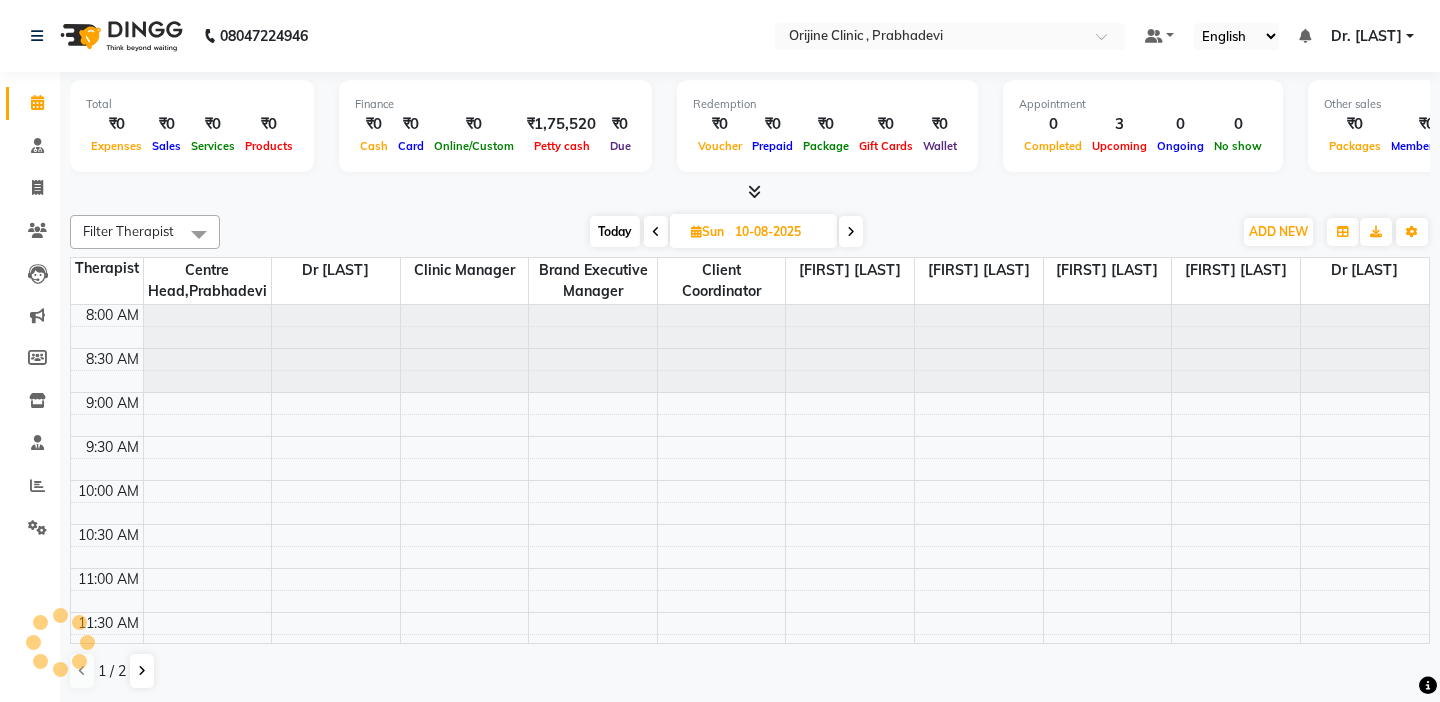 scroll, scrollTop: 705, scrollLeft: 0, axis: vertical 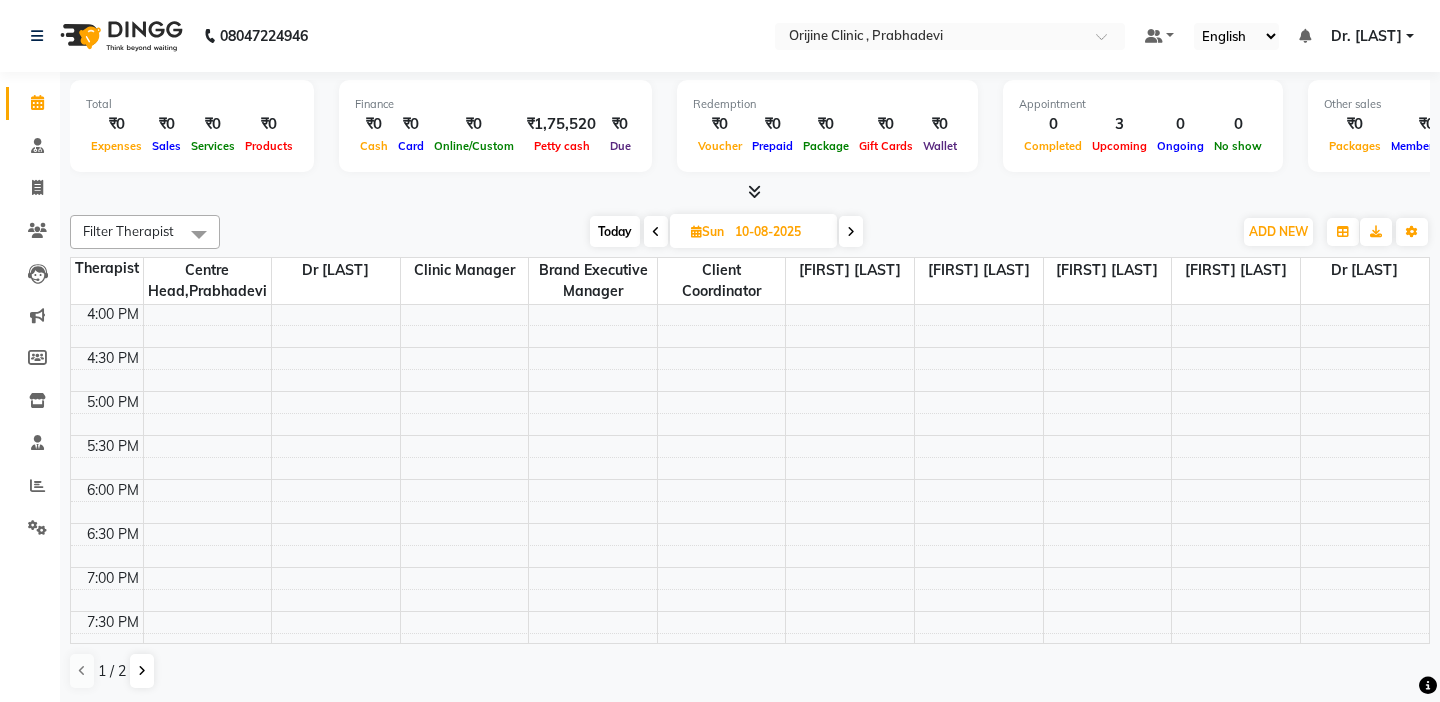 click at bounding box center [107, 336] 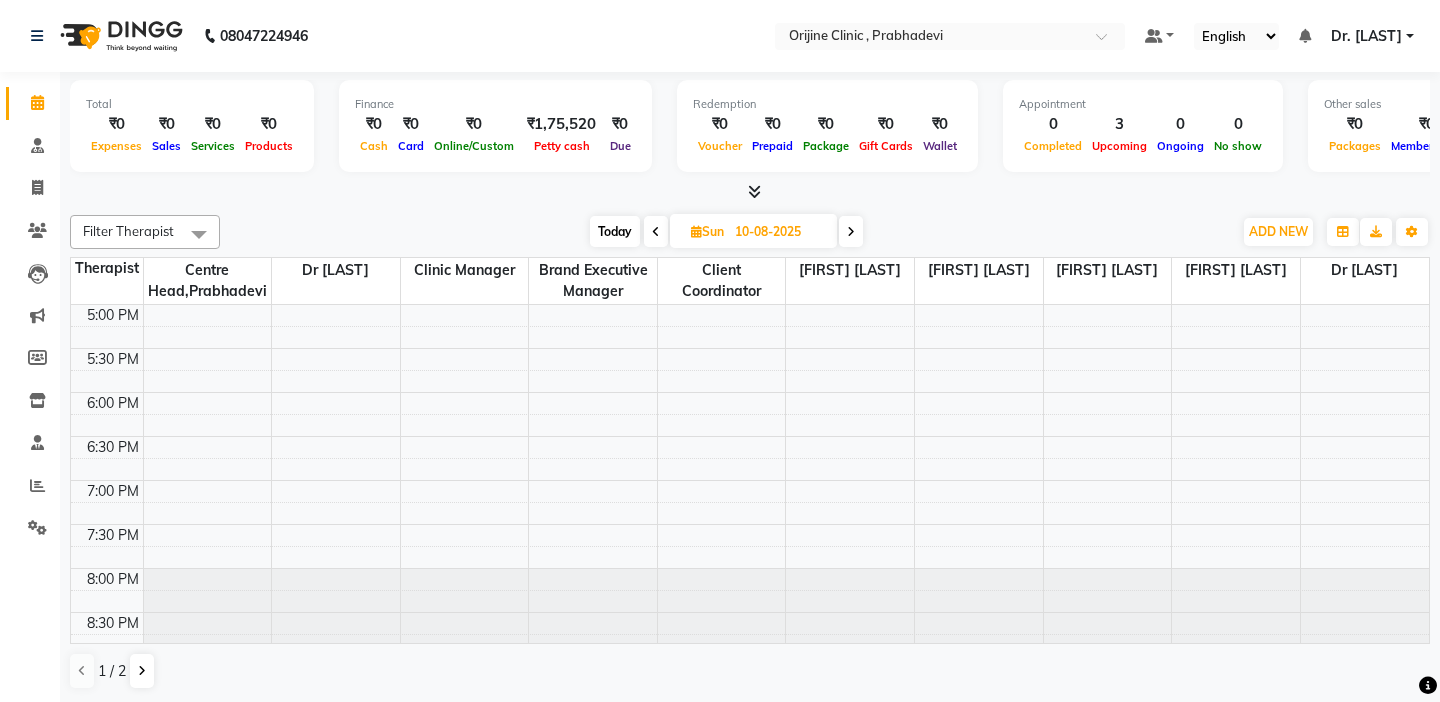 scroll, scrollTop: 804, scrollLeft: 0, axis: vertical 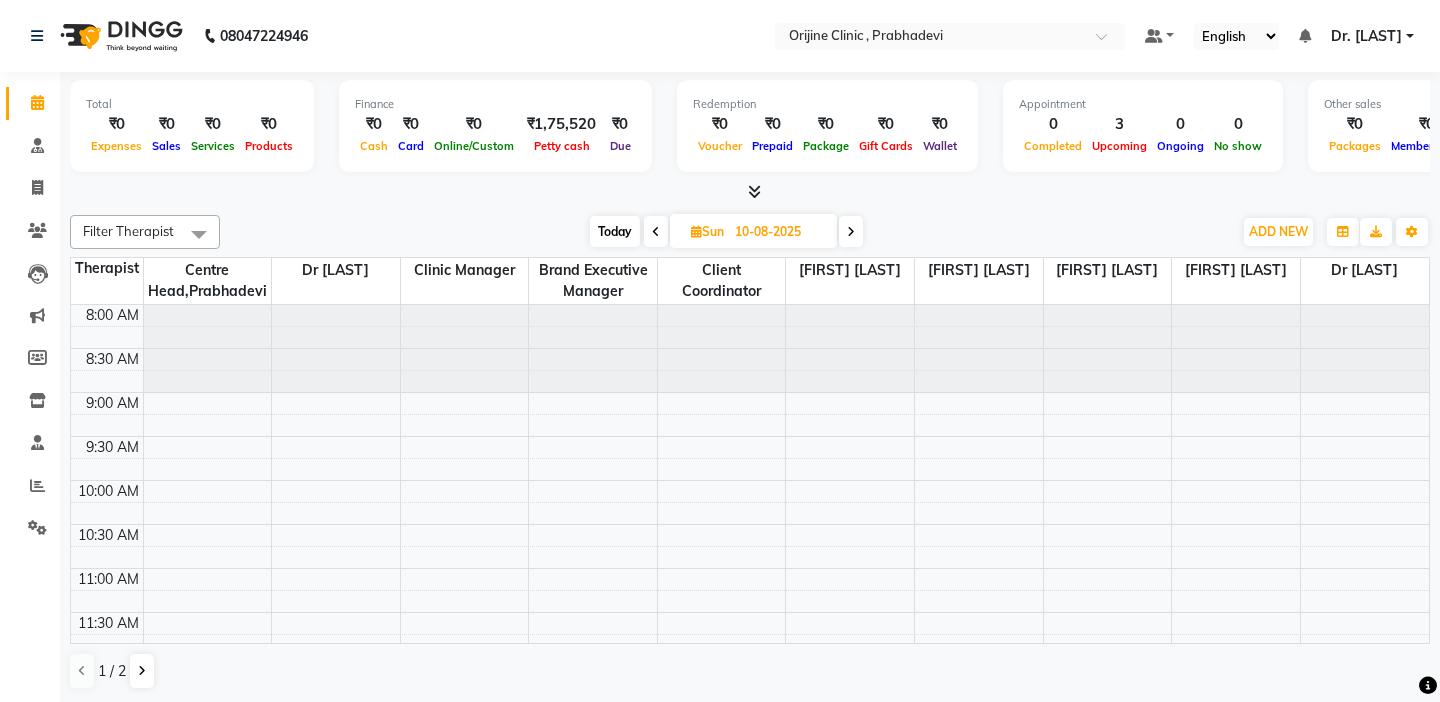 click on "Today" at bounding box center [615, 231] 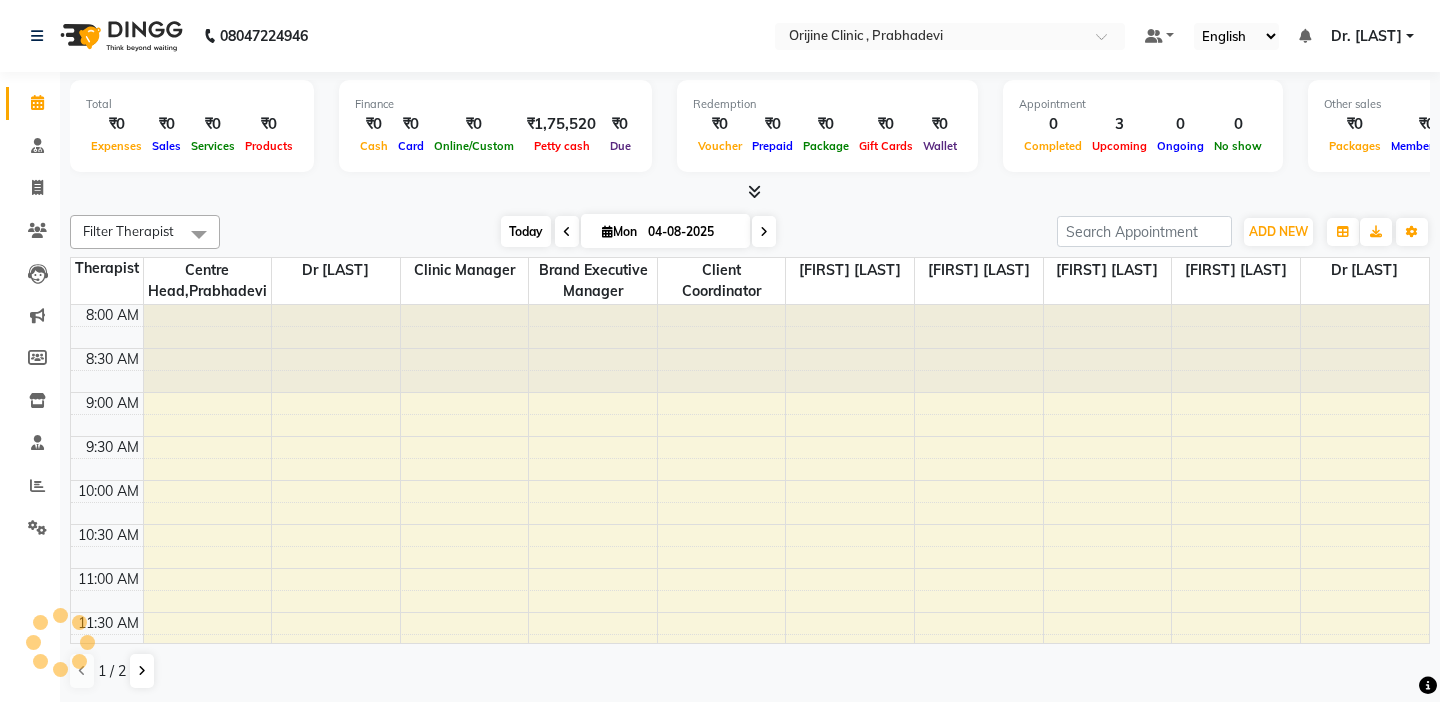 scroll, scrollTop: 705, scrollLeft: 0, axis: vertical 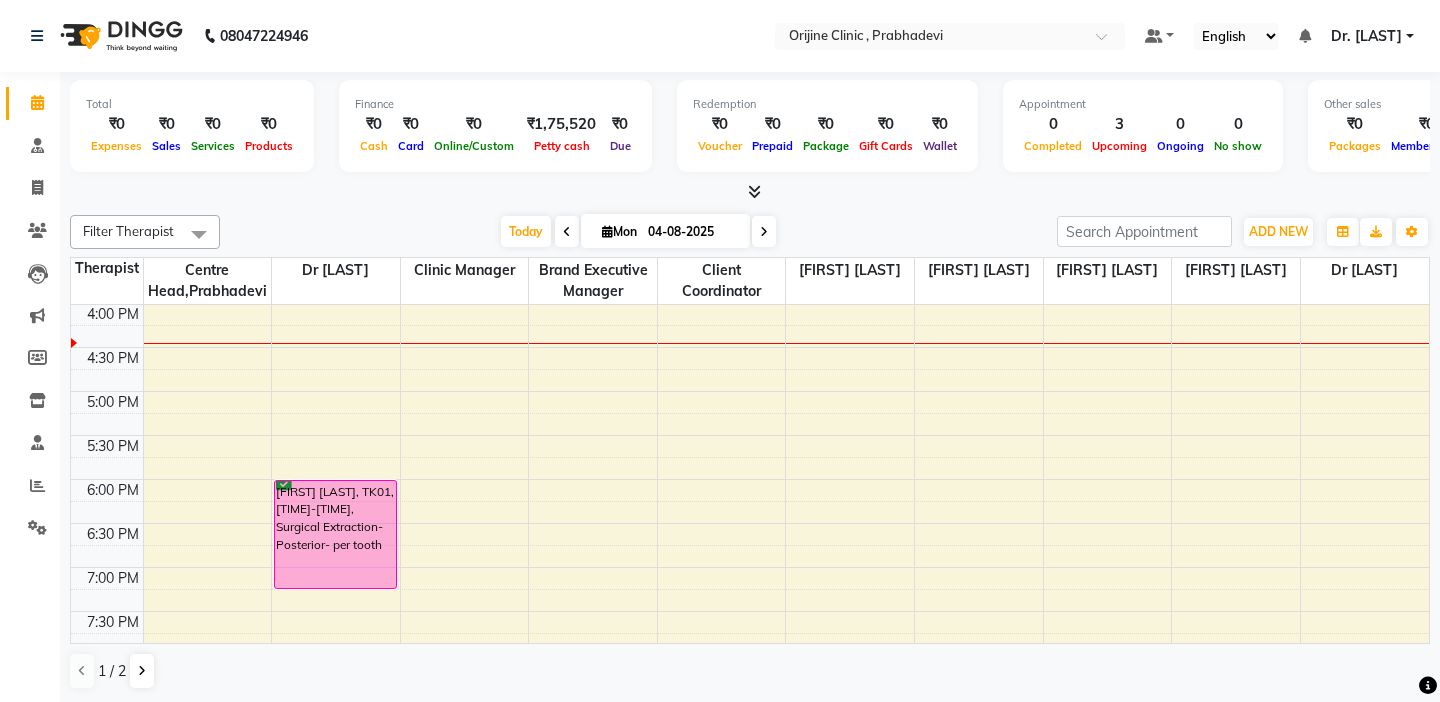 click at bounding box center [107, 336] 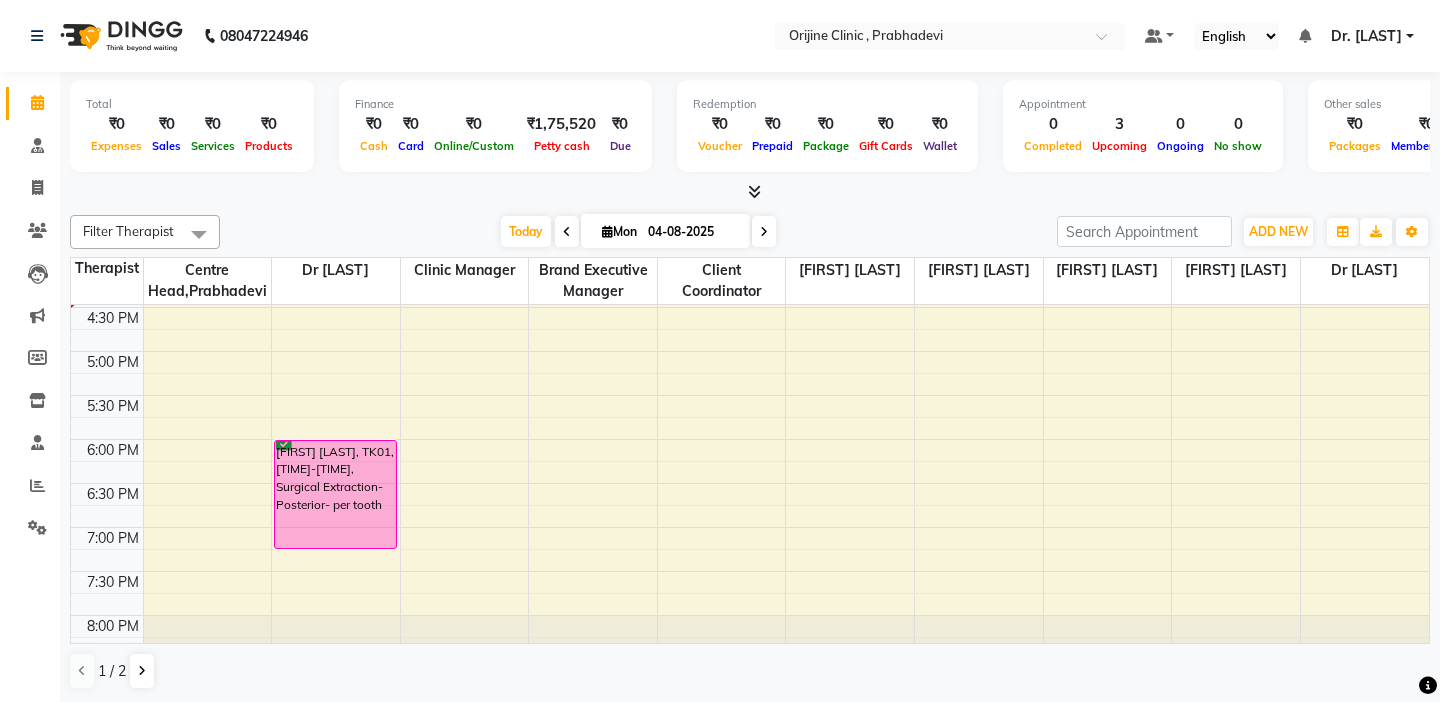 scroll, scrollTop: 804, scrollLeft: 0, axis: vertical 